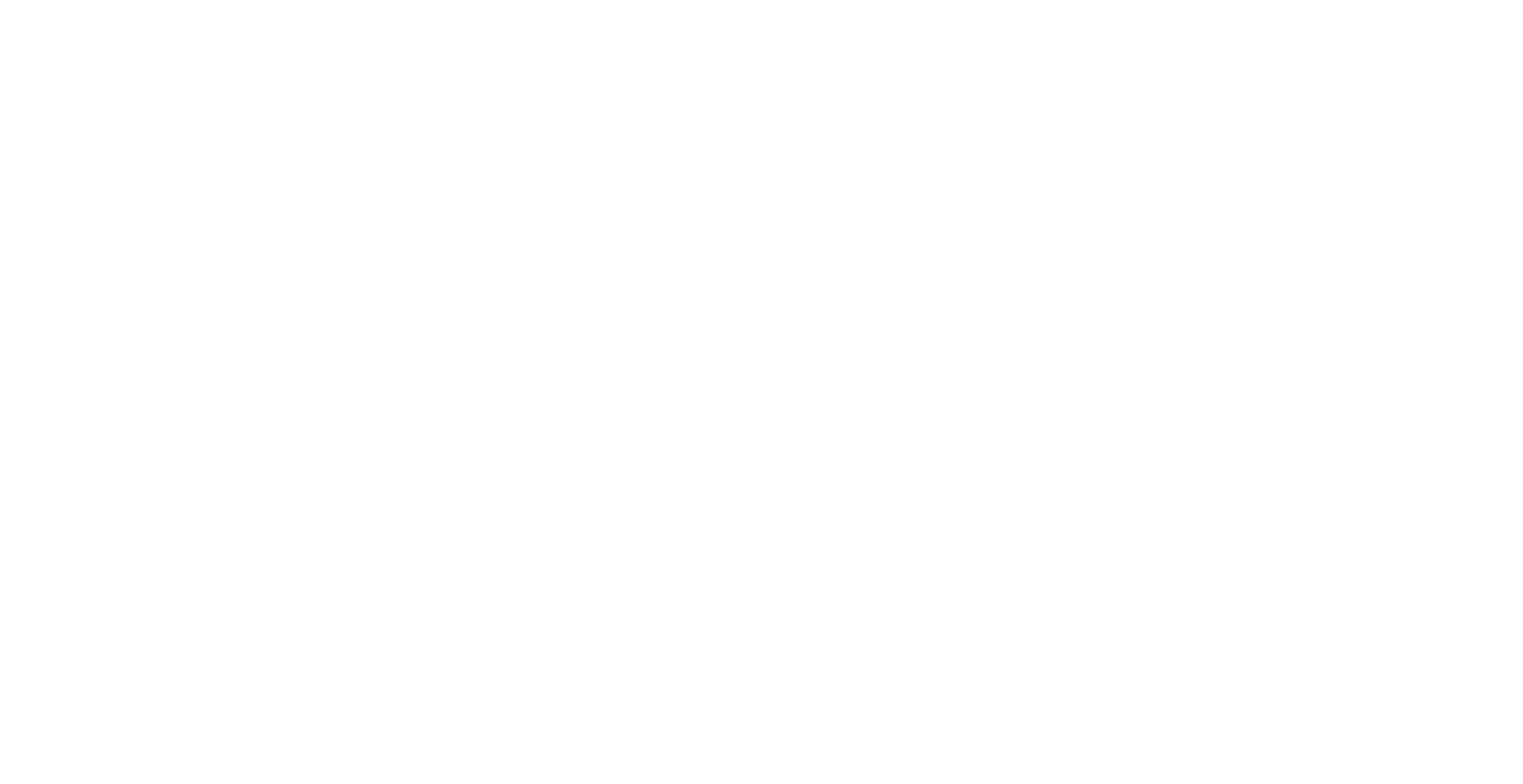 scroll, scrollTop: 0, scrollLeft: 0, axis: both 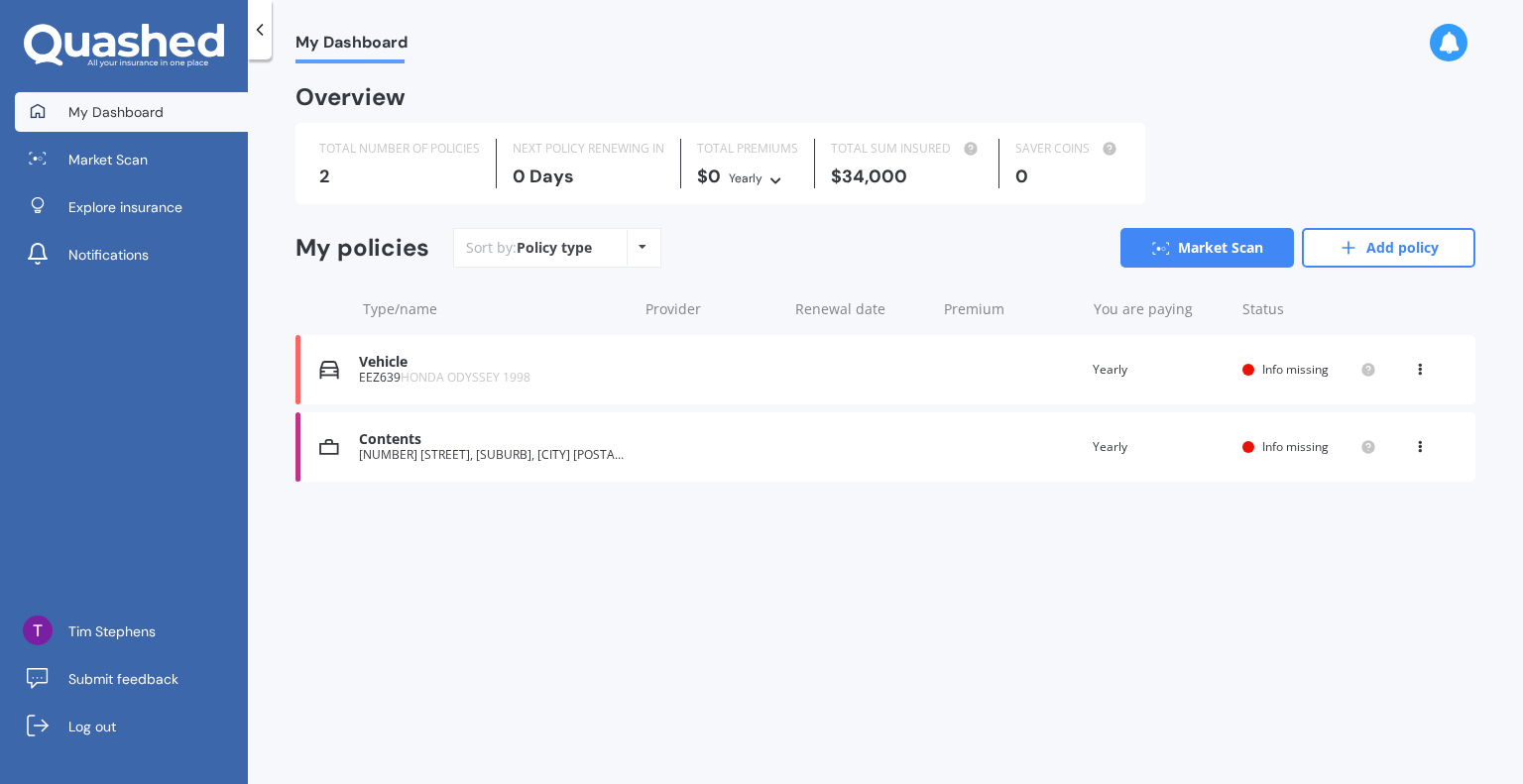 click on "Vehicle EEZ639 HONDA ODYSSEY 1998 Renewal date Premium You are paying Yearly Status Info missing View option View policy Delete" at bounding box center (885, 370) 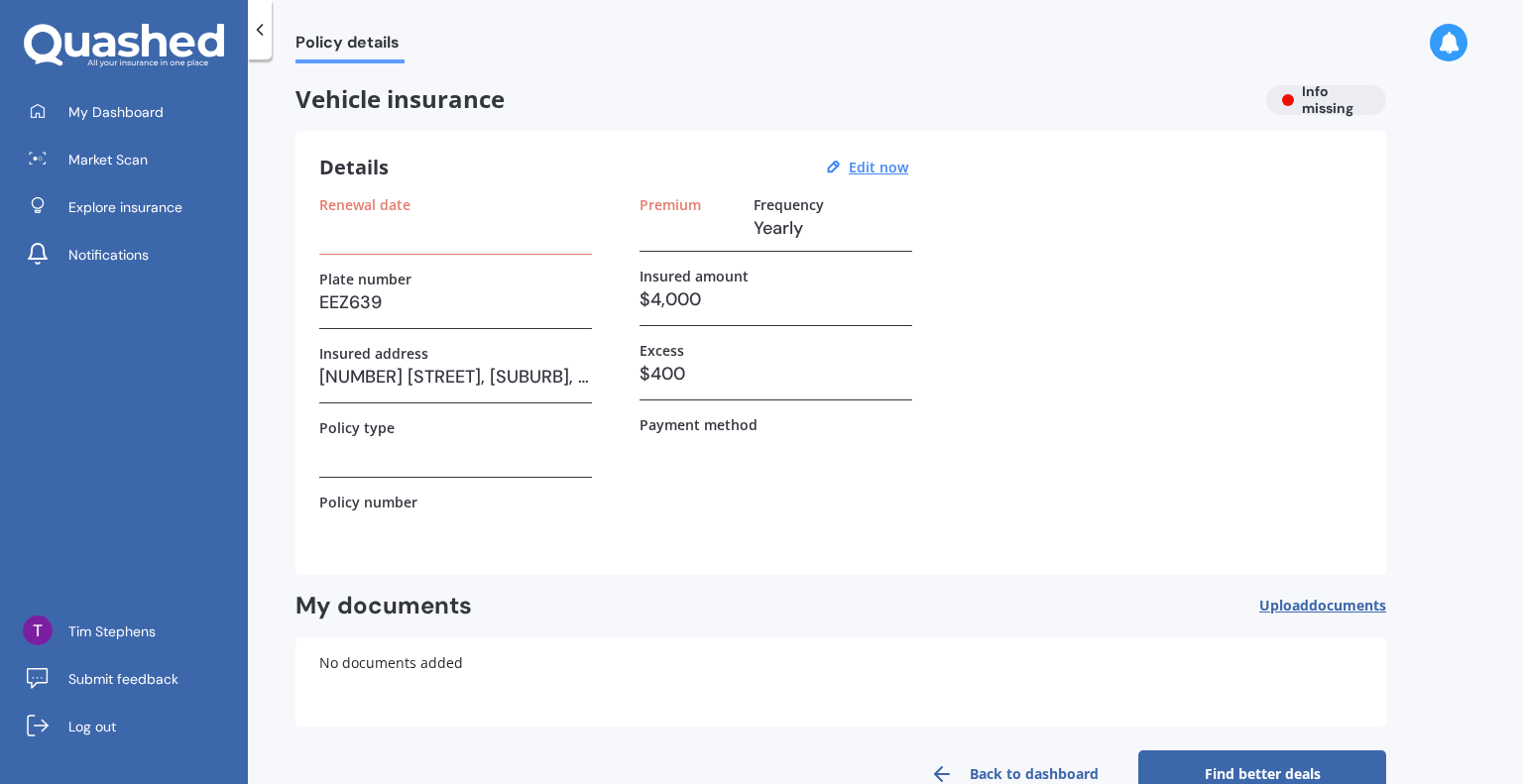 scroll, scrollTop: 0, scrollLeft: 0, axis: both 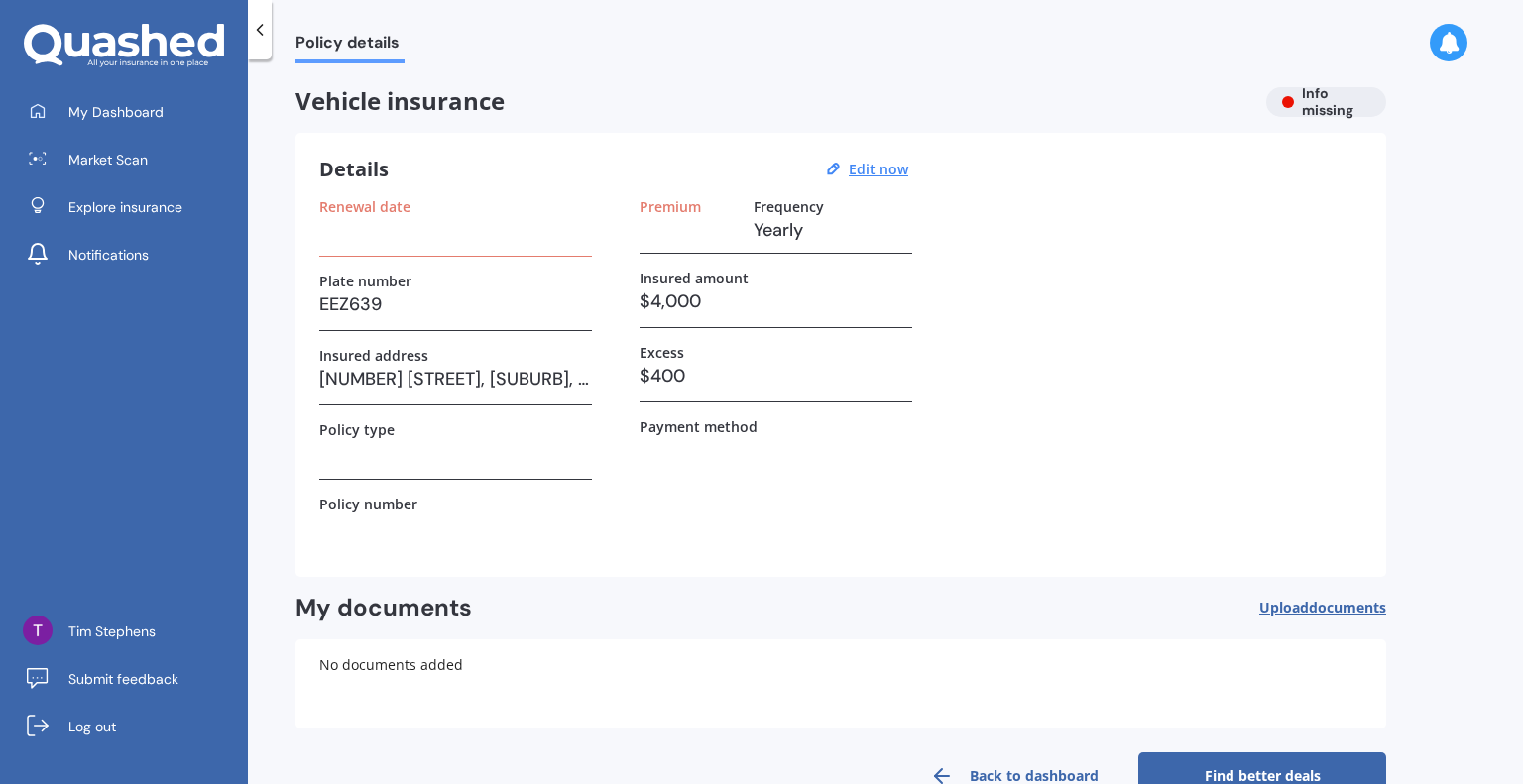 click on "Find better deals" at bounding box center [1262, 776] 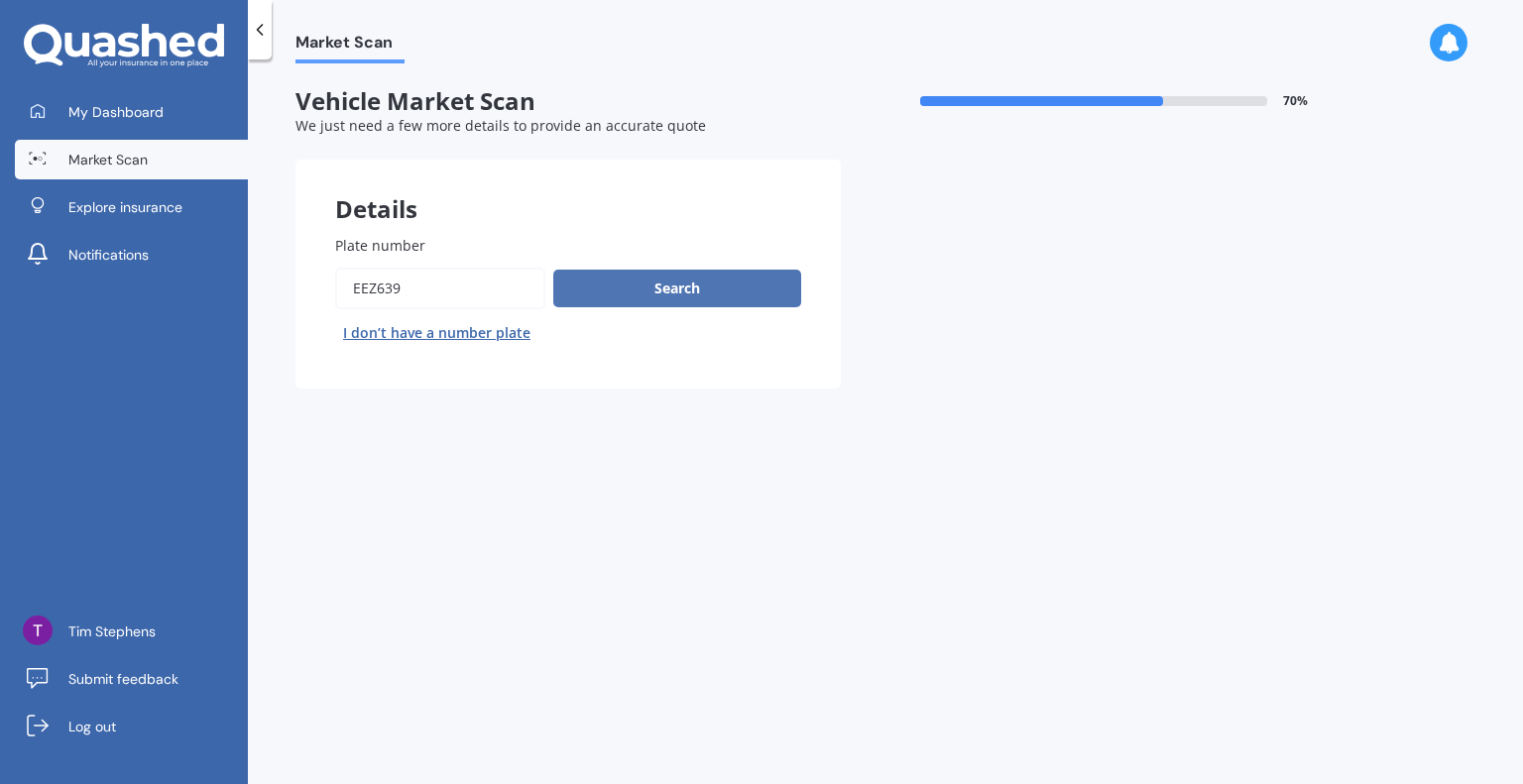 click on "Search" at bounding box center (677, 288) 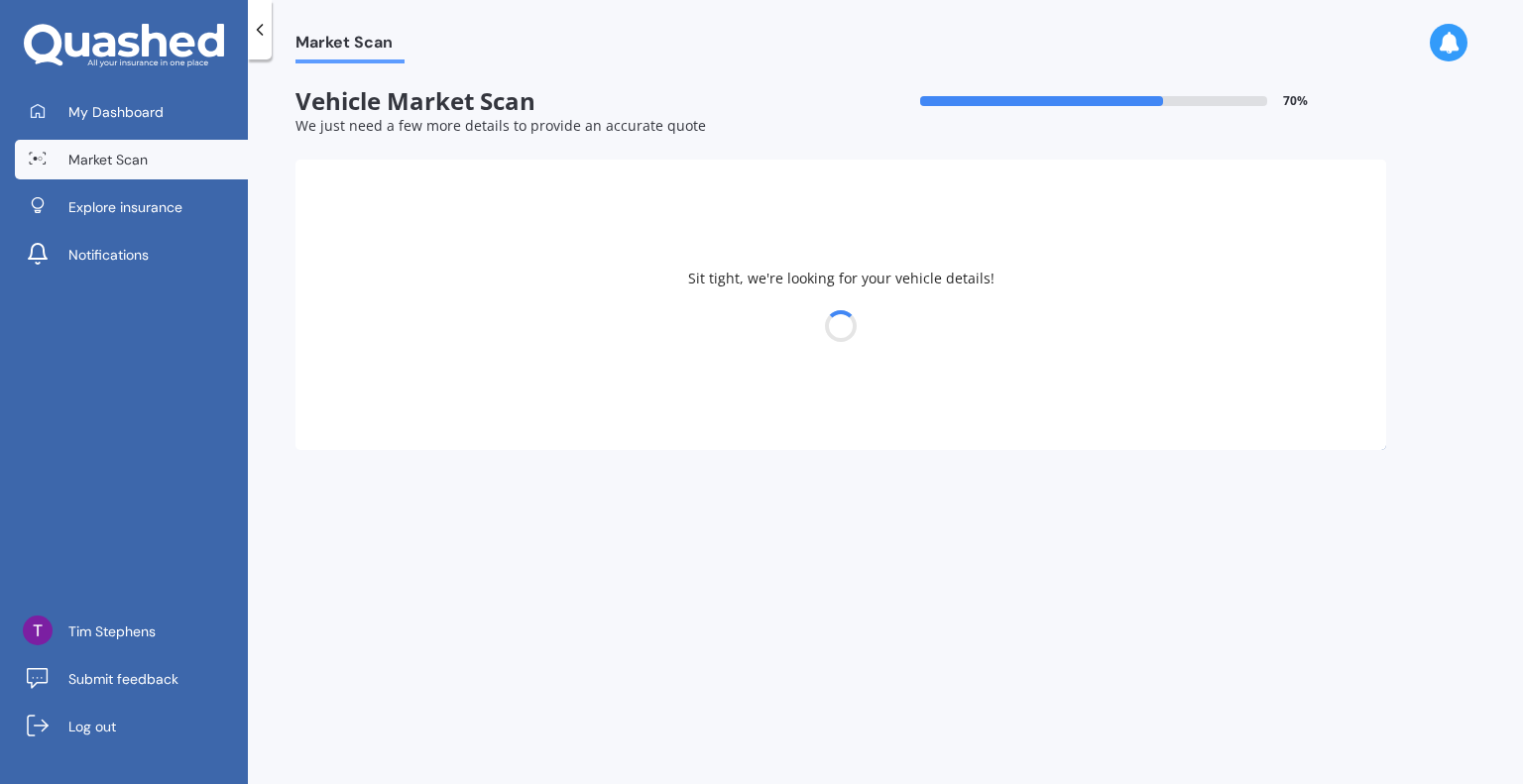 select on "HONDA" 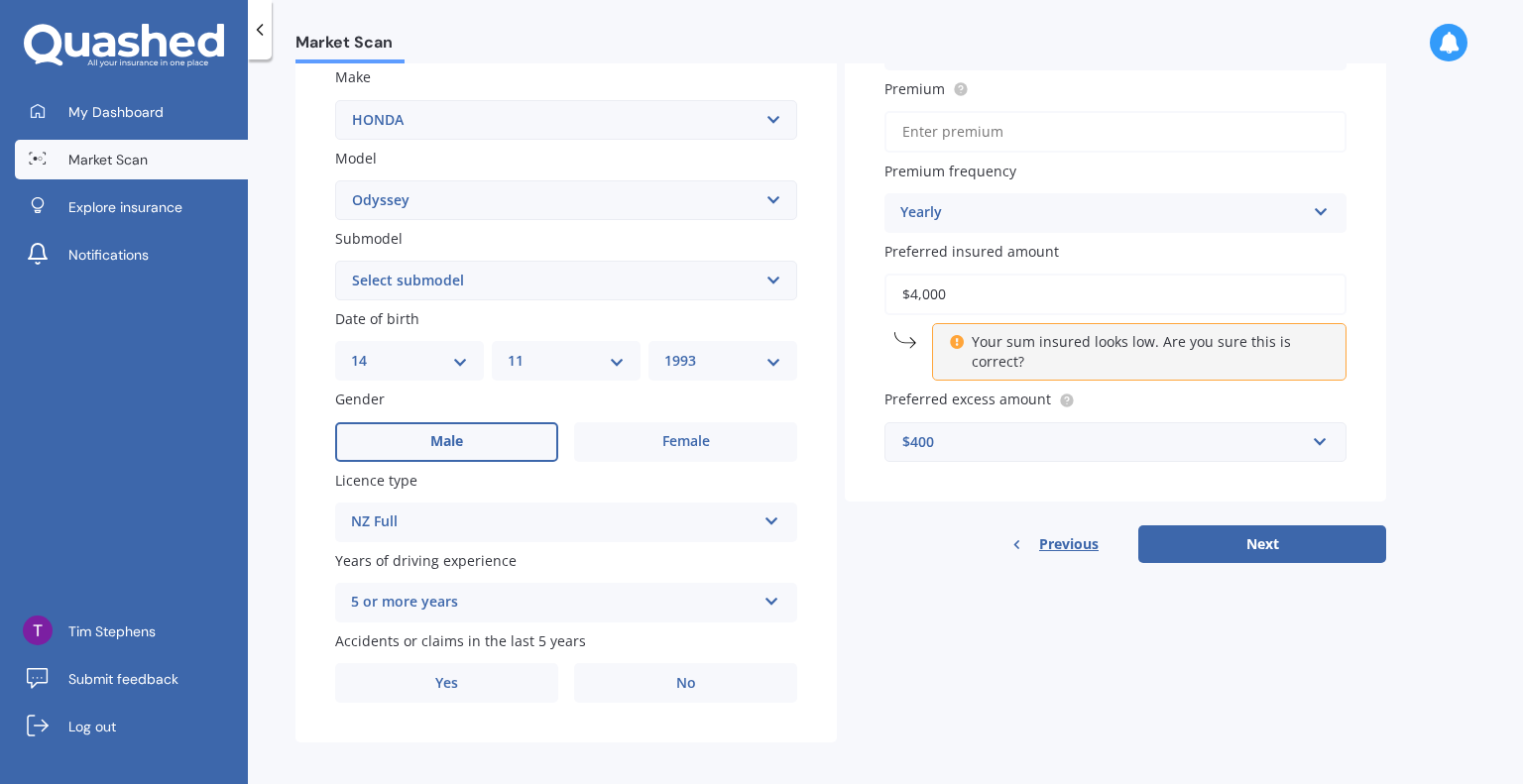 scroll, scrollTop: 383, scrollLeft: 0, axis: vertical 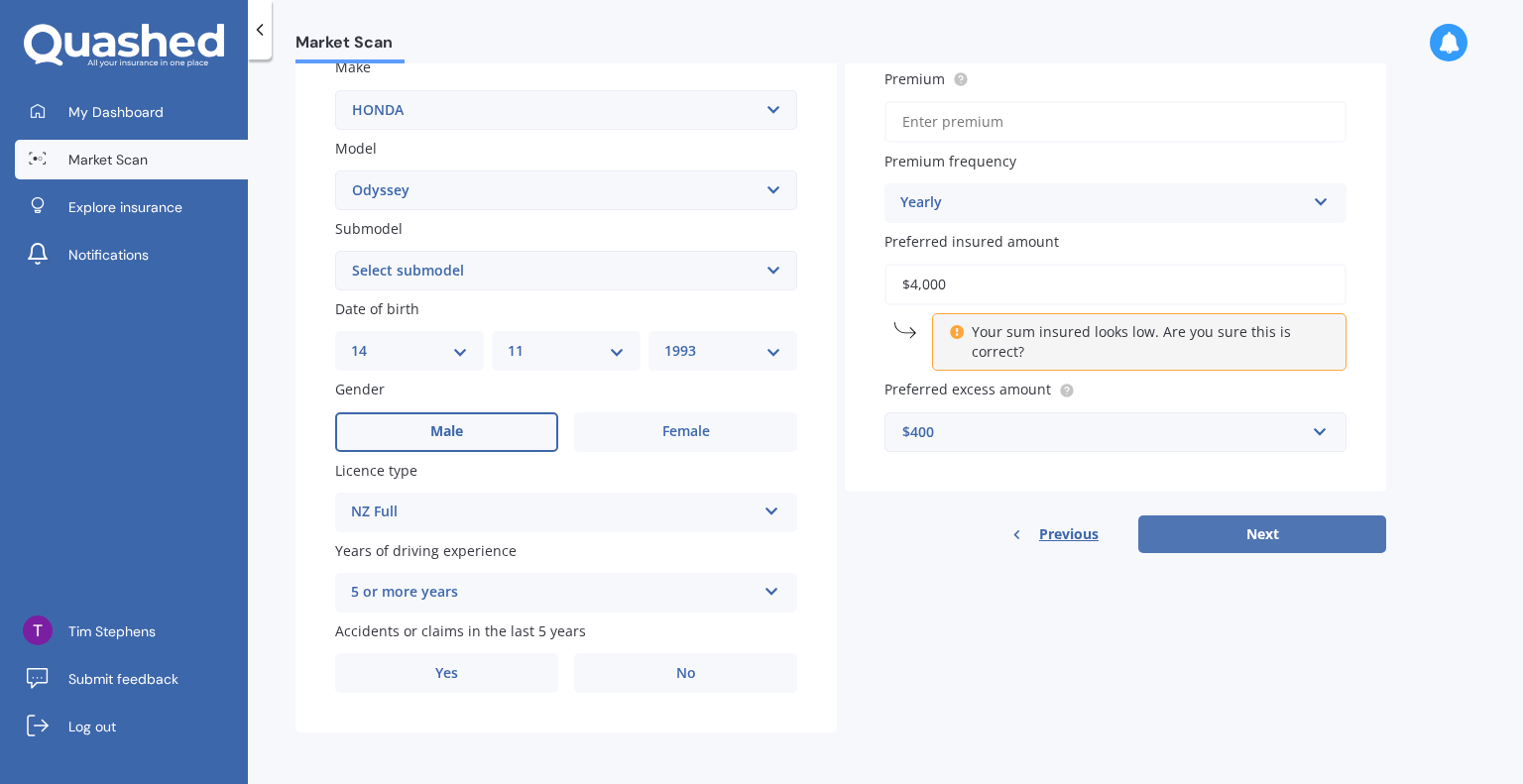 click on "Next" at bounding box center [1262, 534] 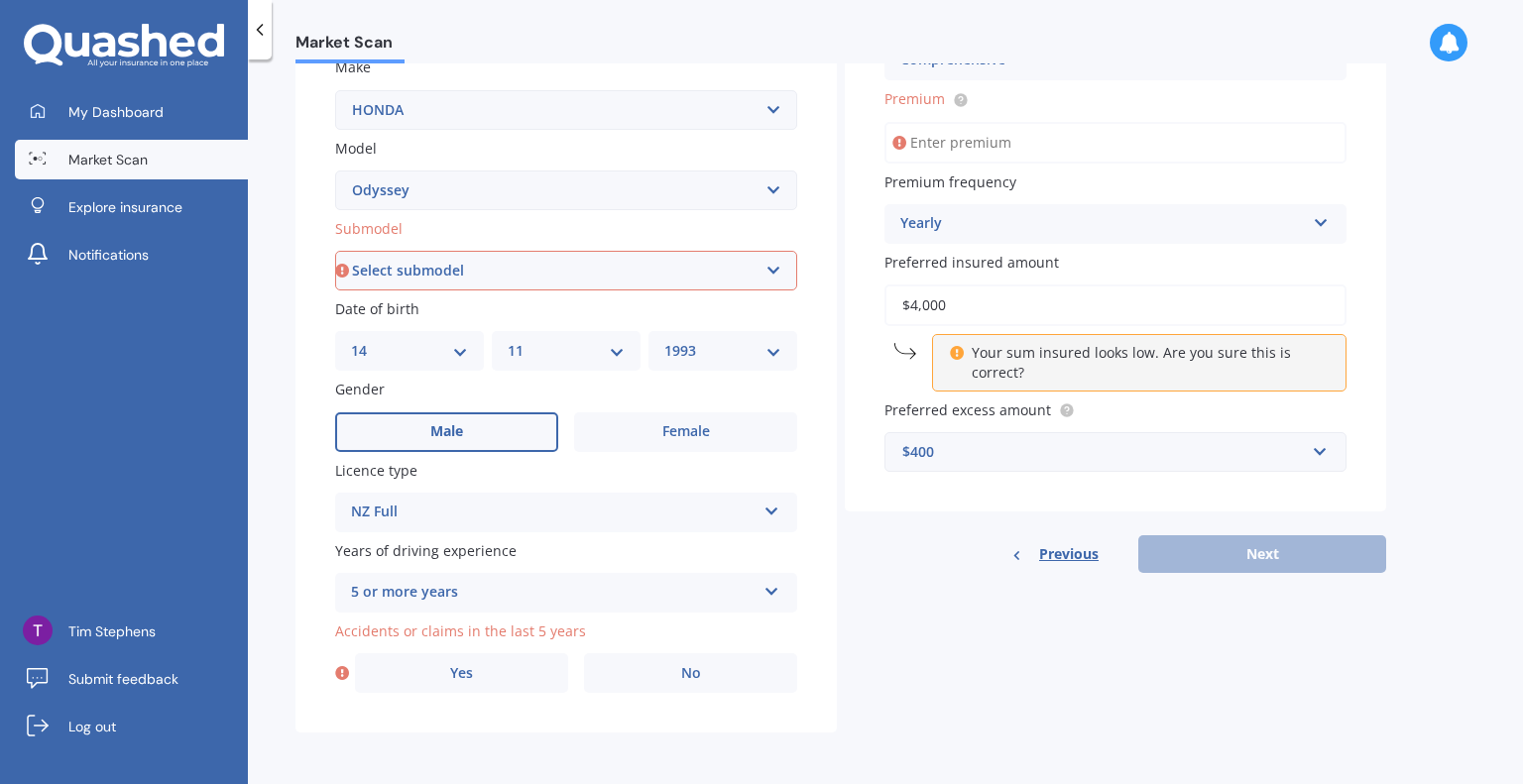 click on "Market Scan Vehicle Market Scan 70 % We just need a few more details to provide an accurate quote Details Plate number Search I don’t have a number plate Year 1998 Make Select make AC ALFA ROMEO ASTON MARTIN AUDI AUSTIN BEDFORD Bentley BMW BYD CADILLAC CAN-AM CHERY CHEVROLET CHRYSLER Citroen CRUISEAIR CUPRA DAEWOO DAIHATSU DAIMLER DAMON DIAHATSU DODGE EXOCET FACTORY FIVE FERRARI FIAT Fiord FLEETWOOD FORD FOTON FRASER GEELY GENESIS GEORGIE BOY GMC GREAT WALL GWM HAVAL HILLMAN HINO HOLDEN HOLIDAY RAMBLER HONDA HUMMER HYUNDAI INFINITI ISUZU IVECO JAC JAECOO JAGUAR JEEP KGM KIA LADA LAMBORGHINI LANCIA LANDROVER LDV LEAPMOTOR LEXUS LINCOLN LOTUS LUNAR M.G M.G. MAHINDRA MASERATI MAZDA MCLAREN MERCEDES AMG Mercedes Benz MERCEDES-AMG MERCURY MINI Mitsubishi MORGAN MORRIS NEWMAR Nissan OMODA OPEL OXFORD PEUGEOT Plymouth Polestar PONTIAC PORSCHE PROTON RAM Range Rover Rayne RENAULT ROLLS ROYCE ROVER SAAB SATURN SEAT SHELBY SKODA SMART SSANGYONG SUBARU SUZUKI TATA TESLA TIFFIN Toyota TRIUMPH TVR Vauxhall VOLKSWAGEN ZX" at bounding box center (885, 425) 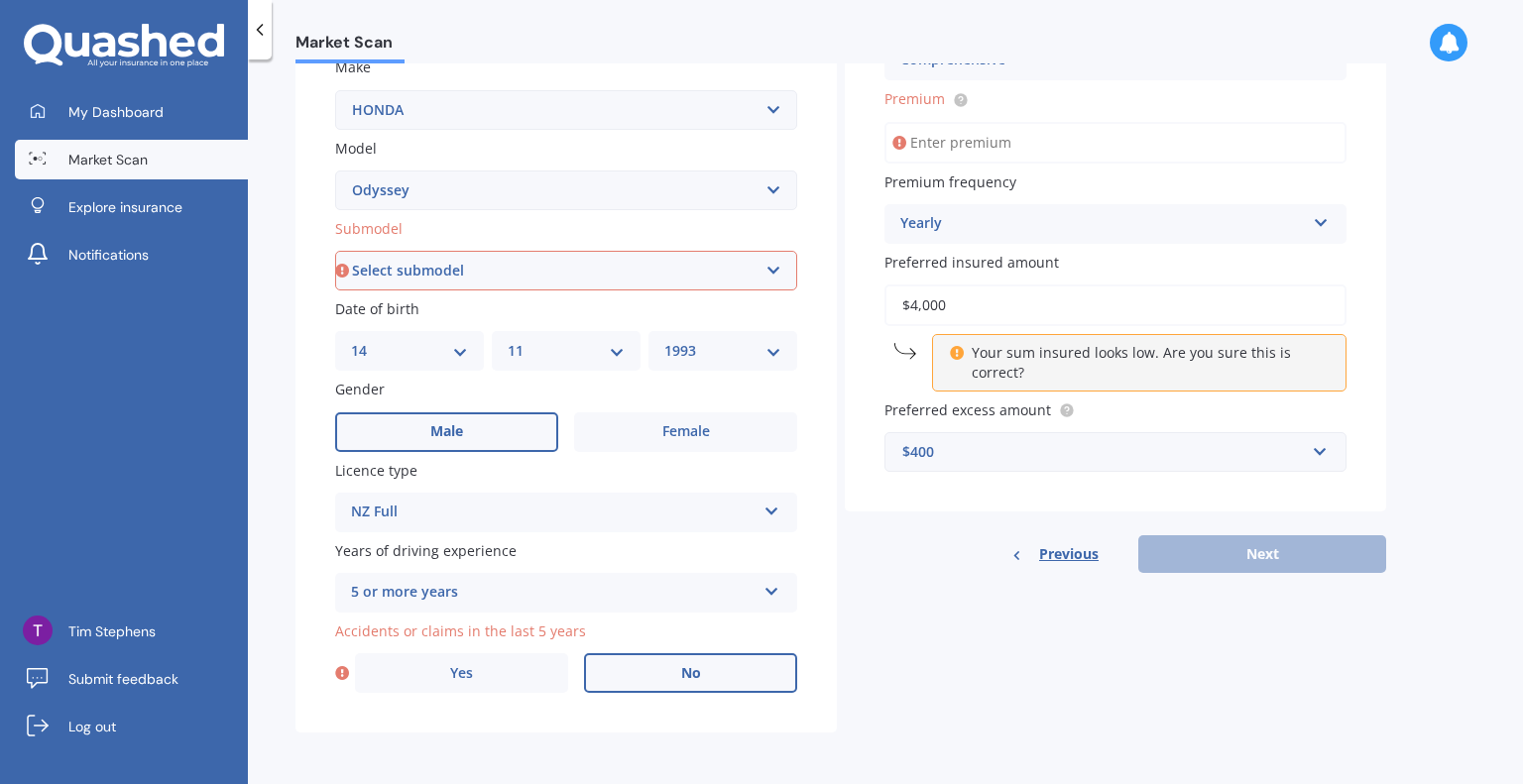 click on "No" at bounding box center [691, 673] 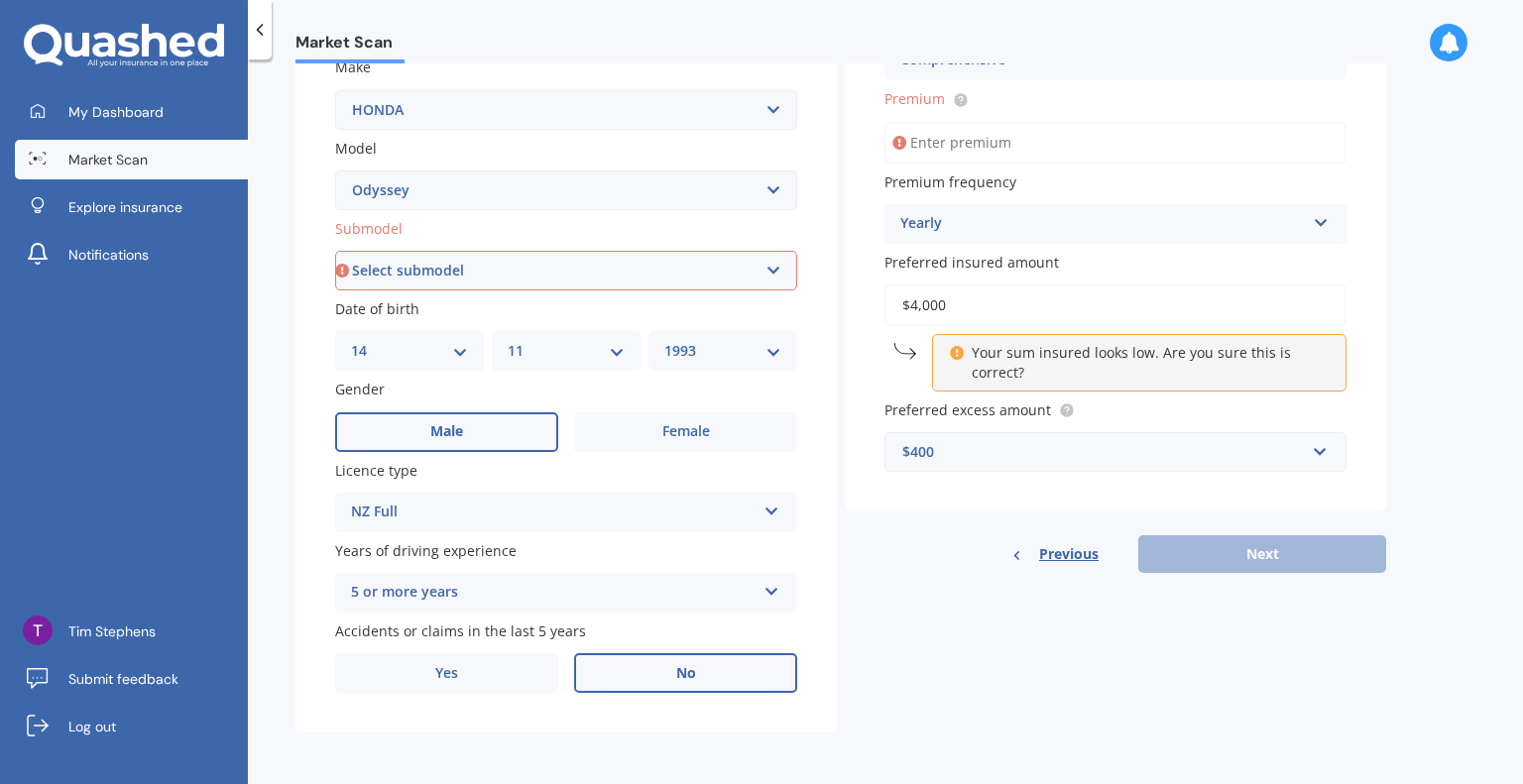 click on "Select submodel (all other) 2.2 litre 2.3 litre 2.4 litre L S V6 3.0 litre" at bounding box center [566, 271] 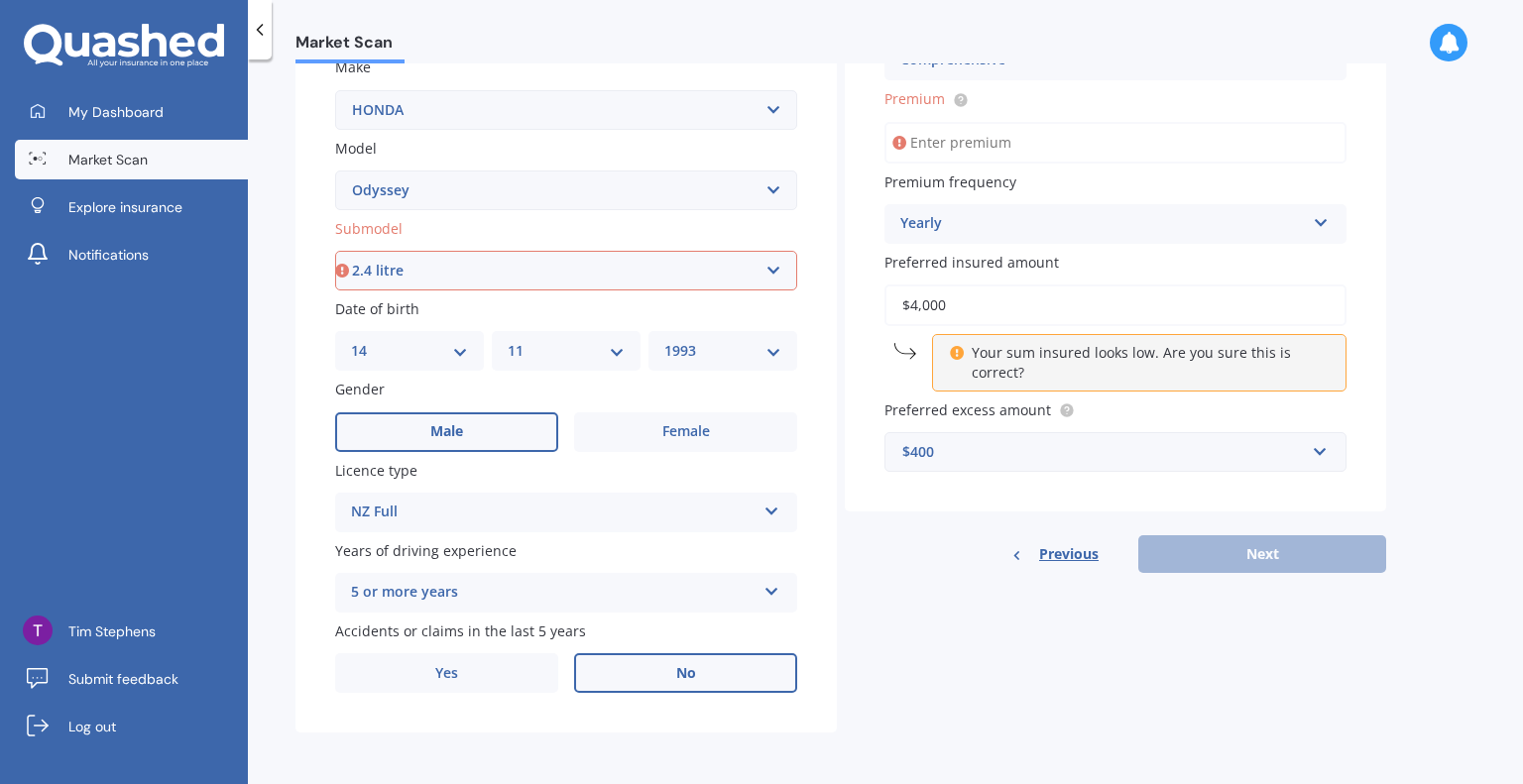 click on "Select submodel (all other) 2.2 litre 2.3 litre 2.4 litre L S V6 3.0 litre" at bounding box center [566, 271] 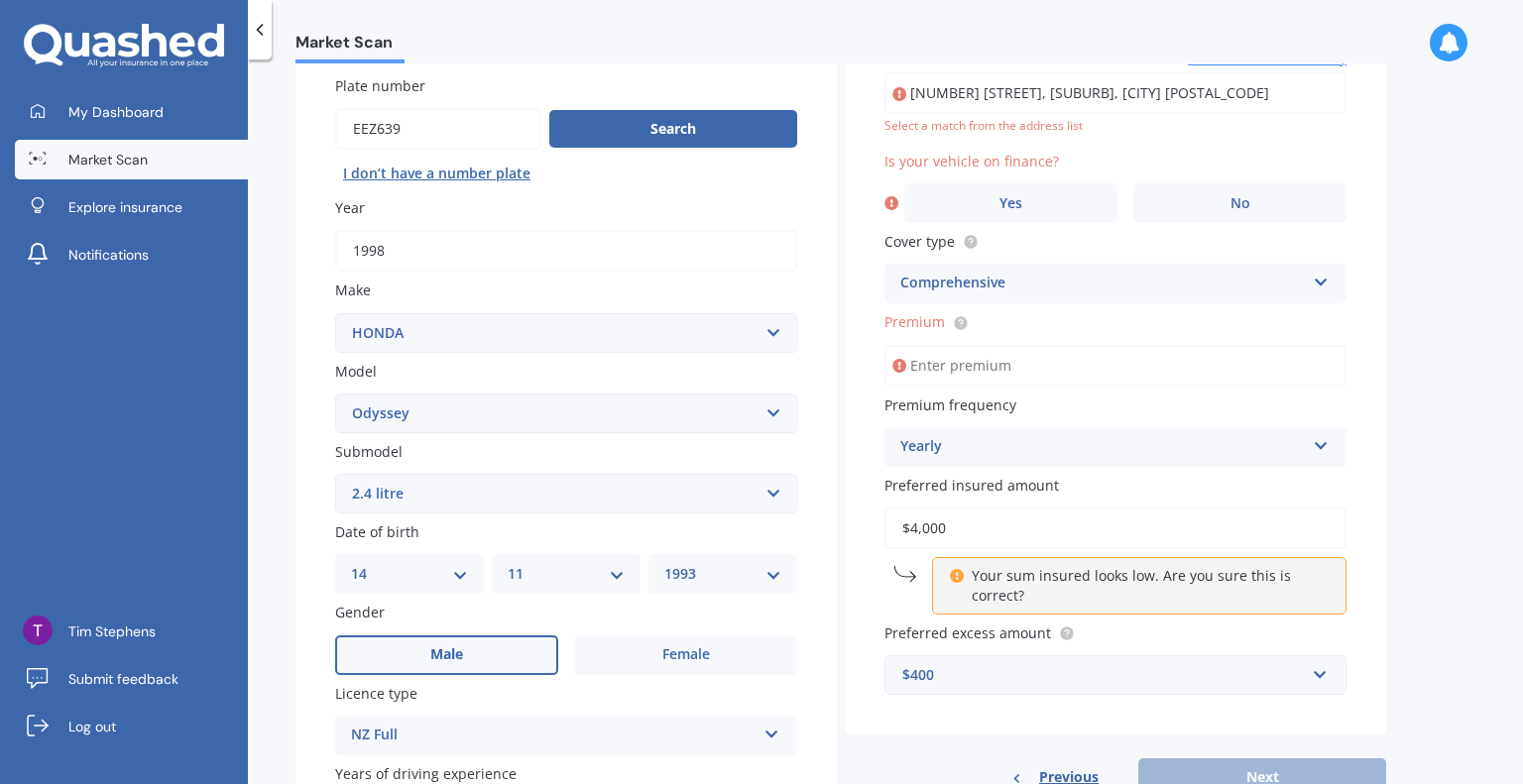 scroll, scrollTop: 135, scrollLeft: 0, axis: vertical 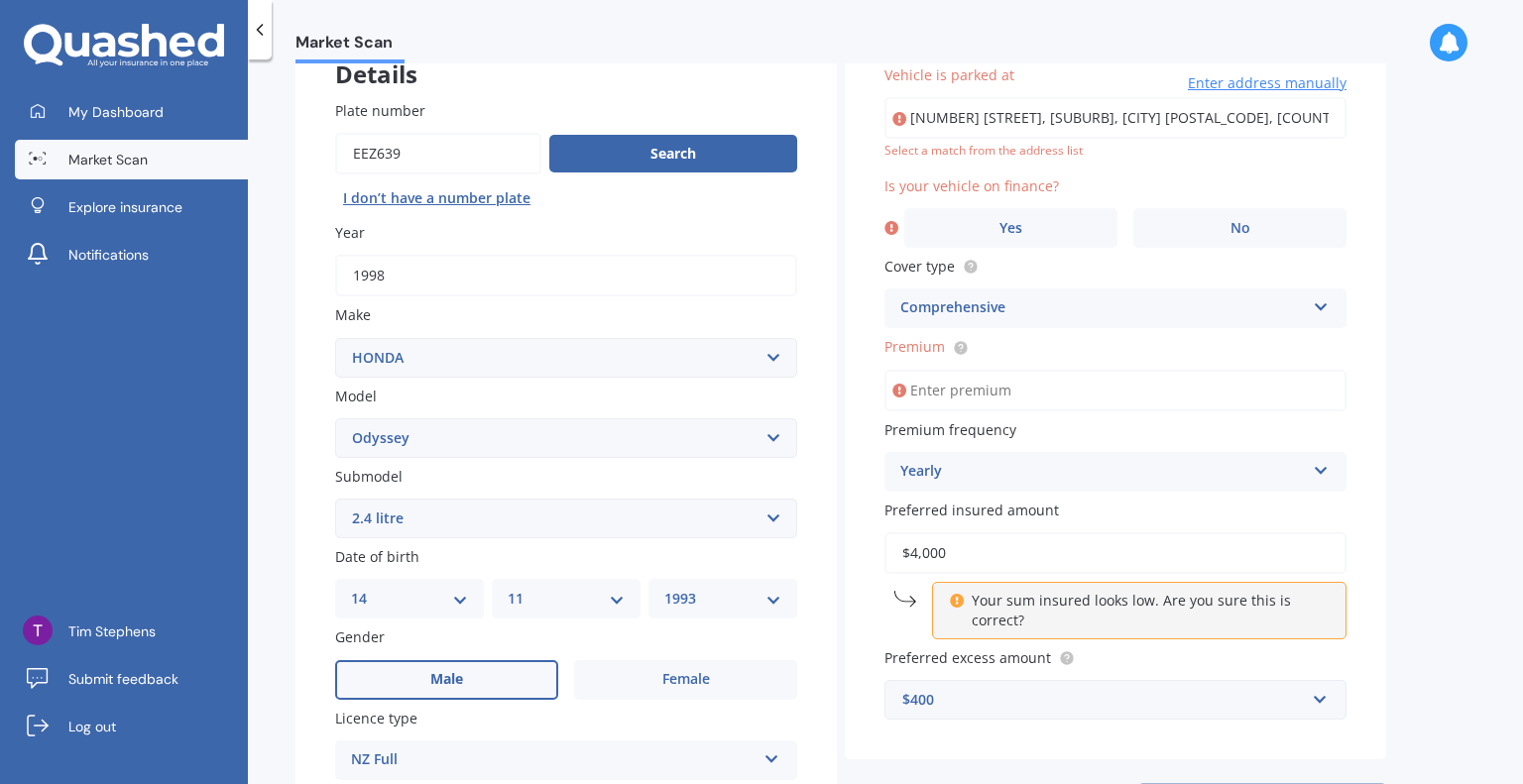 type on "[NUMBER] [STREET], [SUBURB], [CITY] [POSTAL_CODE]" 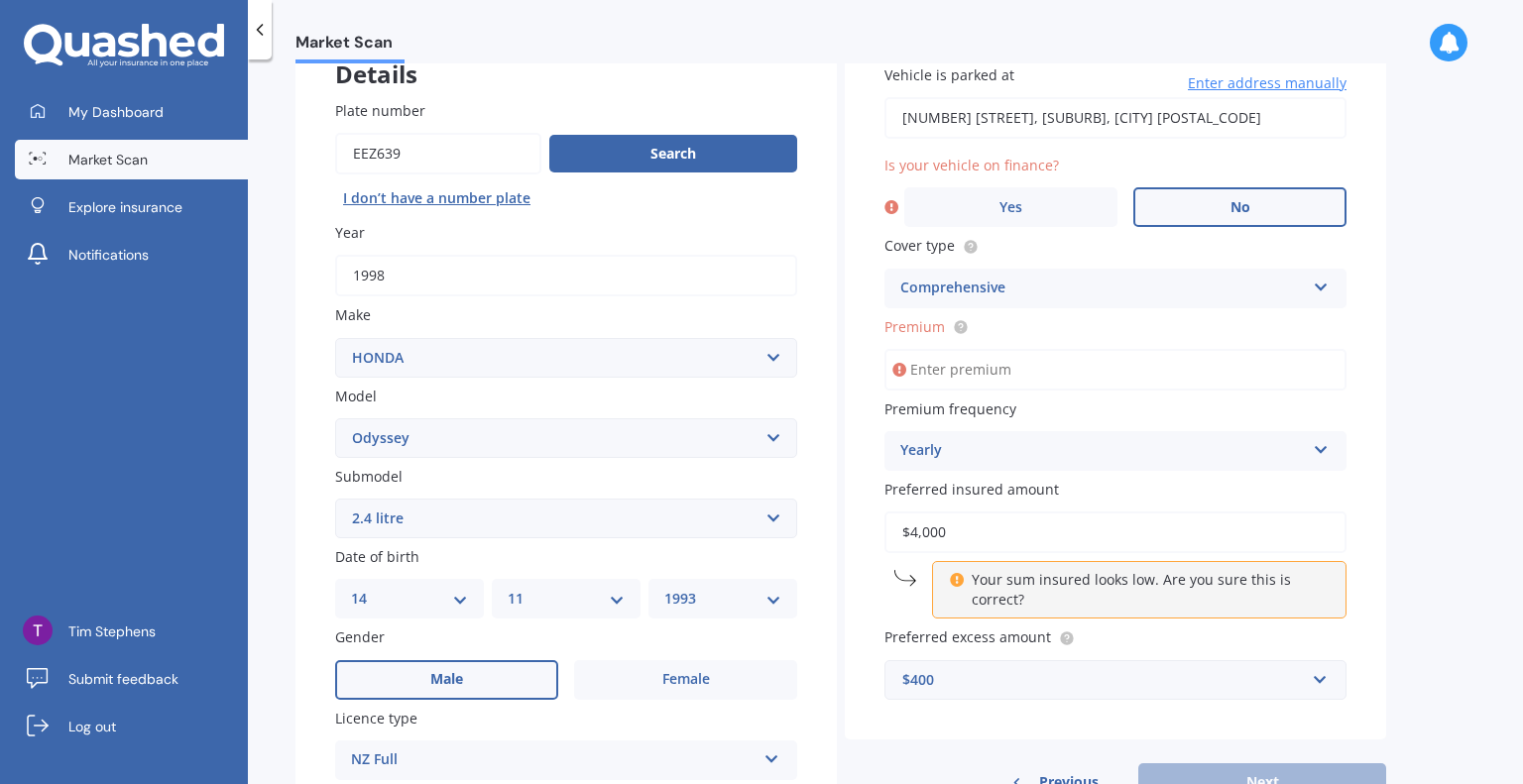 click on "No" at bounding box center (1239, 207) 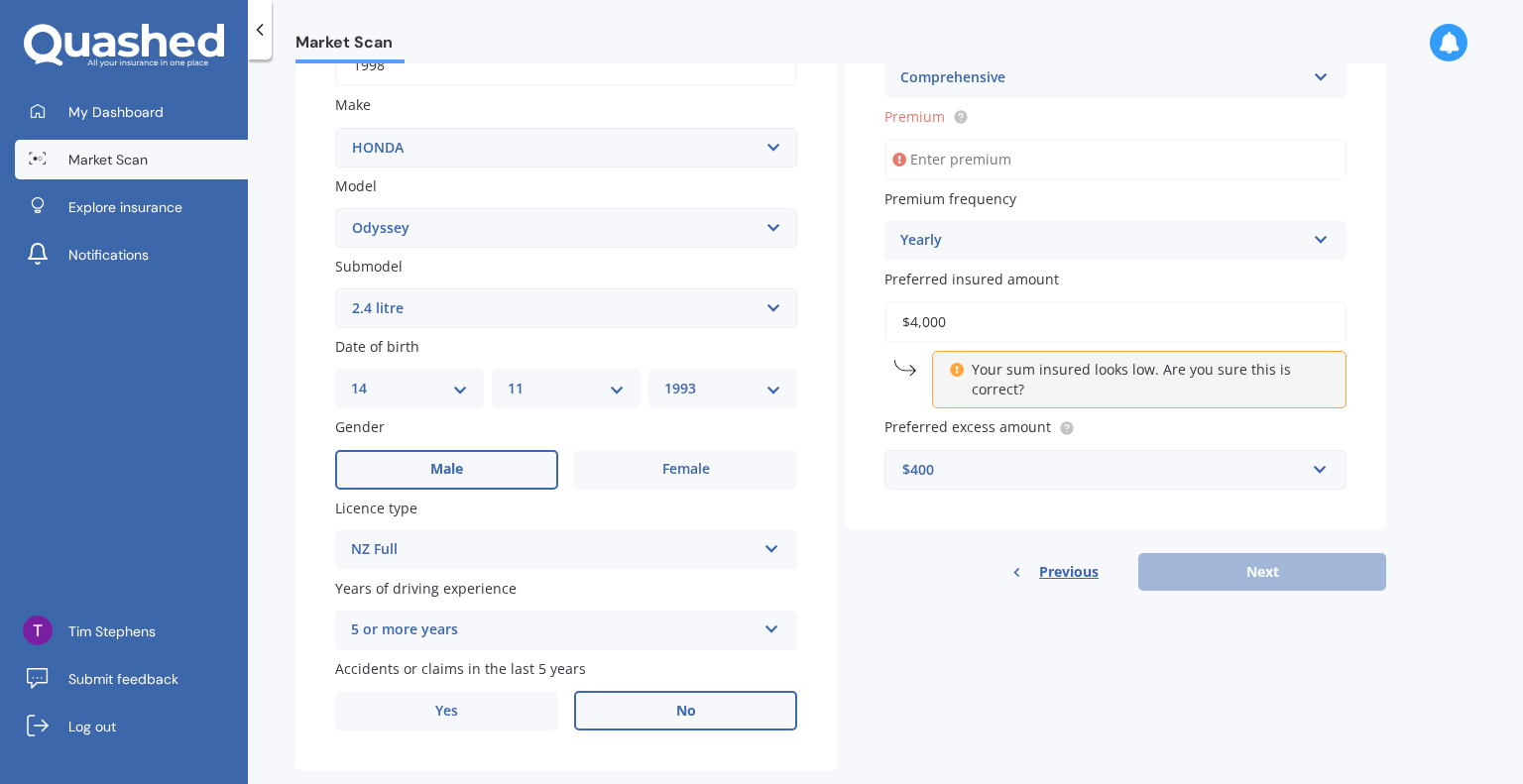 scroll, scrollTop: 383, scrollLeft: 0, axis: vertical 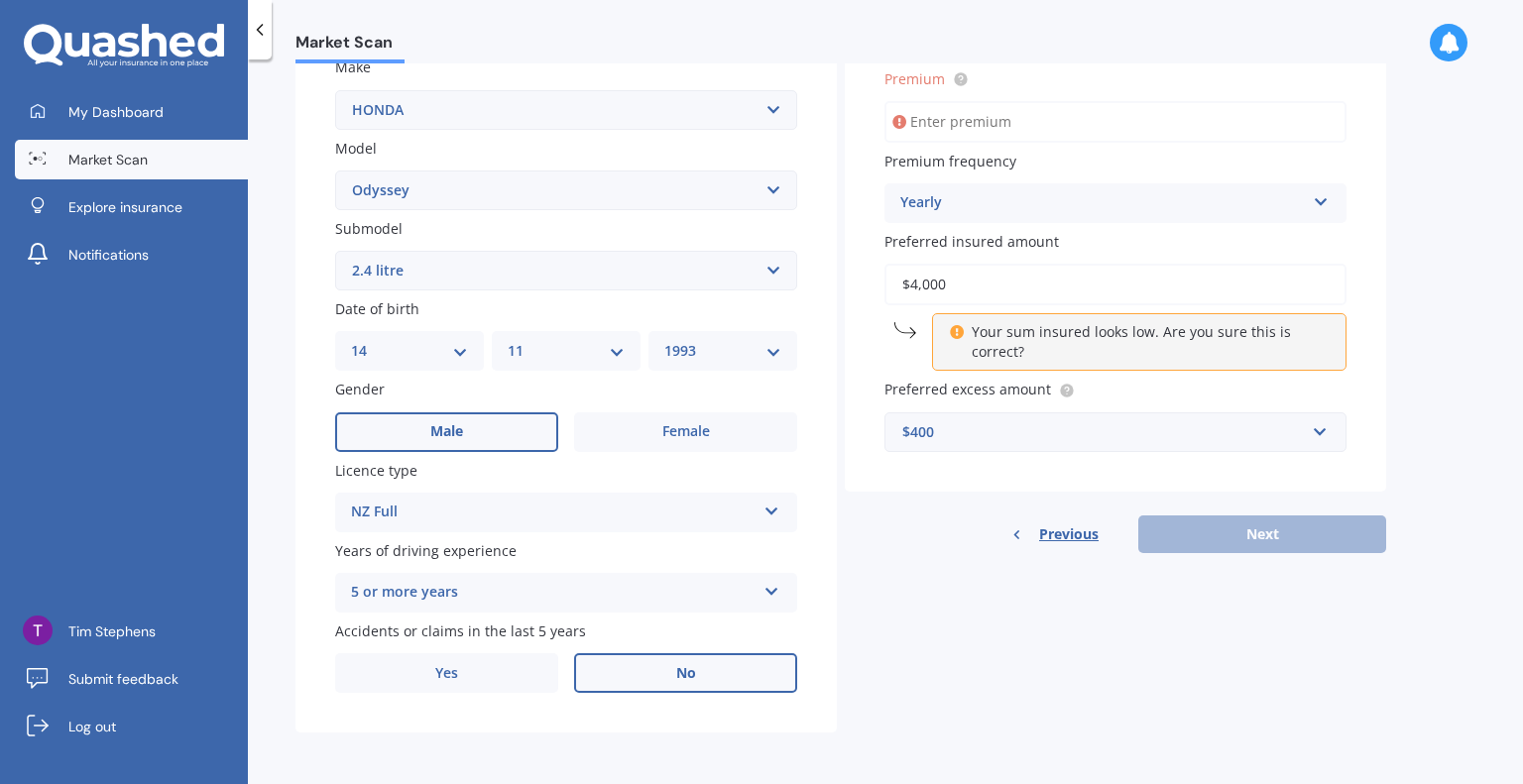 click on "Previous Next" at bounding box center (1115, 534) 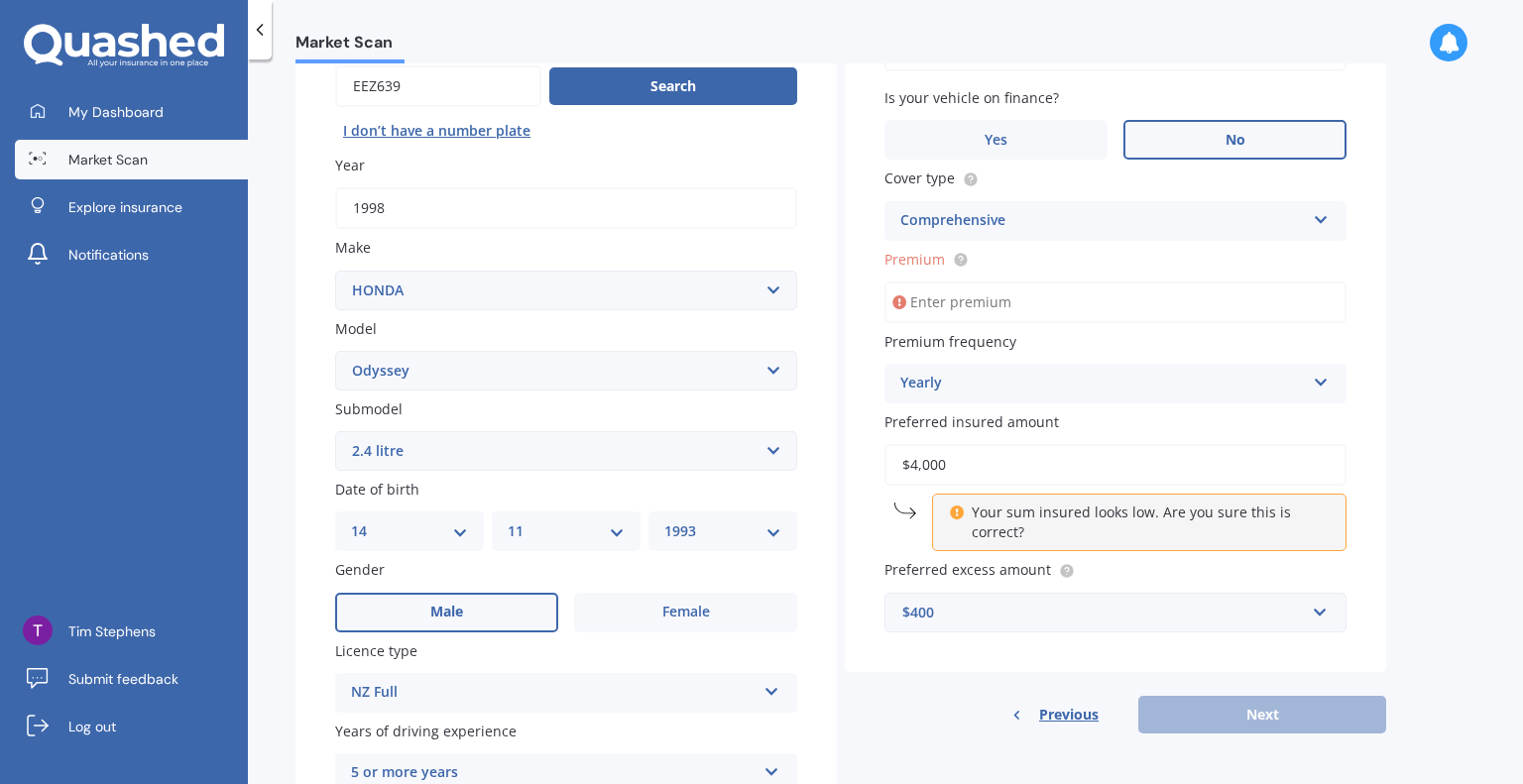scroll, scrollTop: 184, scrollLeft: 0, axis: vertical 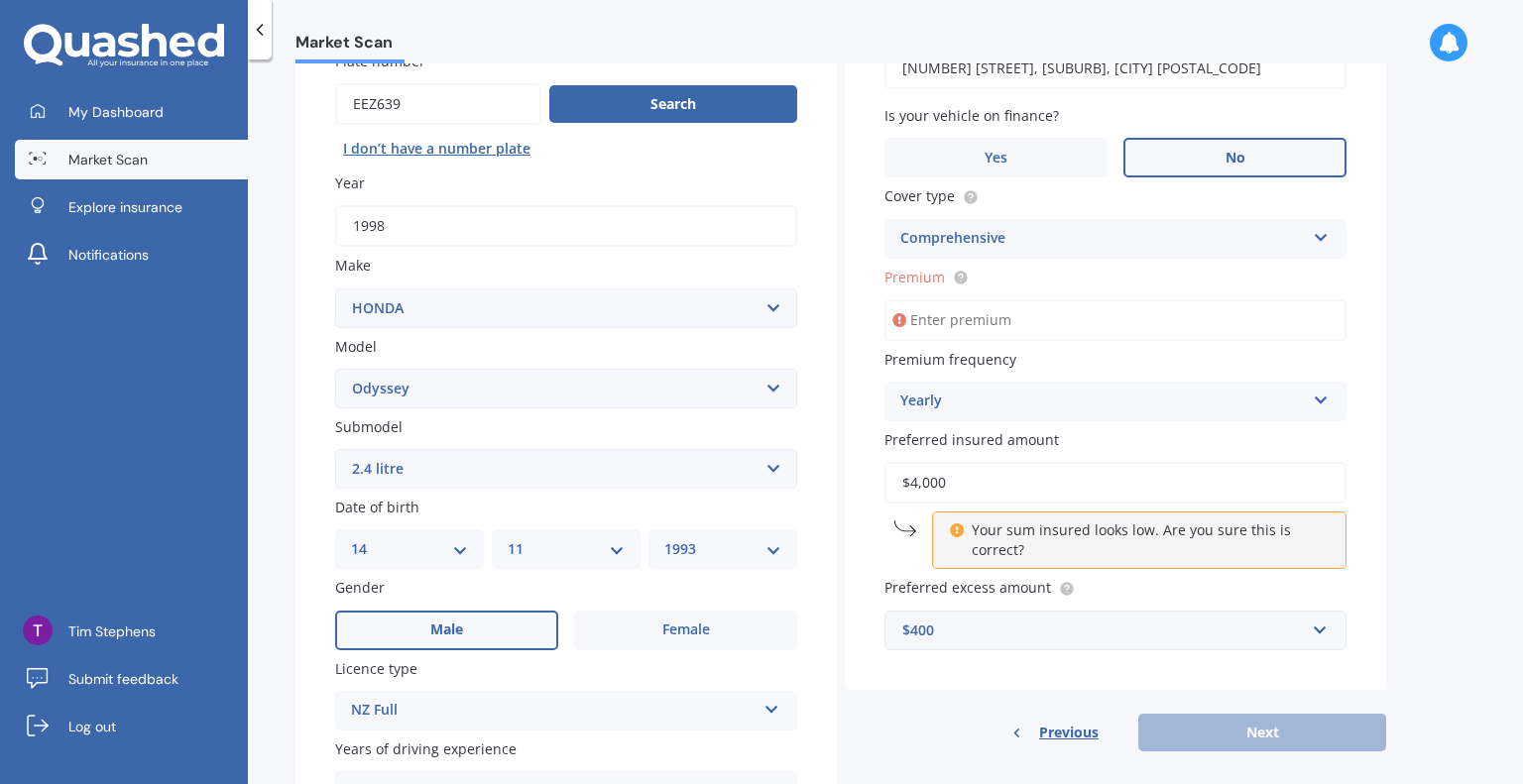 click on "Premium" at bounding box center (1115, 320) 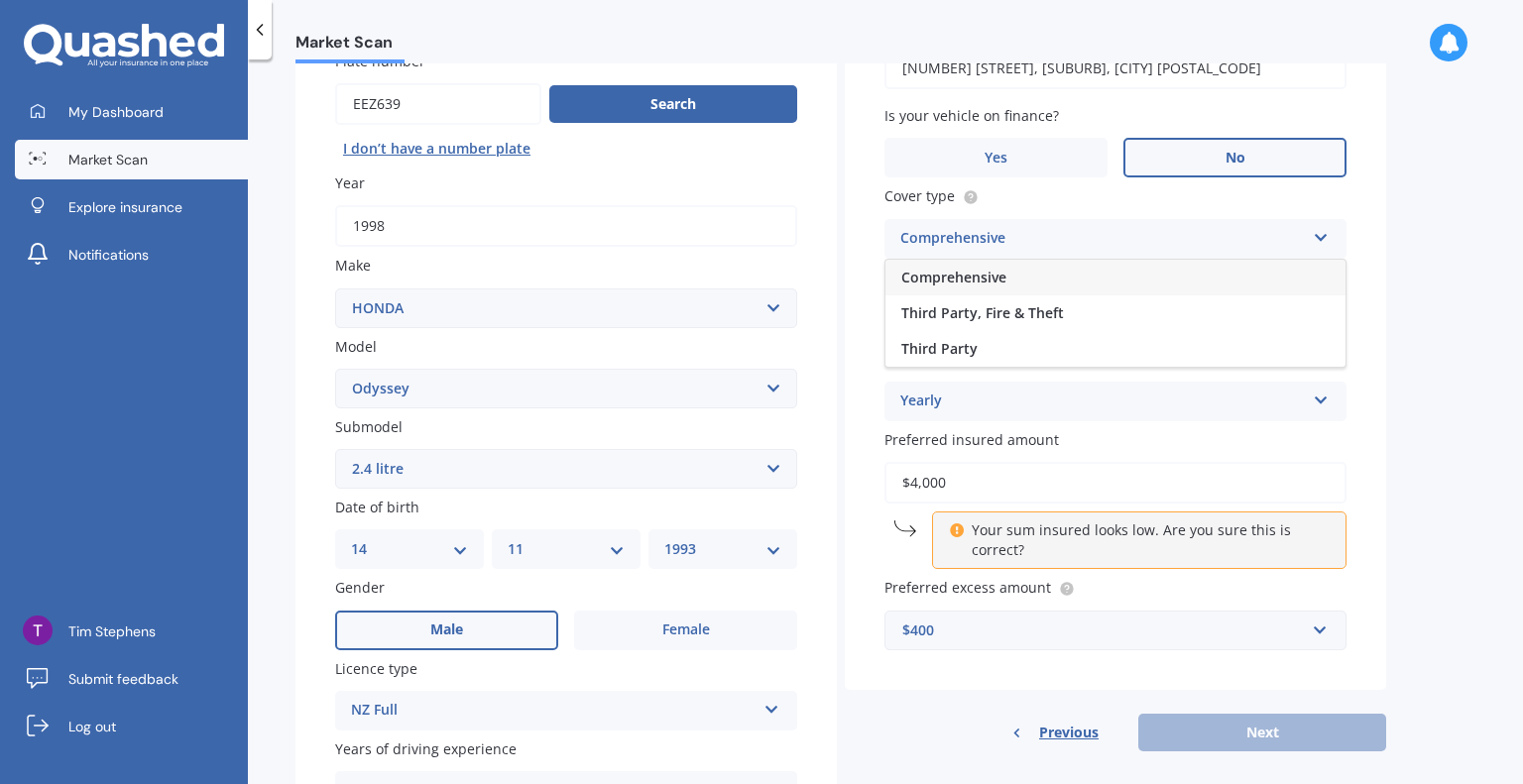 click on "Market Scan Vehicle Market Scan 70 % We just need a few more details to provide an accurate quote Details Plate number Search I don’t have a number plate Year 1998 Make Select make AC ALFA ROMEO ASTON MARTIN AUDI AUSTIN BEDFORD Bentley BMW BYD CADILLAC CAN-AM CHERY CHEVROLET CHRYSLER Citroen CRUISEAIR CUPRA DAEWOO DAIHATSU DAIMLER DAMON DIAHATSU DODGE EXOCET FACTORY FIVE FERRARI FIAT Fiord FLEETWOOD FORD FOTON FRASER GEELY GENESIS GEORGIE BOY GMC GREAT WALL GWM HAVAL HILLMAN HINO HOLDEN HOLIDAY RAMBLER HONDA HUMMER HYUNDAI INFINITI ISUZU IVECO JAC JAECOO JAGUAR JEEP KGM KIA LADA LAMBORGHINI LANCIA LANDROVER LDV LEAPMOTOR LEXUS LINCOLN LOTUS LUNAR M.G M.G. MAHINDRA MASERATI MAZDA MCLAREN MERCEDES AMG Mercedes Benz MERCEDES-AMG MERCURY MINI Mitsubishi MORGAN MORRIS NEWMAR Nissan OMODA OPEL OXFORD PEUGEOT Plymouth Polestar PONTIAC PORSCHE PROTON RAM Range Rover Rayne RENAULT ROLLS ROYCE ROVER SAAB SATURN SEAT SHELBY SKODA SMART SSANGYONG SUBARU SUZUKI TATA TESLA TIFFIN Toyota TRIUMPH TVR Vauxhall VOLKSWAGEN ZX" at bounding box center (885, 425) 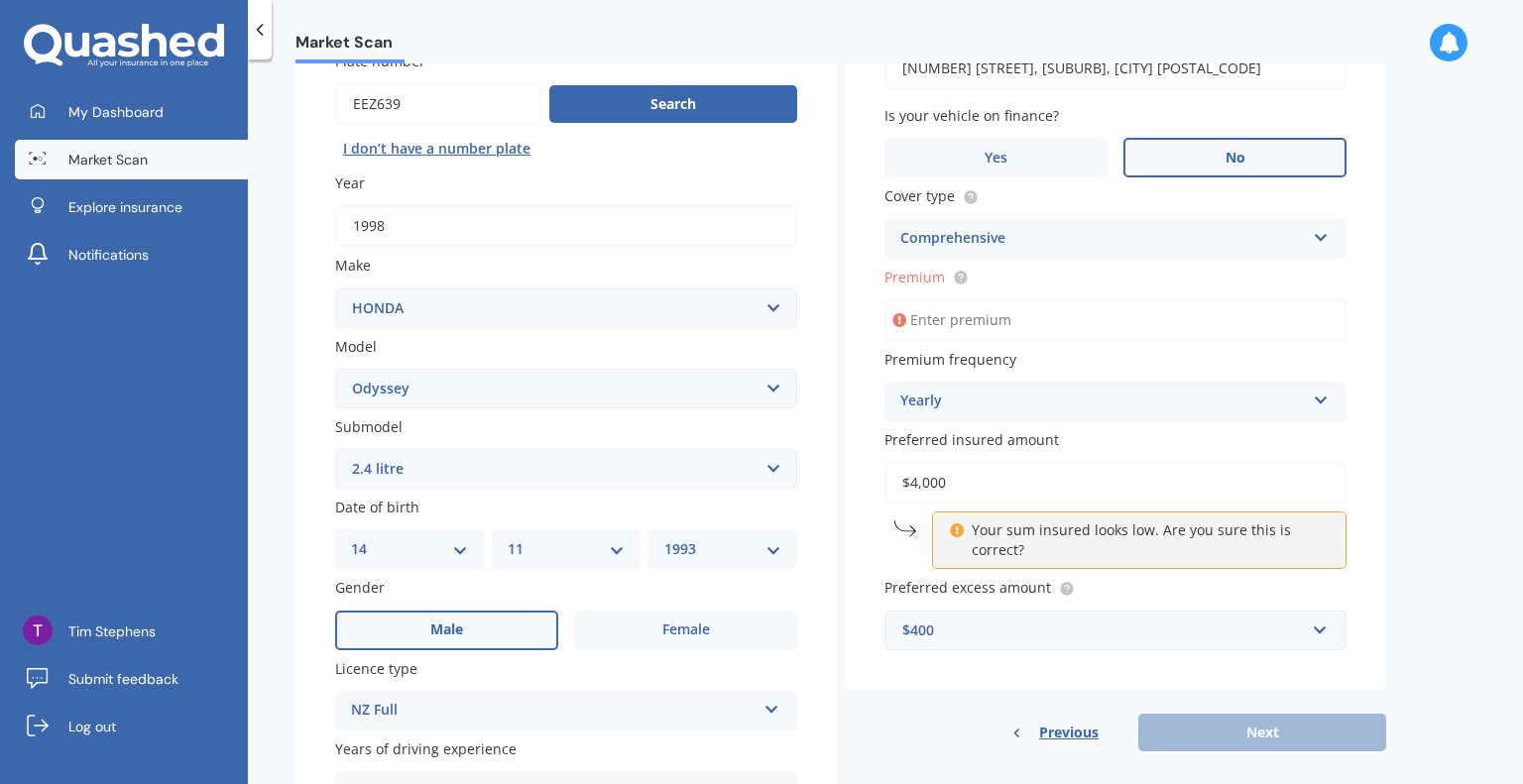 click on "Comprehensive" at bounding box center (1103, 239) 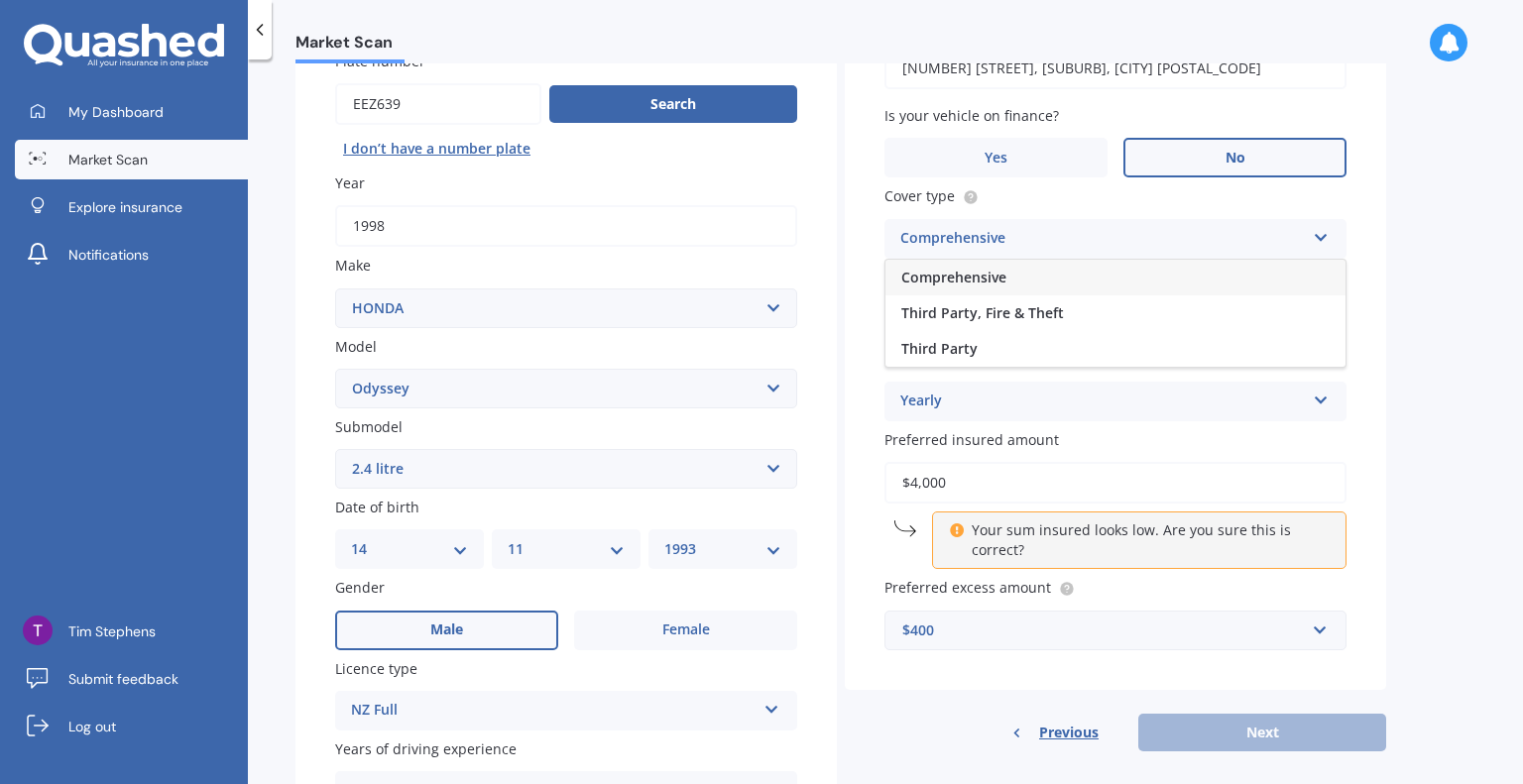 click on "Comprehensive" at bounding box center [1115, 278] 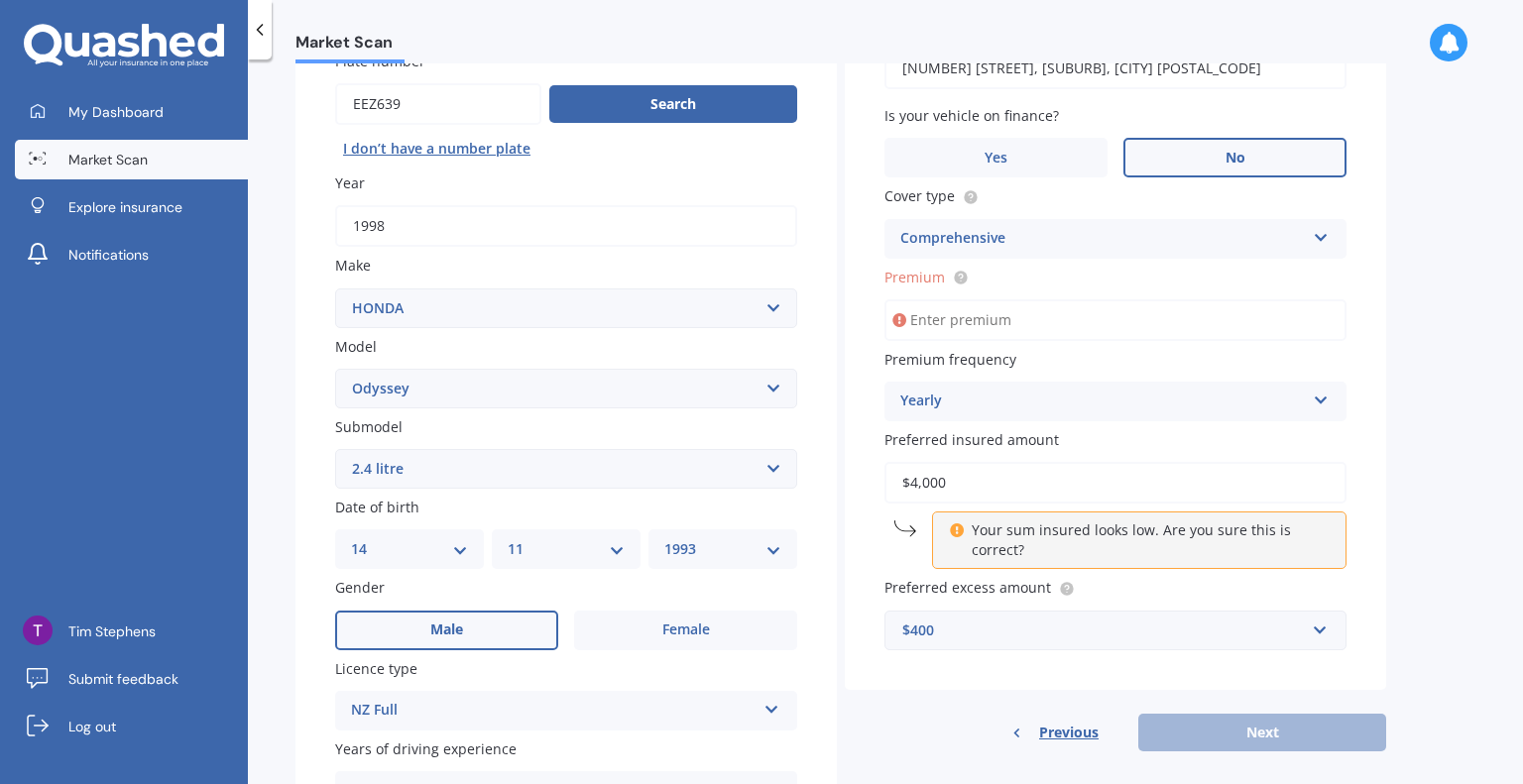 click on "Premium" at bounding box center (1115, 320) 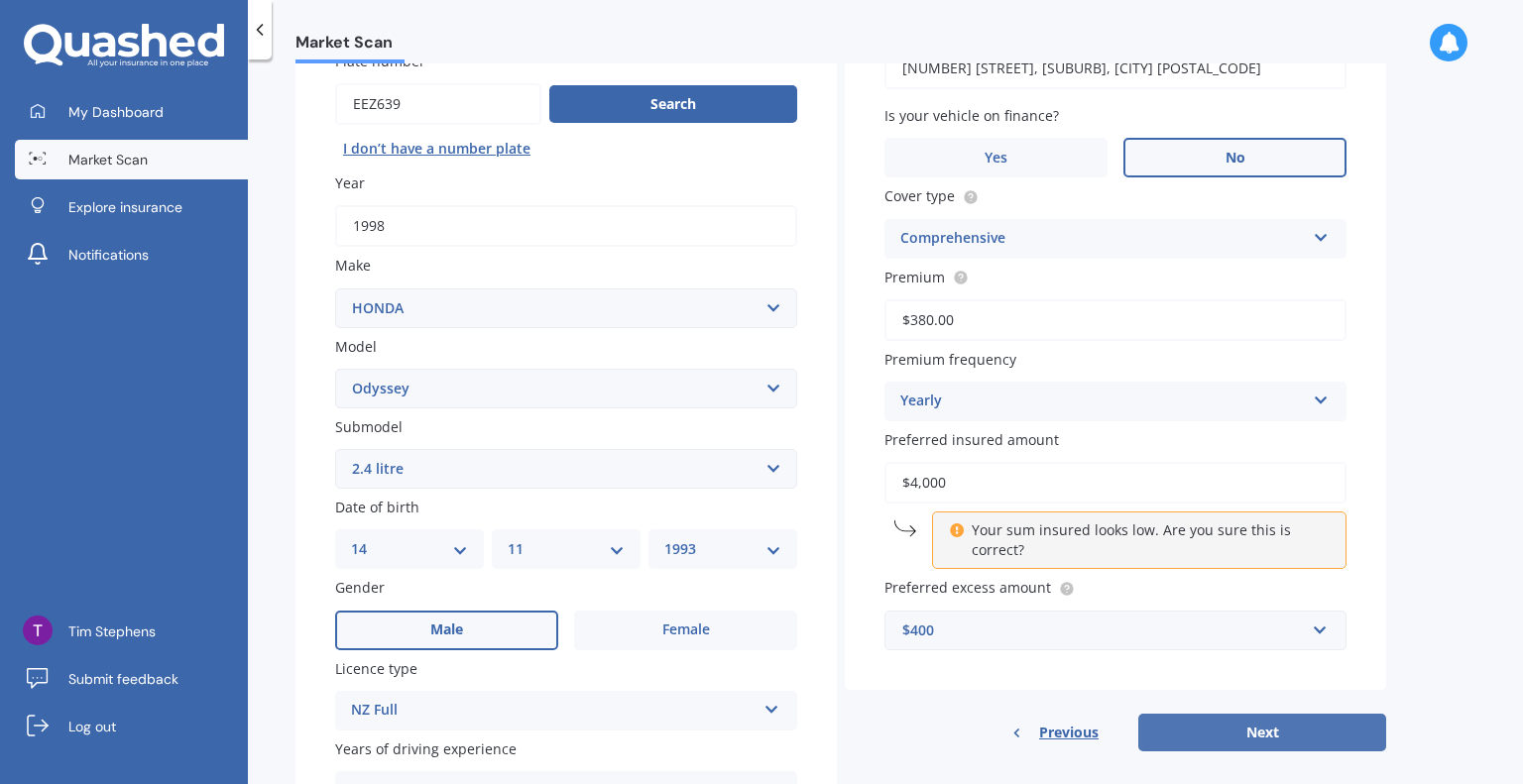 type on "$380.00" 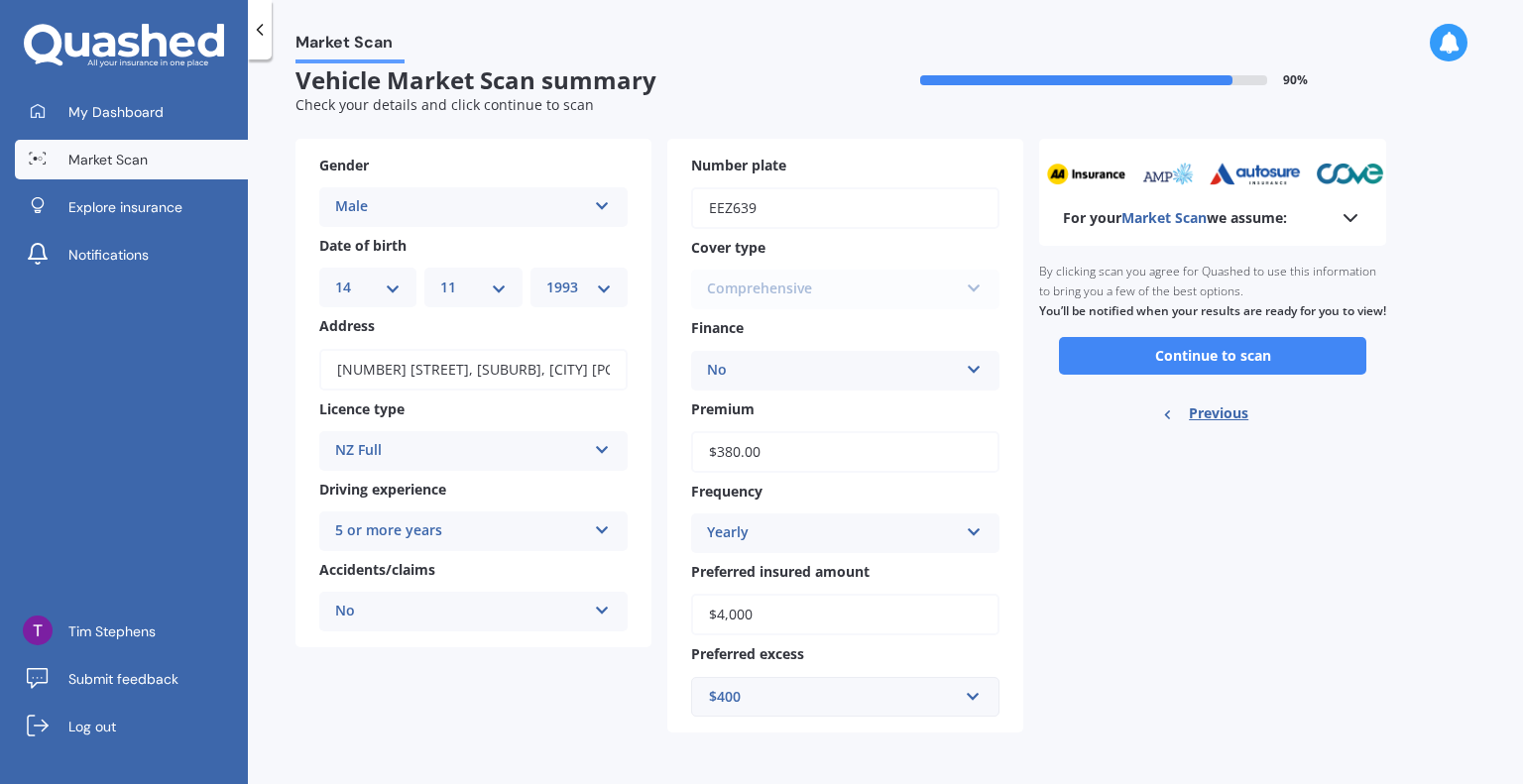 scroll, scrollTop: 0, scrollLeft: 0, axis: both 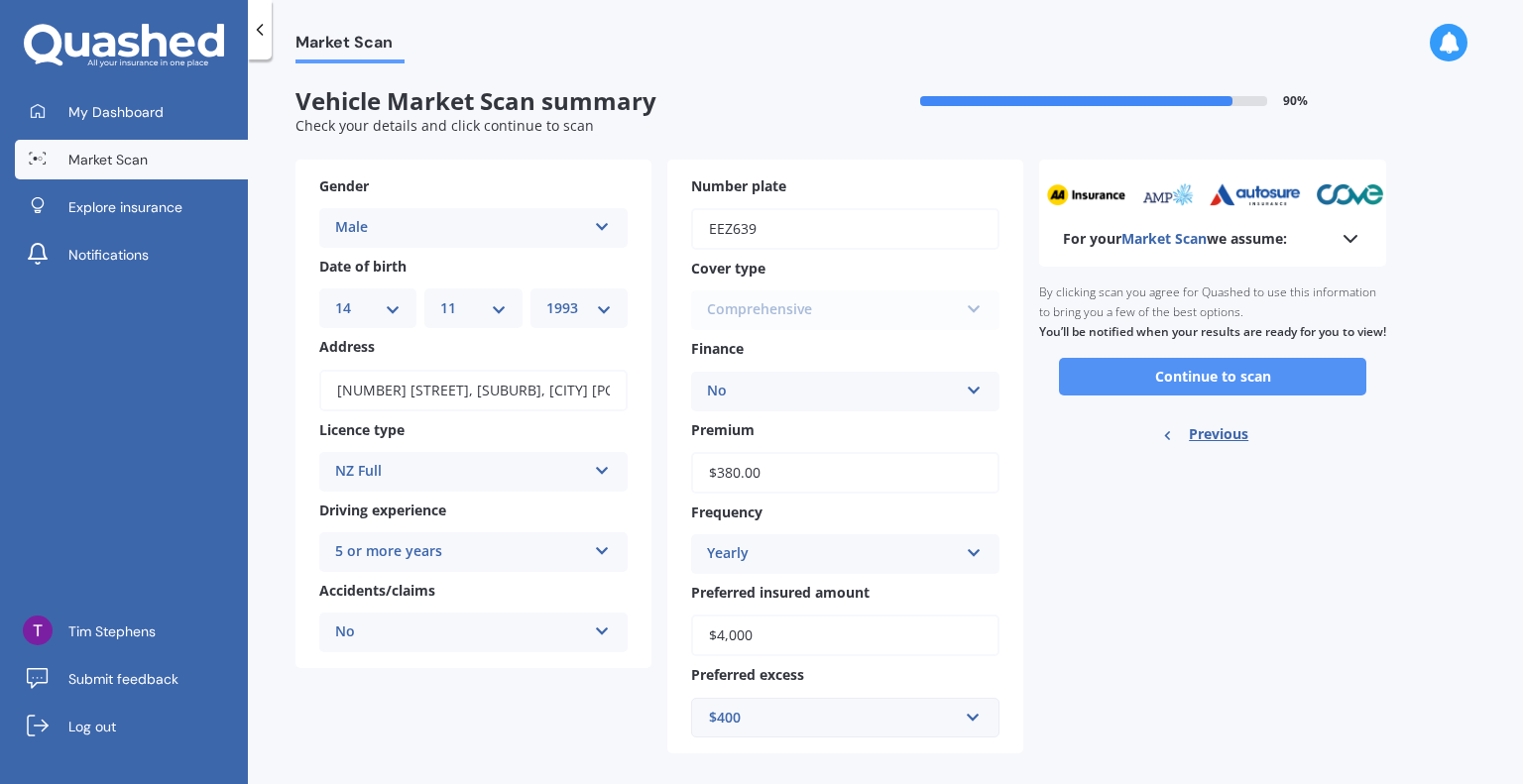 click on "Continue to scan" at bounding box center [1213, 377] 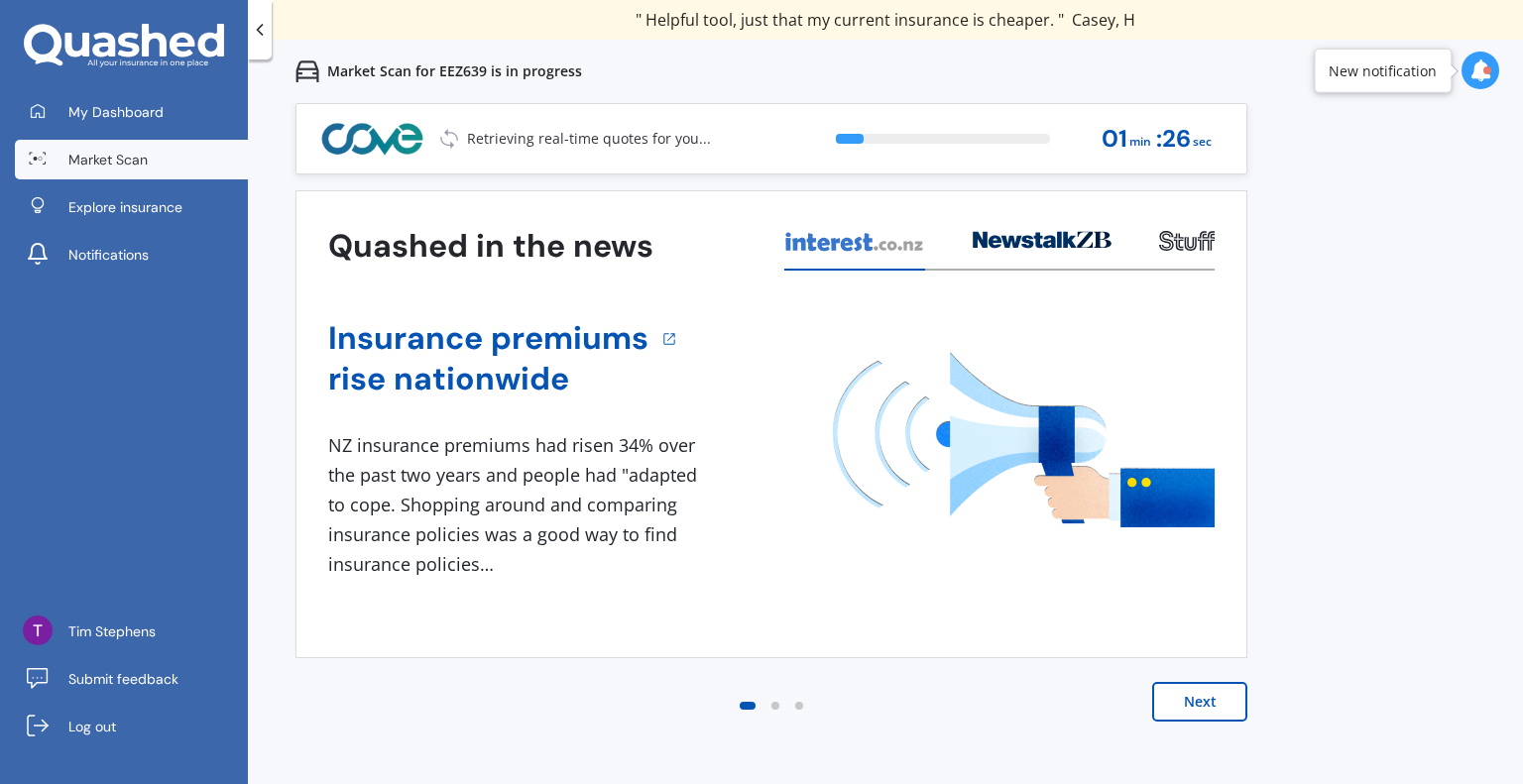 click on "Market Scan" at bounding box center (131, 160) 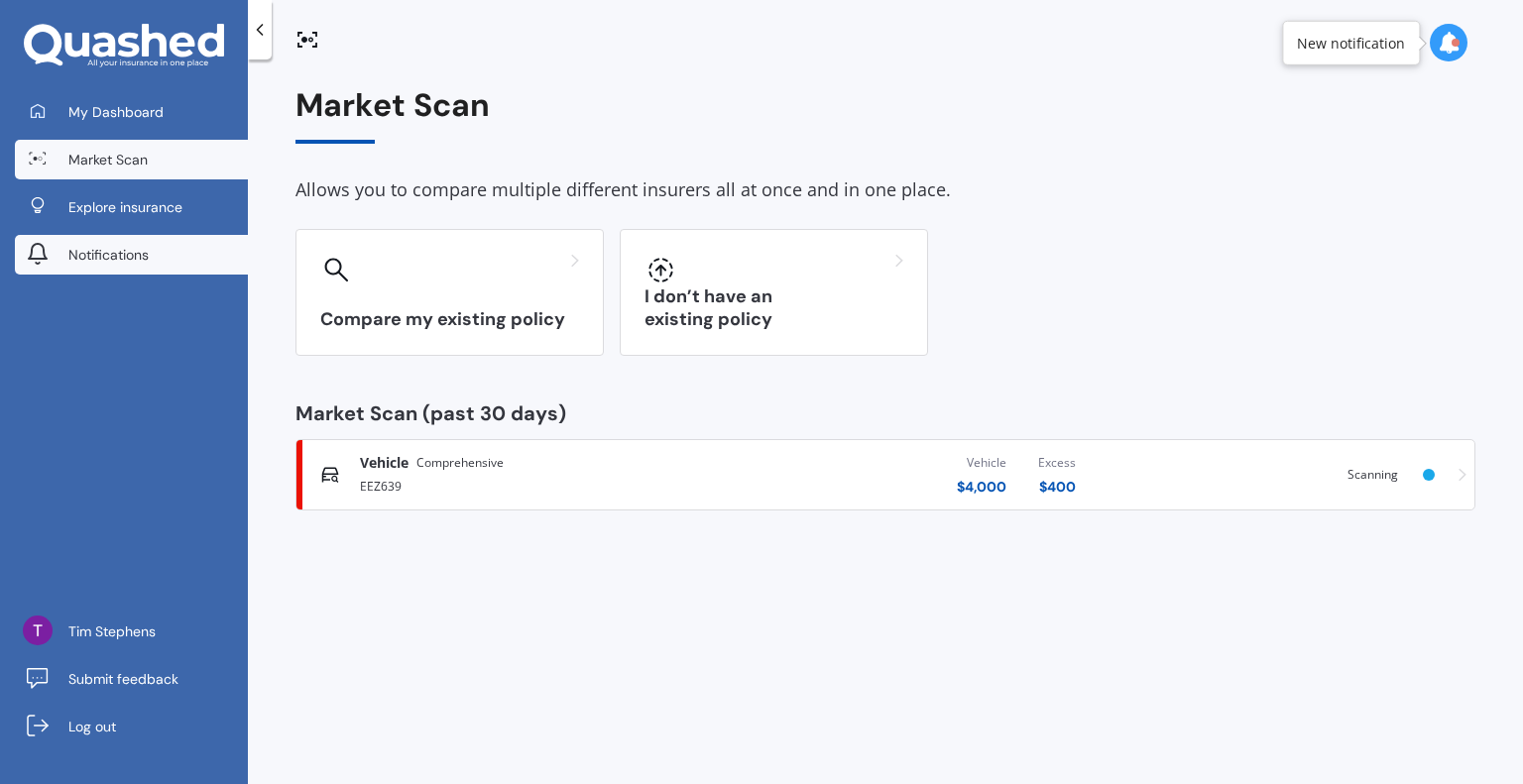 click on "Notifications" at bounding box center (131, 255) 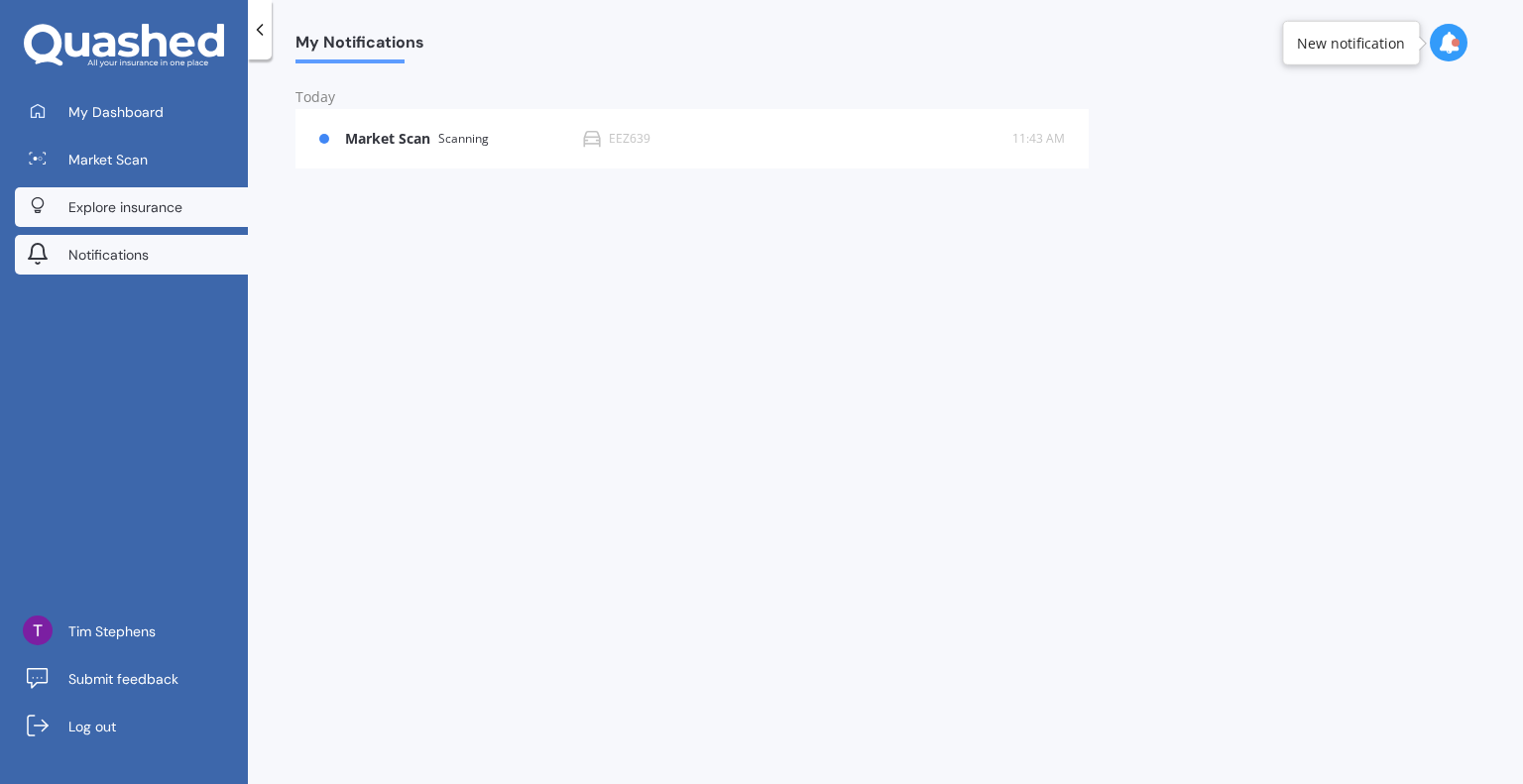 click on "Explore insurance" at bounding box center (125, 207) 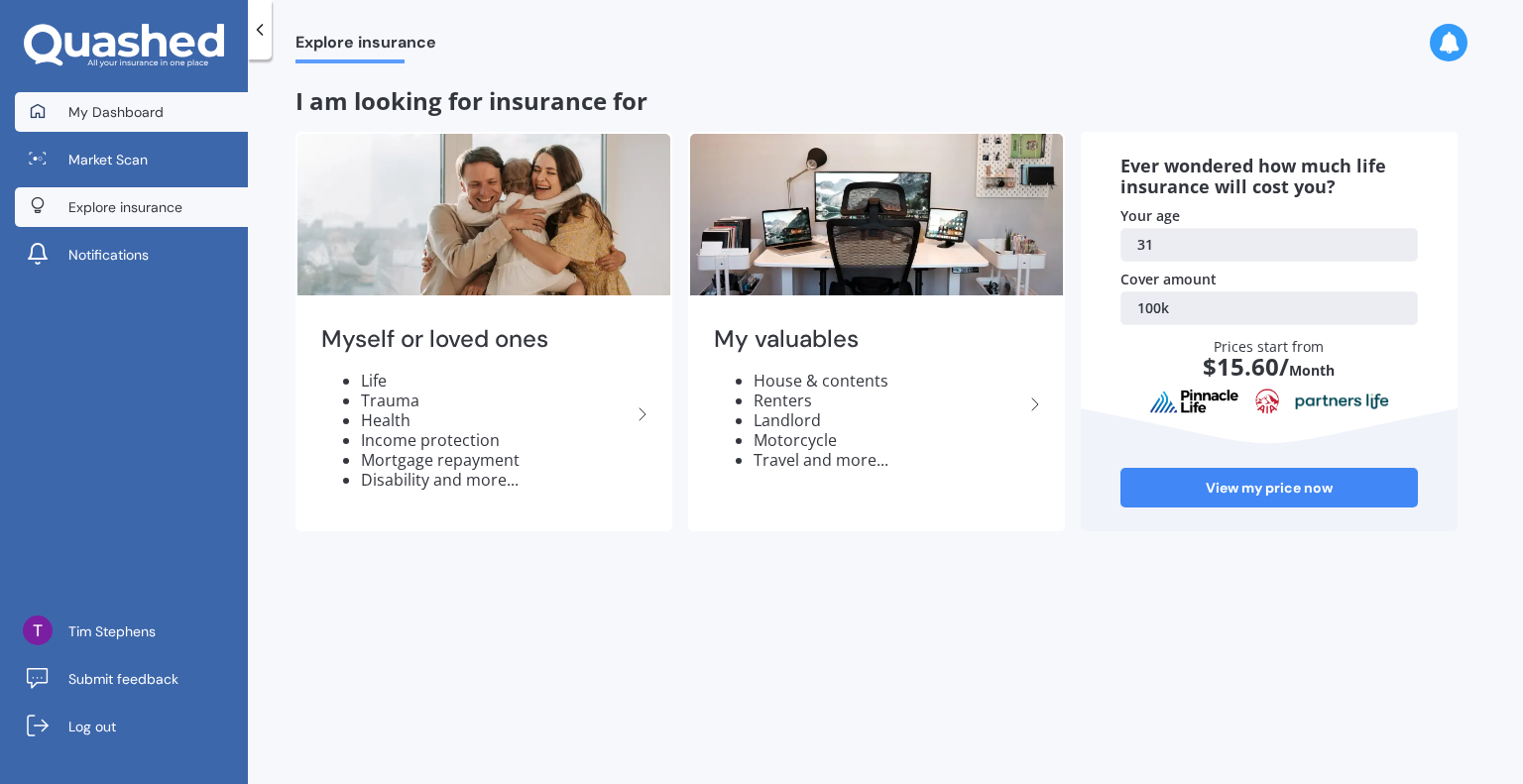 click on "My Dashboard" at bounding box center (131, 112) 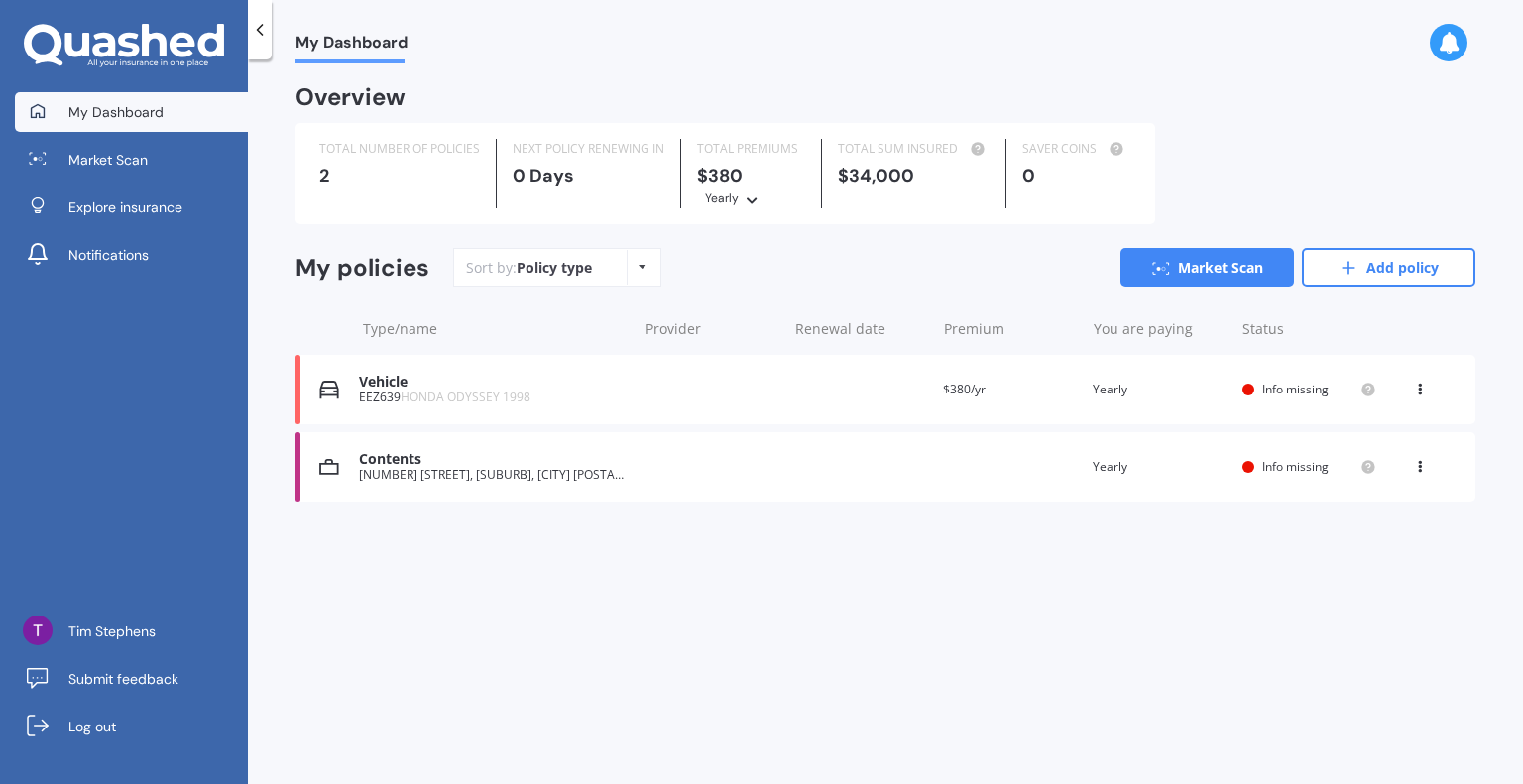 click on "Contents" at bounding box center (493, 459) 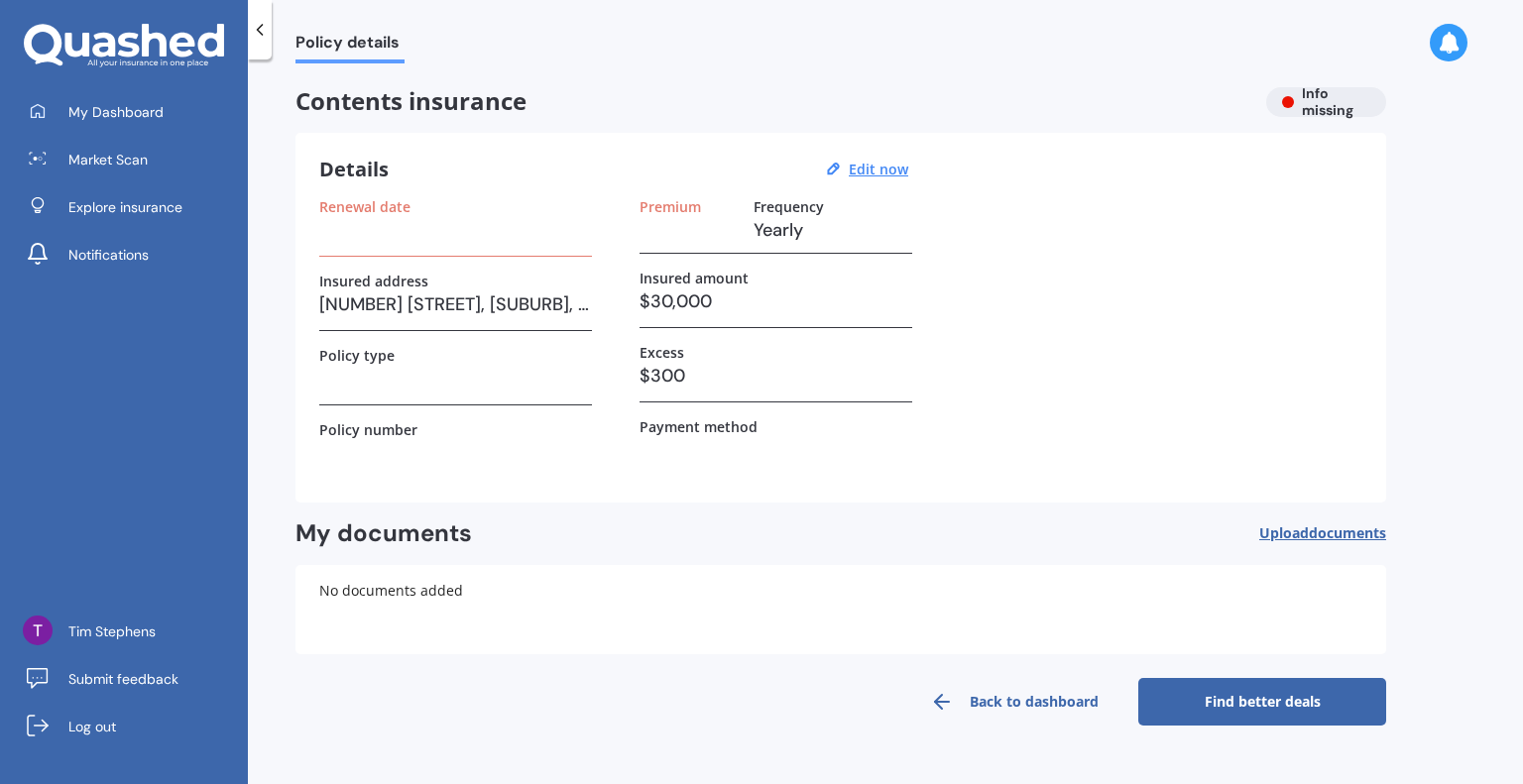 click on "Find better deals" at bounding box center (1262, 702) 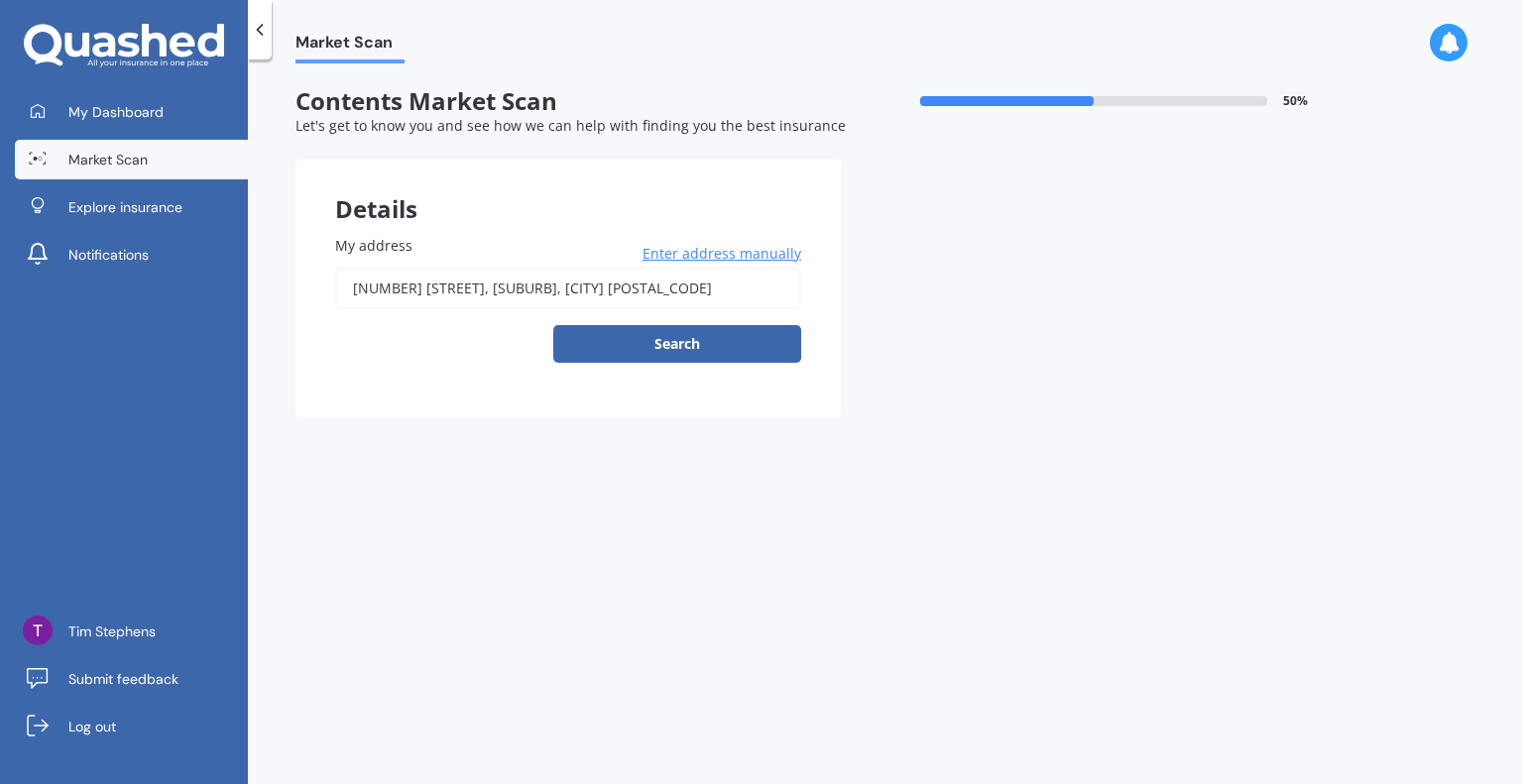 click on "Details My address [NUMBER] [STREET], [SUBURB], [CITY] [POSTAL_CODE] Enter address manually Search Previous Next" at bounding box center [885, 425] 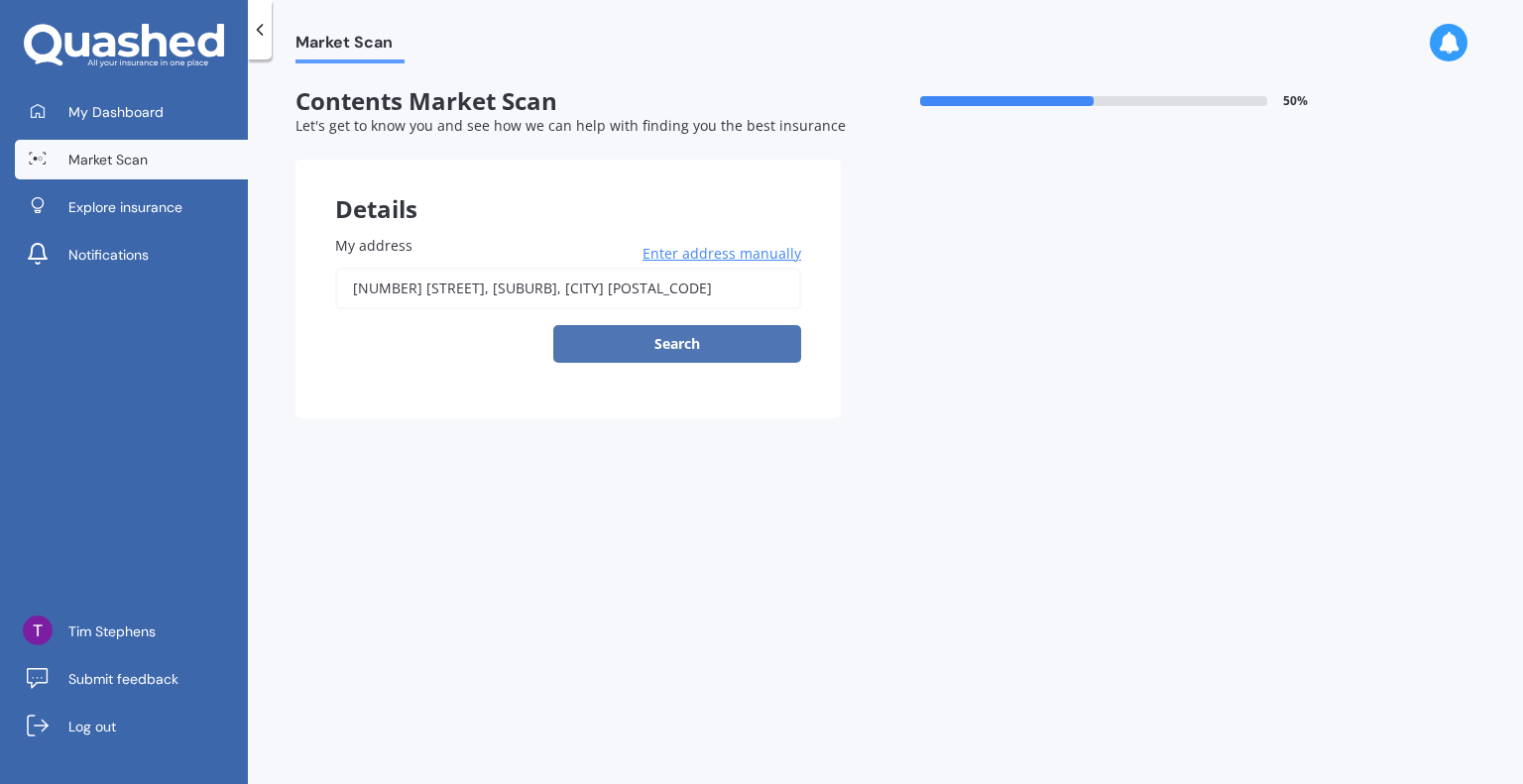 click on "Search" at bounding box center [677, 344] 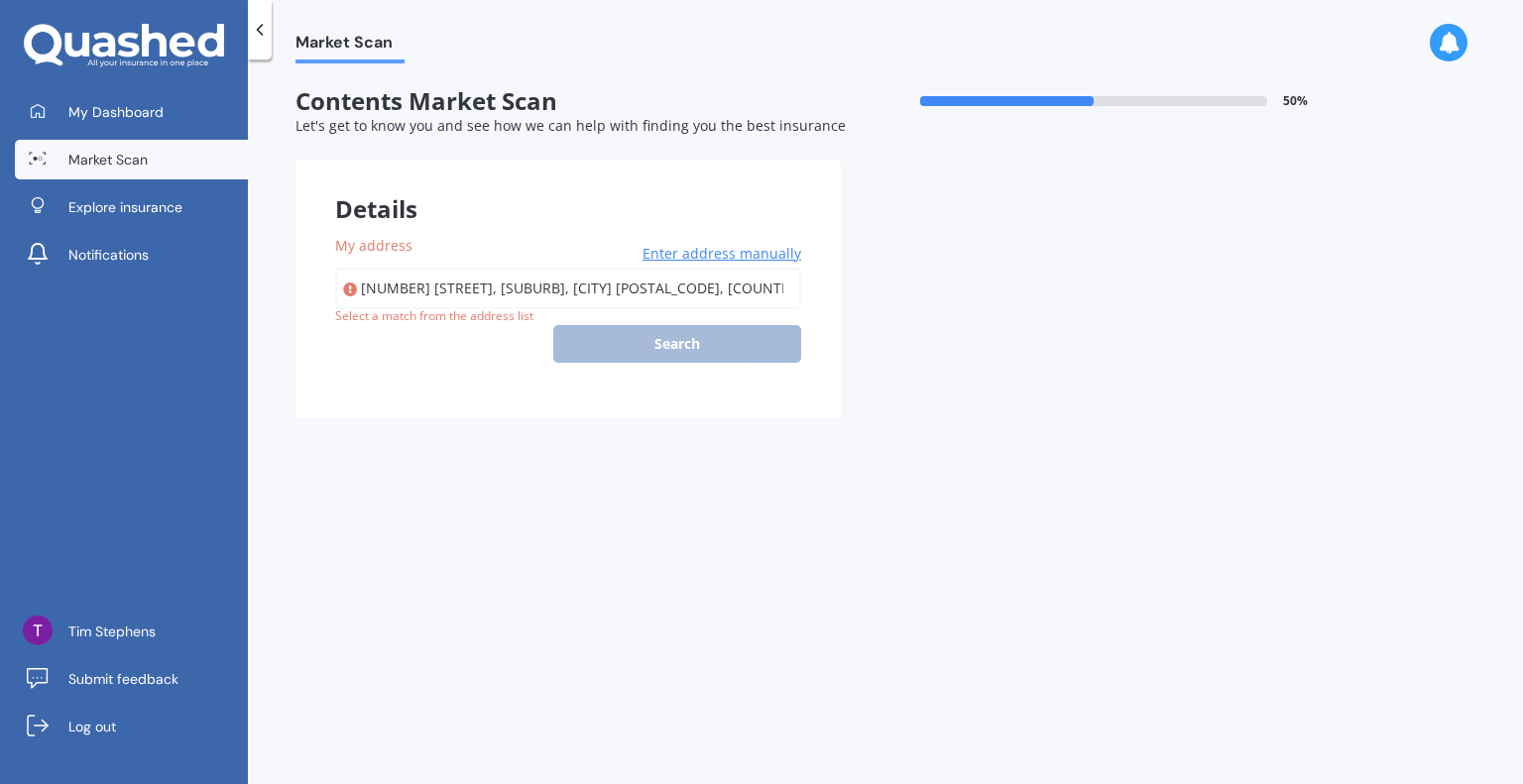 type on "[NUMBER] [STREET], [SUBURB], [CITY] [POSTAL_CODE]" 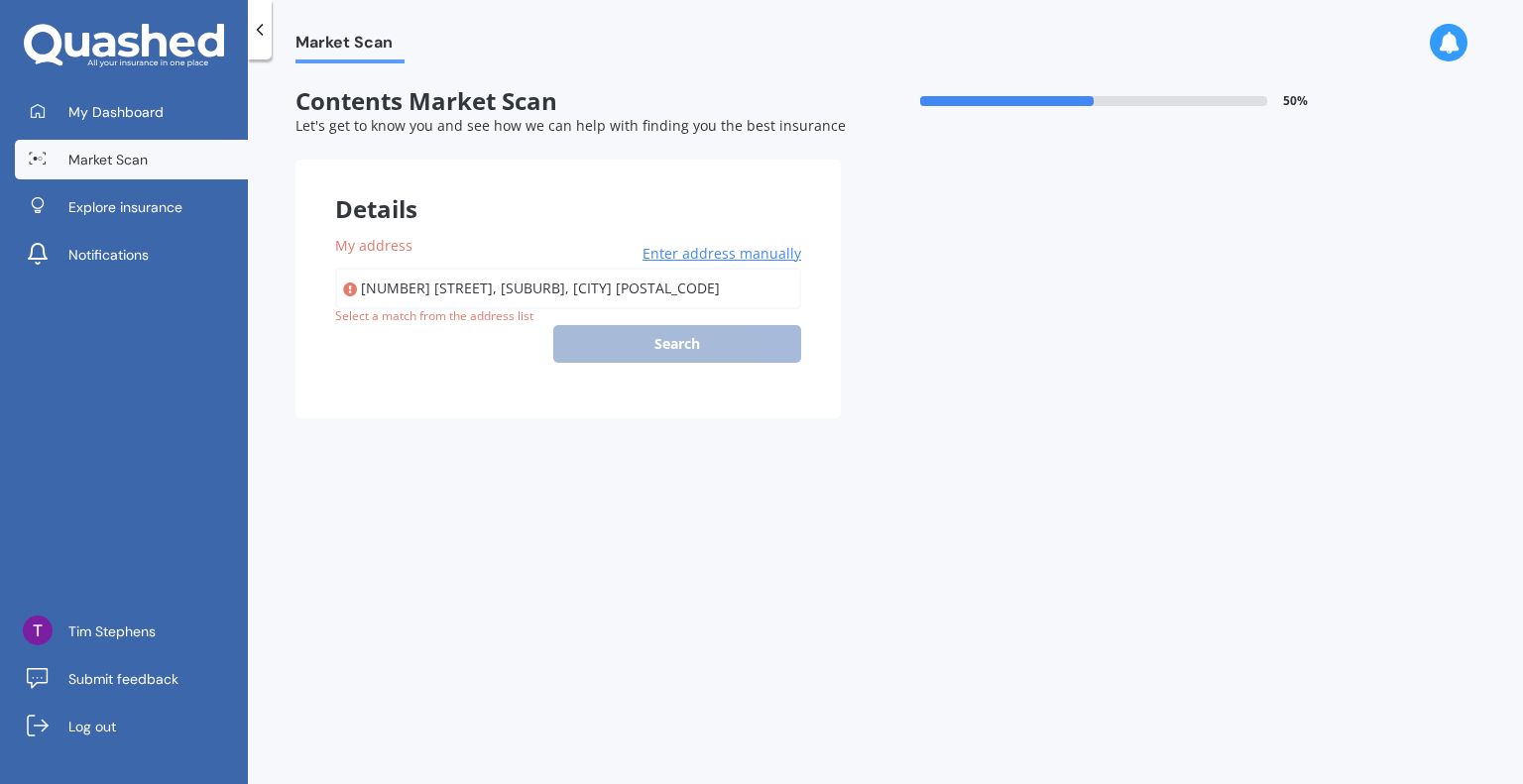 select on "14" 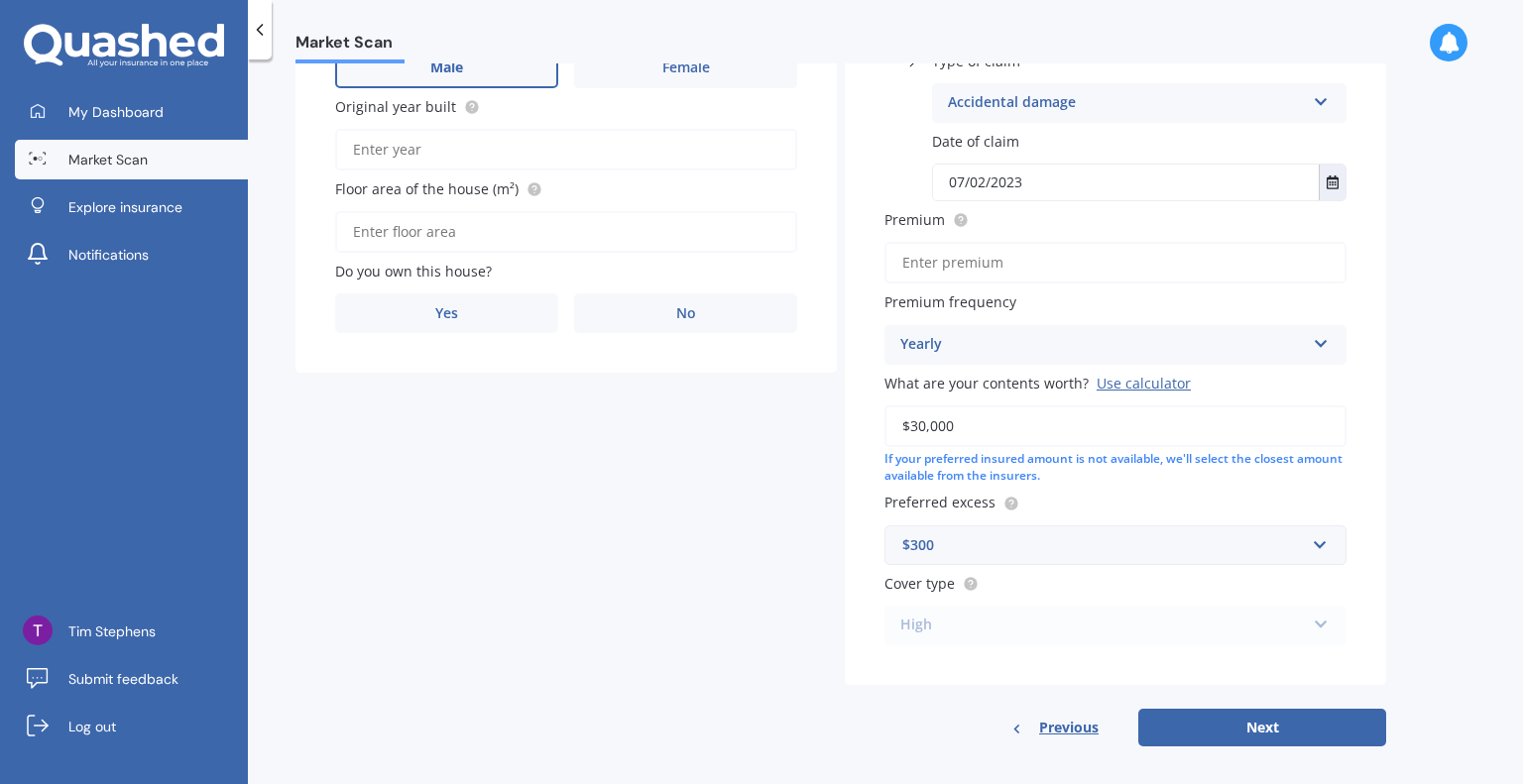 scroll, scrollTop: 396, scrollLeft: 0, axis: vertical 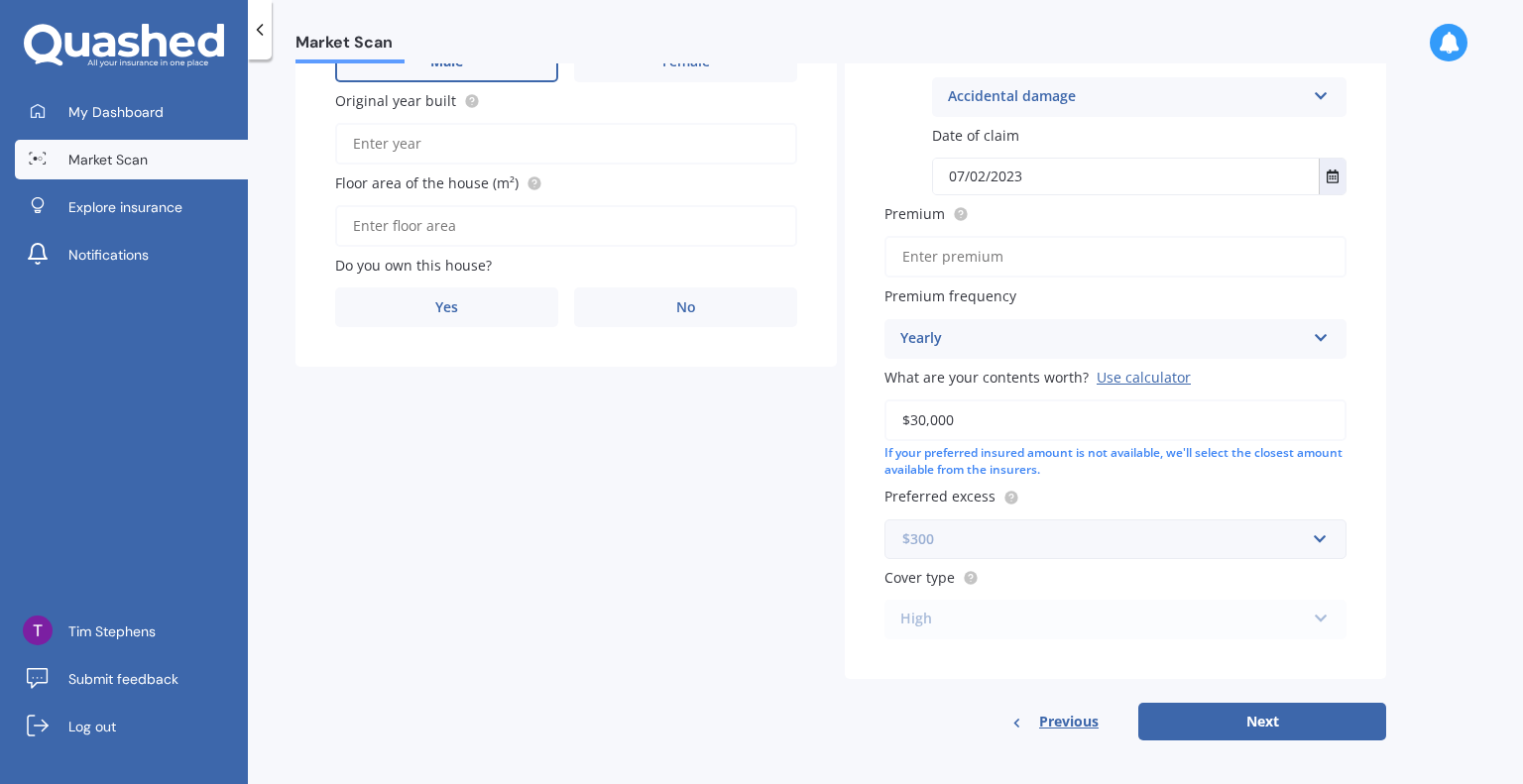 click at bounding box center (1109, 539) 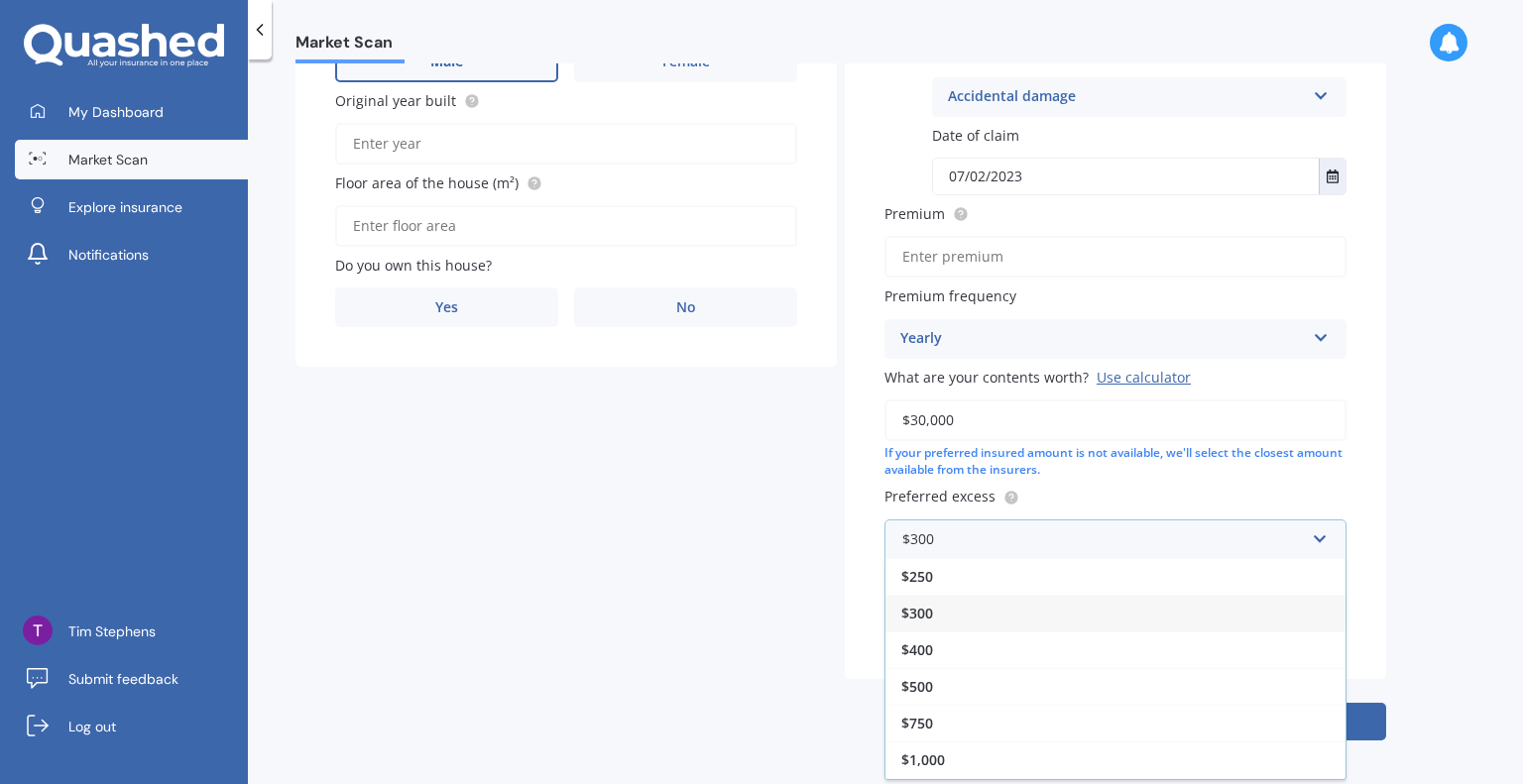 click on "$300" at bounding box center (1115, 613) 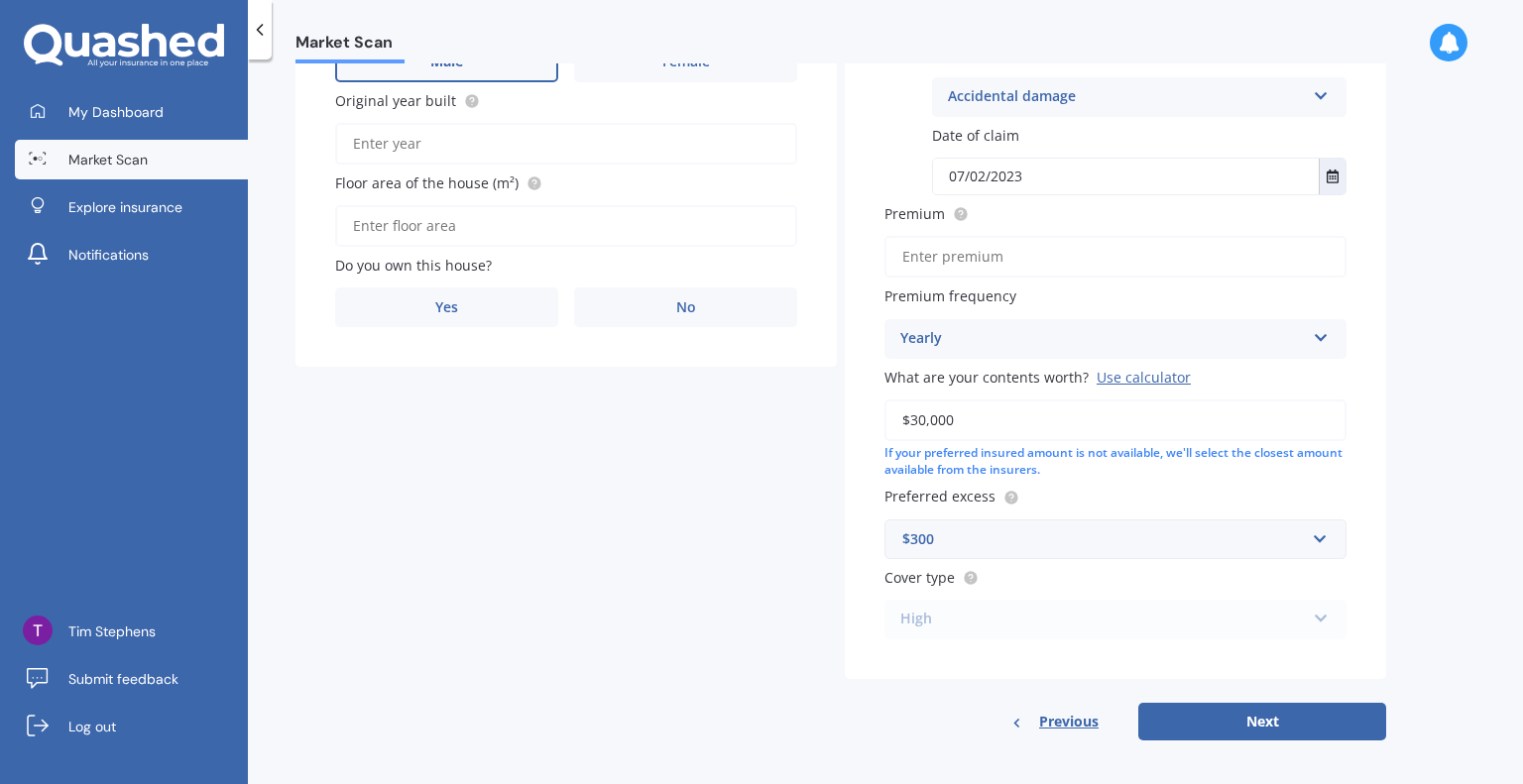 click on "Details My address [NUMBER] [STREET], [SUBURB], [CITY] [POSTAL_CODE] Enter address manually Search Date of birth DD 01 02 03 04 05 06 07 08 09 10 11 12 13 14 15 16 17 18 19 20 21 22 23 24 25 26 27 28 29 30 31 MM 01 02 03 04 05 06 07 08 09 10 11 12 YYYY 2009 2008 2007 2006 2005 2004 2003 2002 2001 2000 1999 1998 1997 1996 1995 1994 1993 1992 1991 1990 1989 1988 1987 1986 1985 1984 1983 1982 1981 1980 1979 1978 1977 1976 1975 1974 1973 1972 1971 1970 1969 1968 1967 1966 1965 1964 1963 1962 1961 1960 1959 1958 1957 1956 1955 1954 1953 1952 1951 Gender Male Female Original year built Floor area of the house (m²) Do you own this house? Yes No Building type Freestanding Freestanding Multi-unit (in a block of 6 or less) Multi-unit (in a block of 7-10) Is there an alarm system? No Yes, monitored Yes, not monitored No Yes" at bounding box center (841, 252) 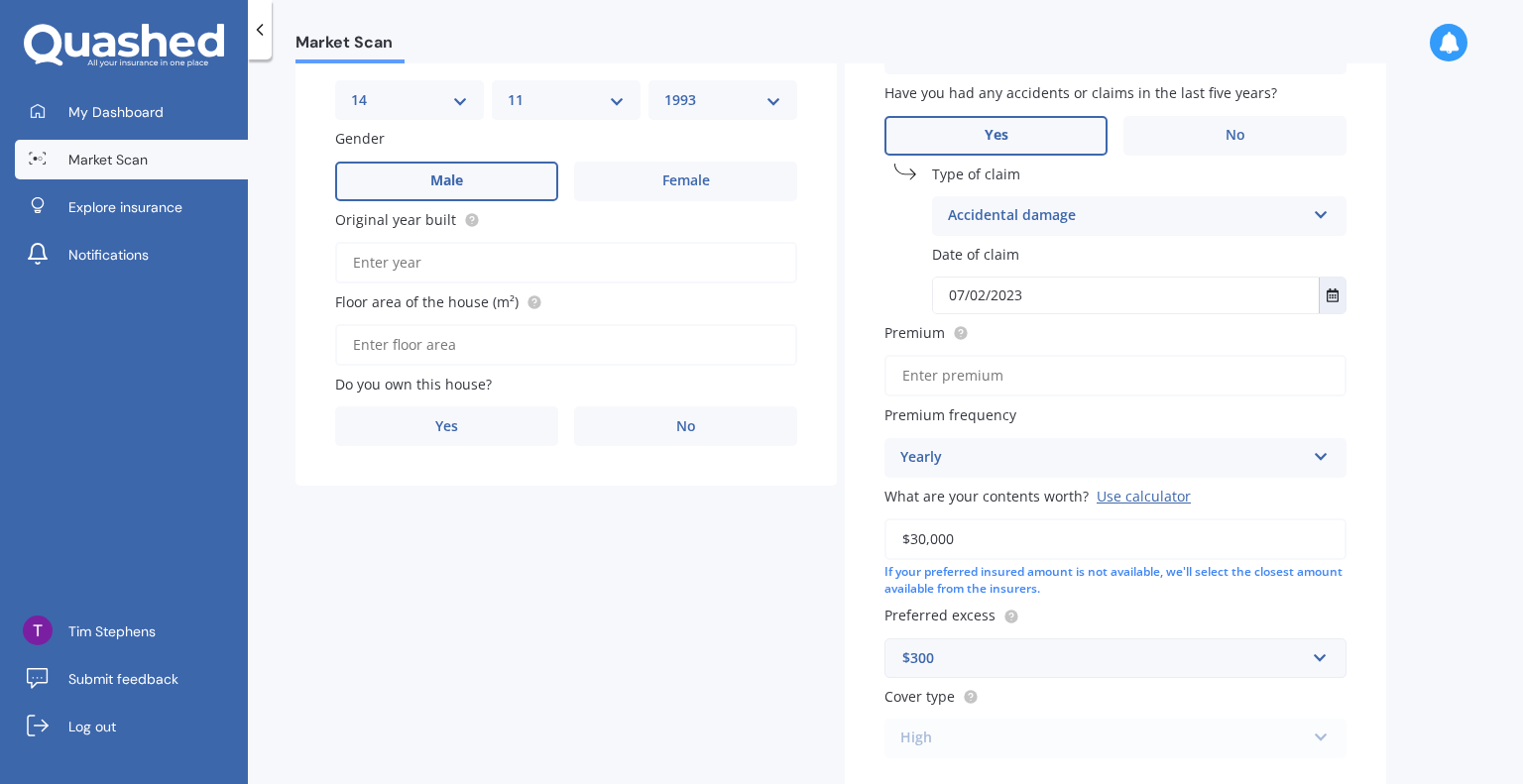 scroll, scrollTop: 404, scrollLeft: 0, axis: vertical 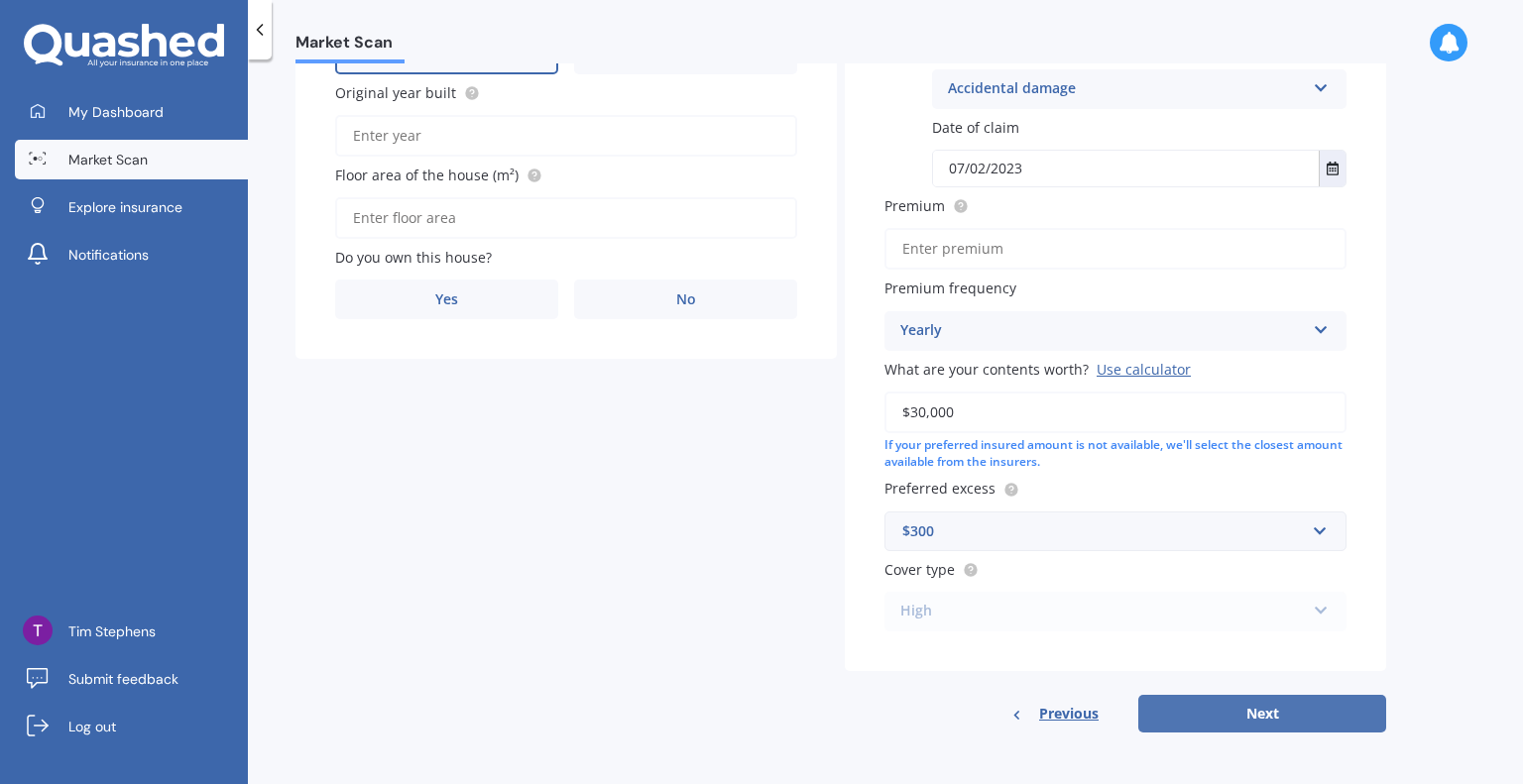 click on "Next" at bounding box center [1262, 714] 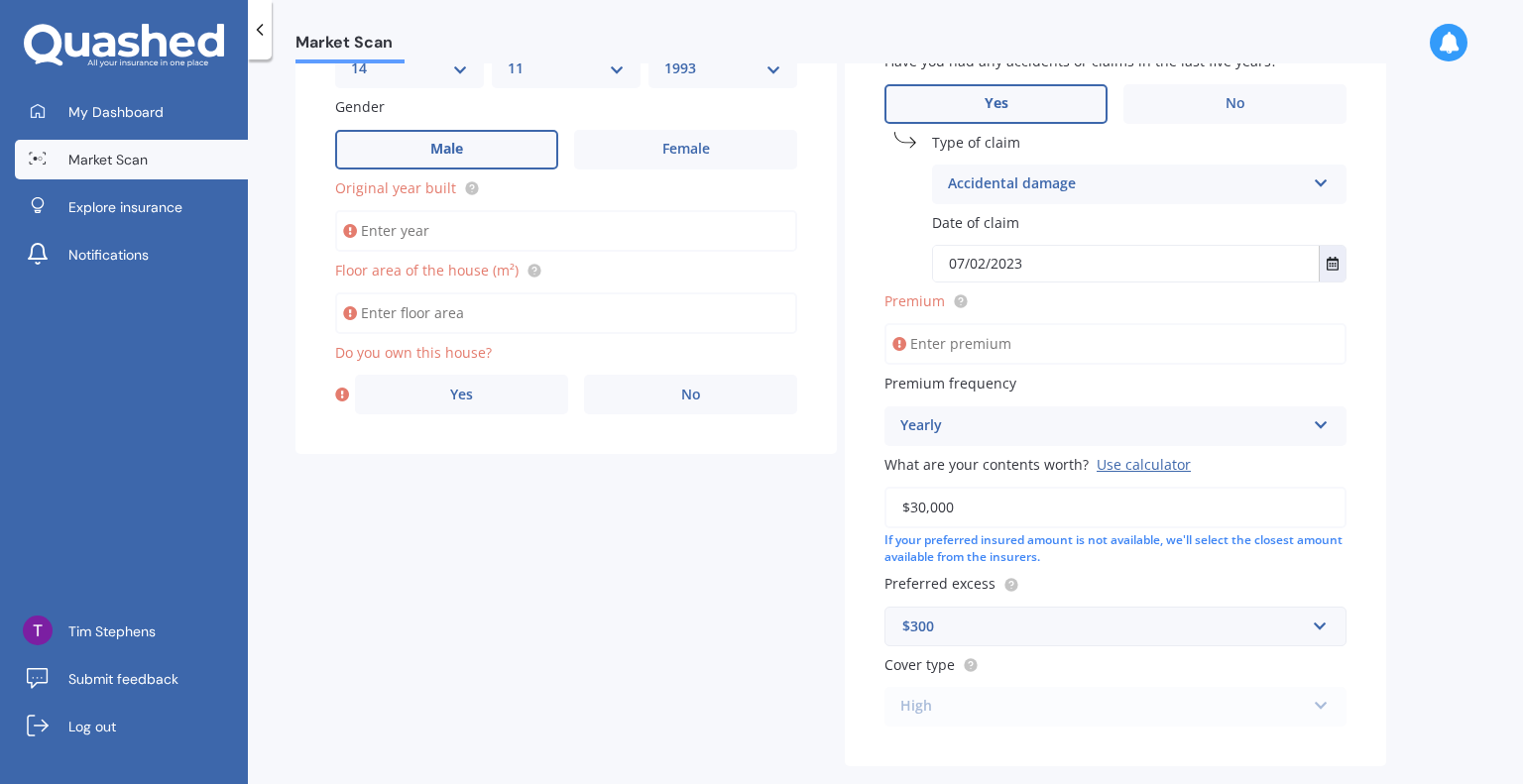 scroll, scrollTop: 305, scrollLeft: 0, axis: vertical 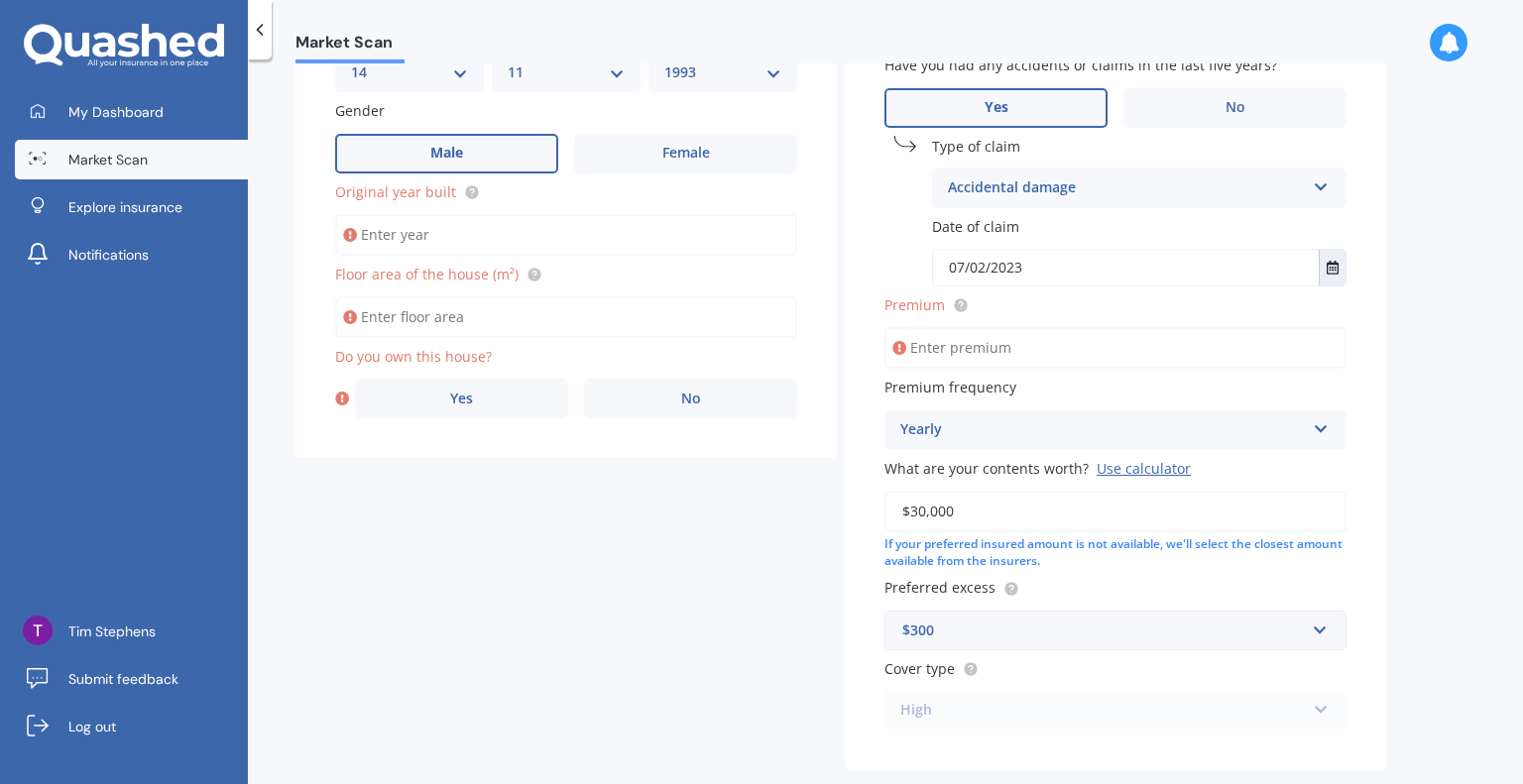 click on "Original year built" at bounding box center (566, 235) 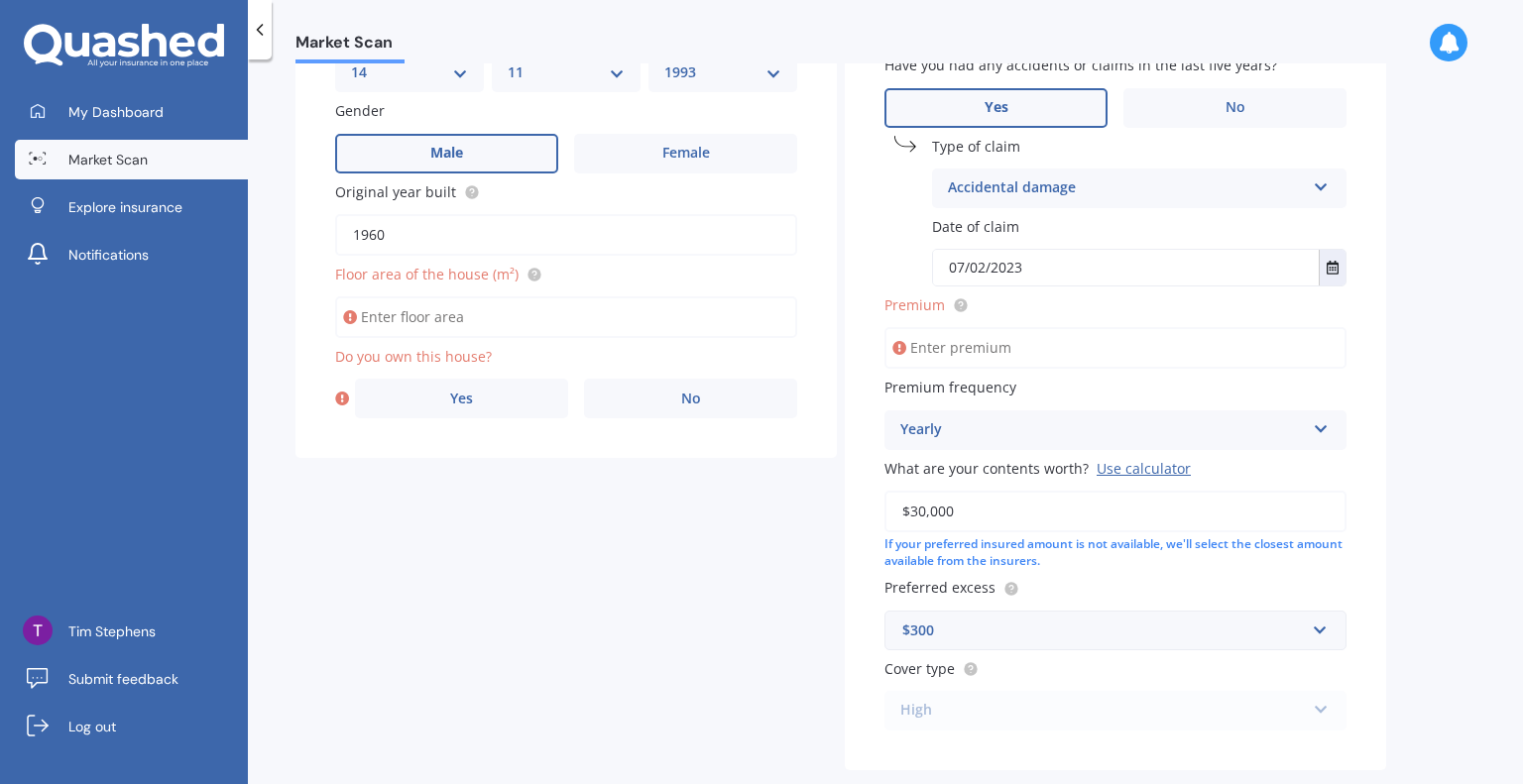 click on "Floor area of the house (m²)" at bounding box center (566, 317) 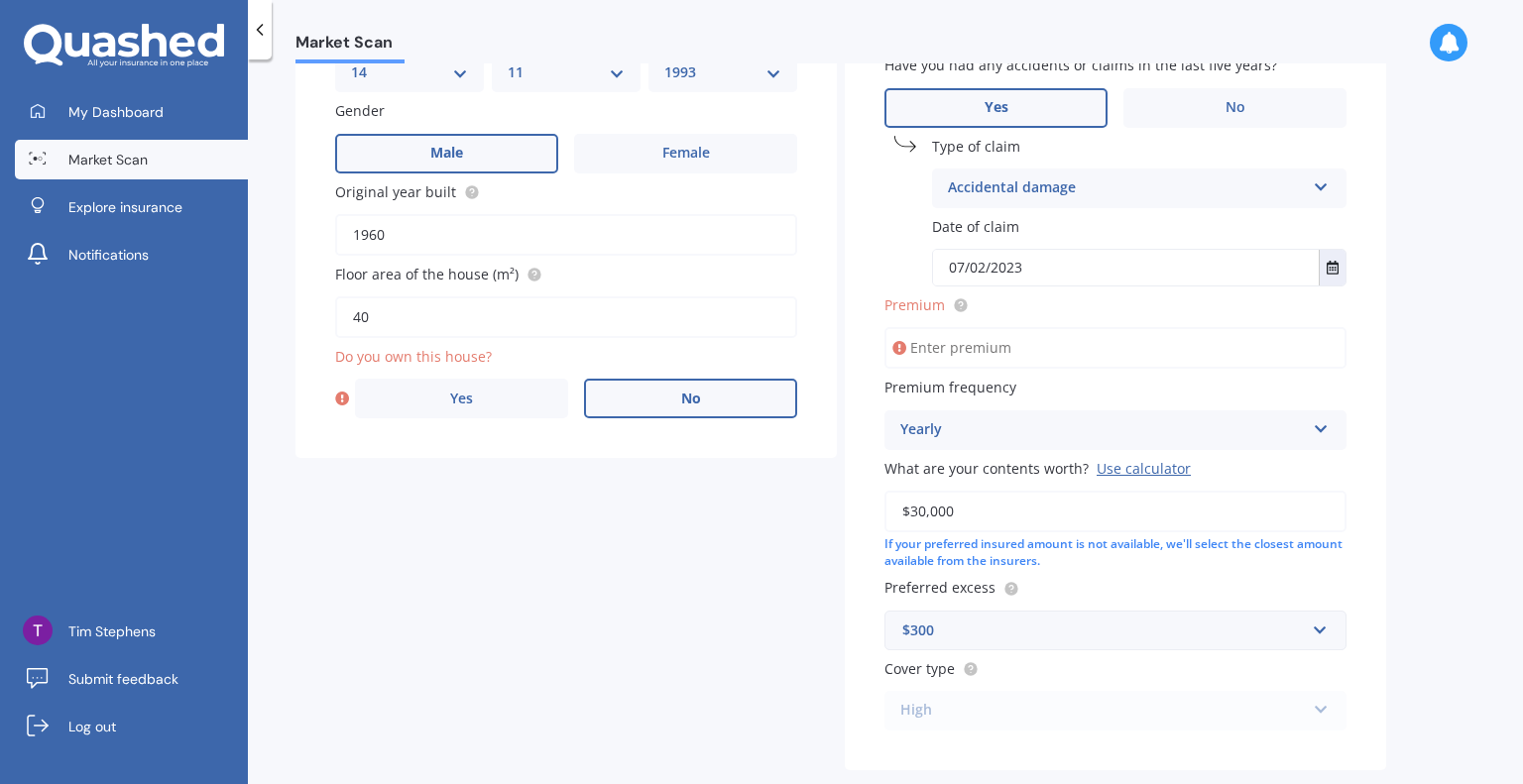 click on "No" at bounding box center (690, 398) 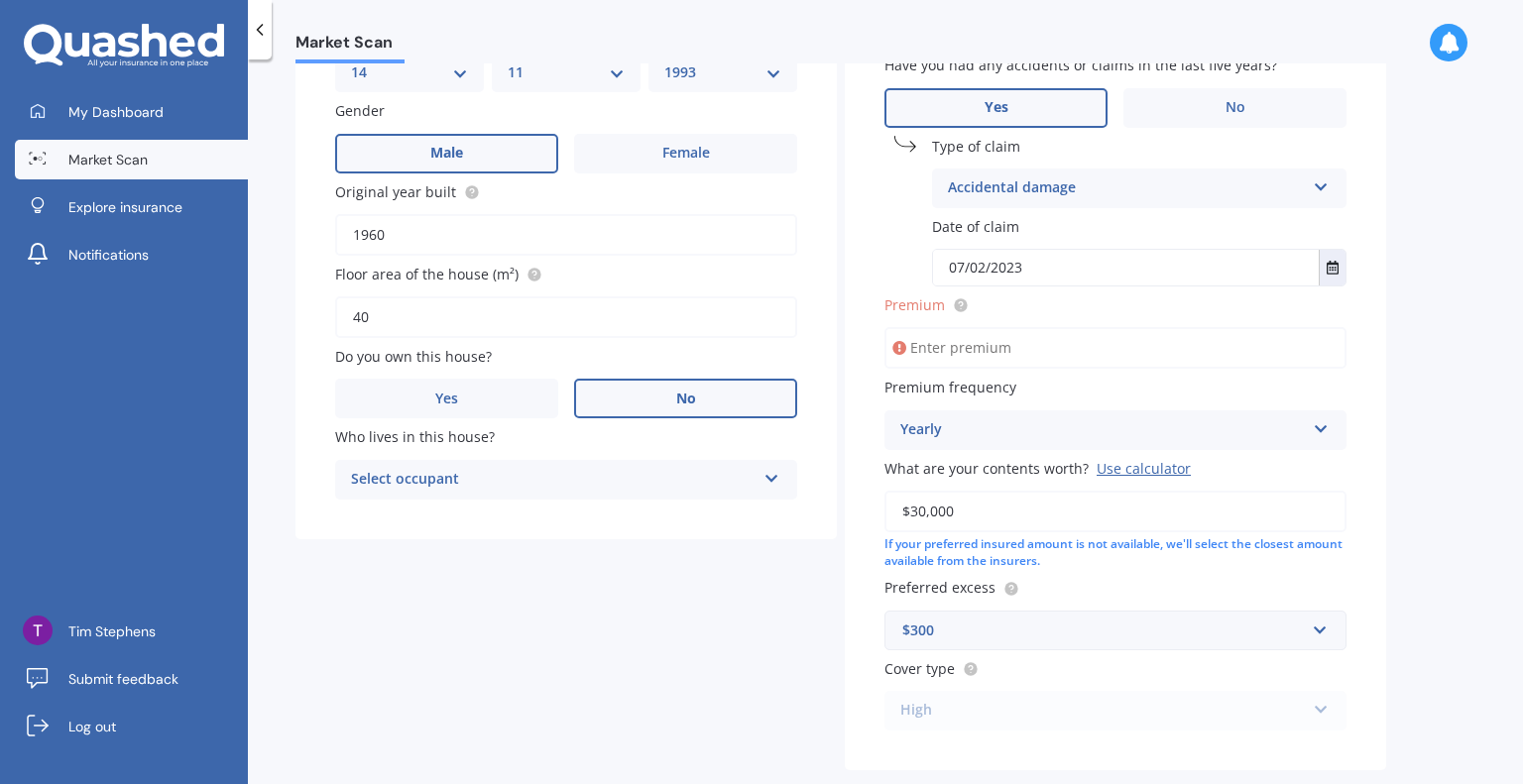 click at bounding box center (771, 475) 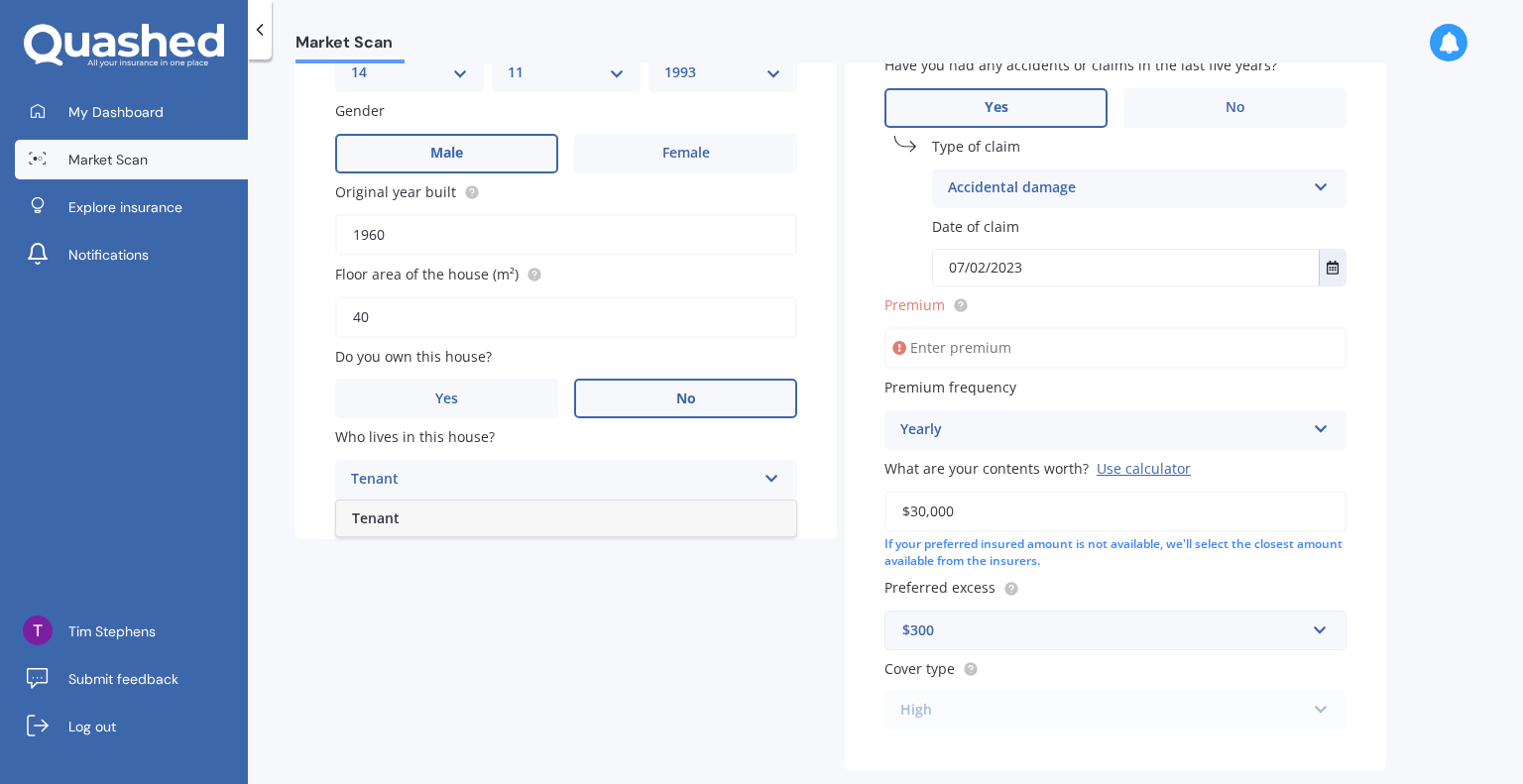 click on "Tenant" at bounding box center (566, 518) 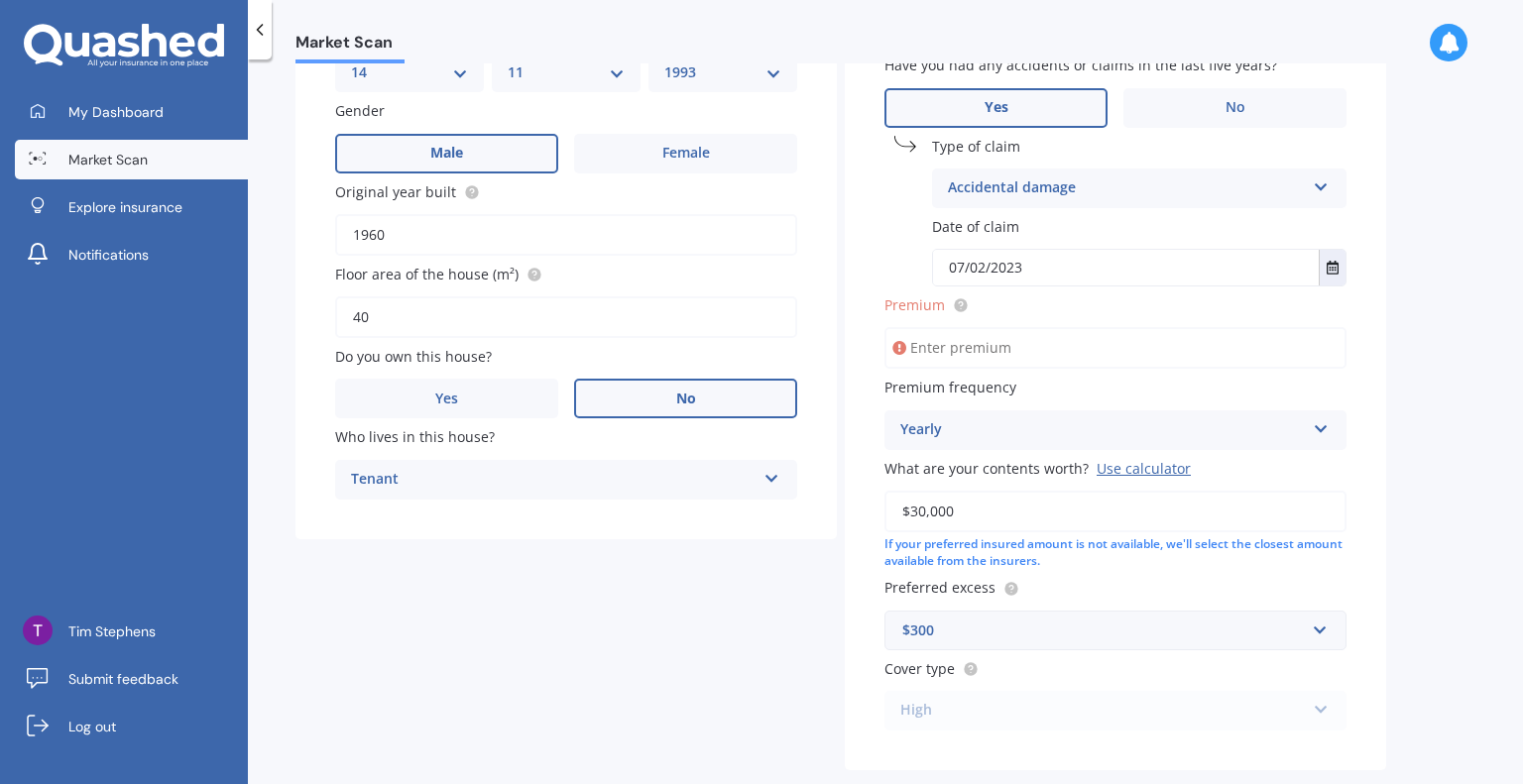 drag, startPoint x: 690, startPoint y: 634, endPoint x: 900, endPoint y: 668, distance: 212.7346 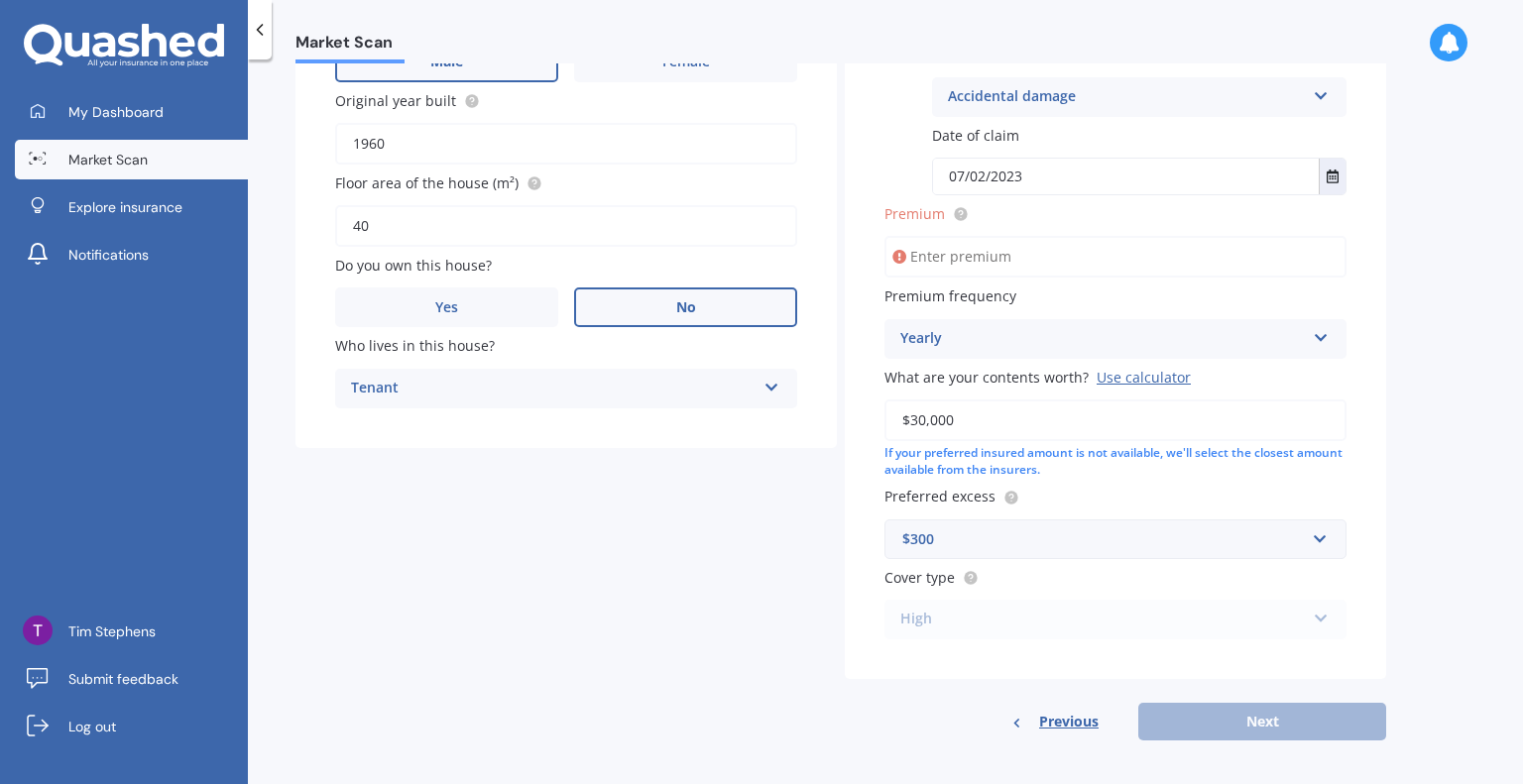 scroll, scrollTop: 404, scrollLeft: 0, axis: vertical 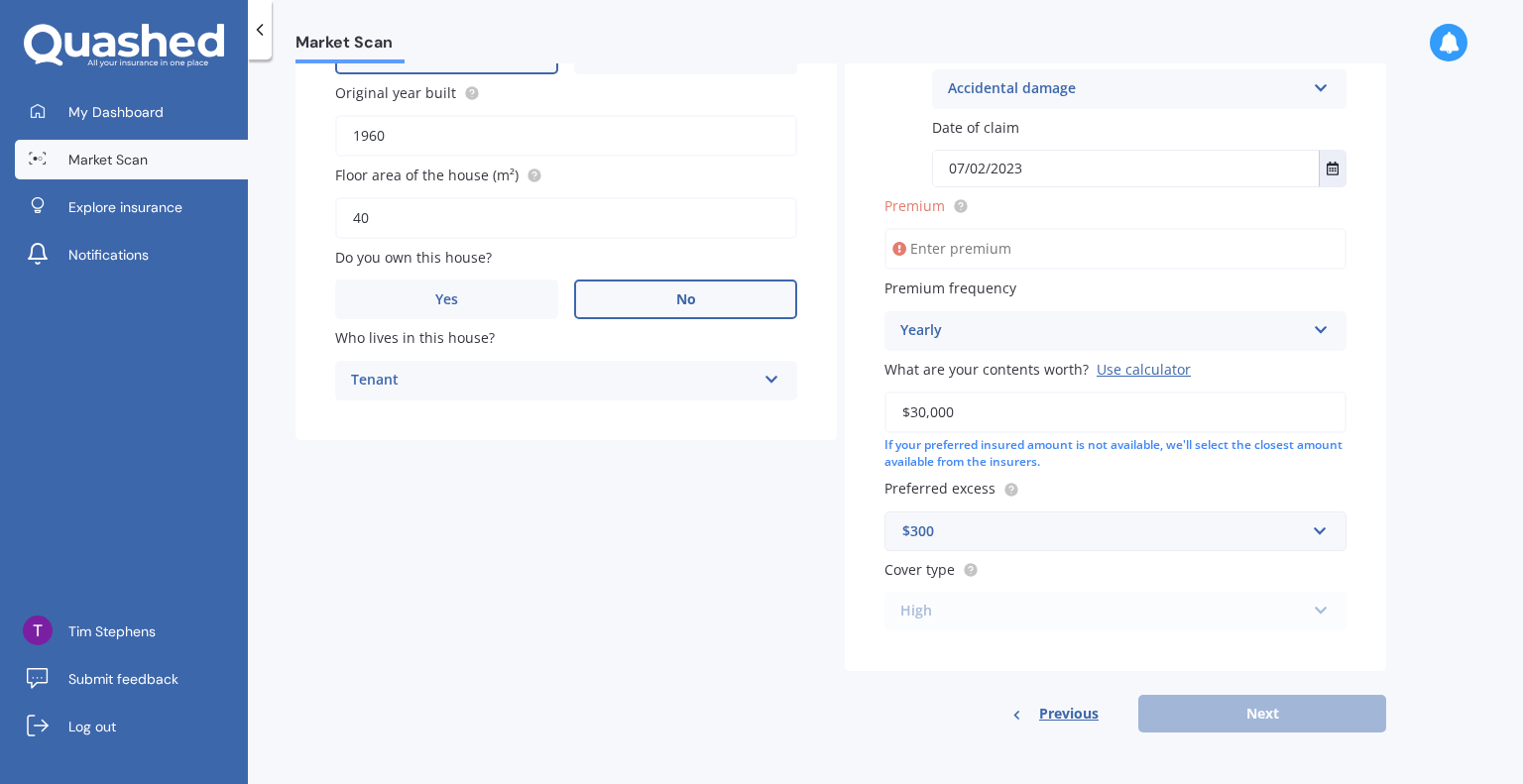 click on "Previous Next" at bounding box center [1115, 714] 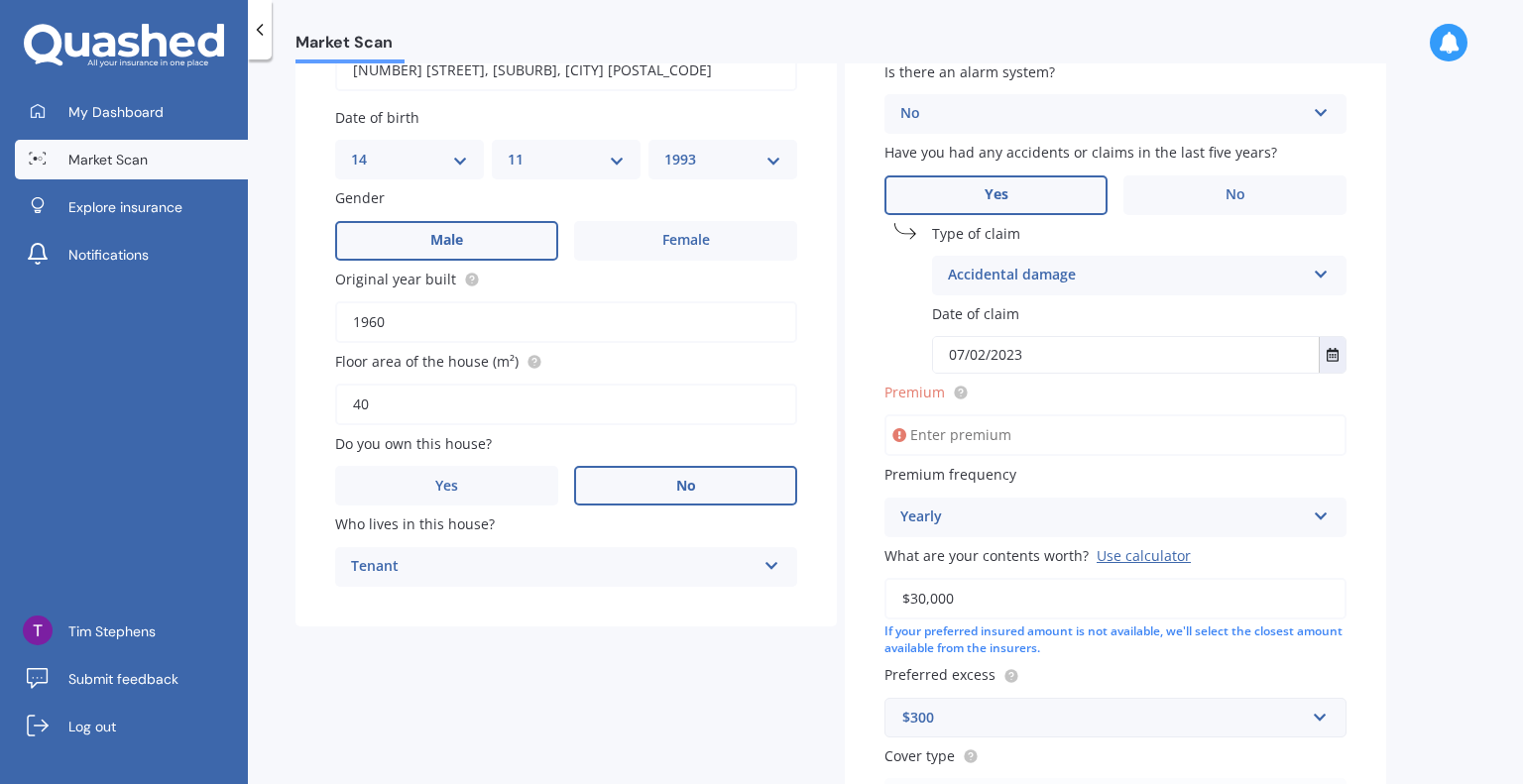 scroll, scrollTop: 206, scrollLeft: 0, axis: vertical 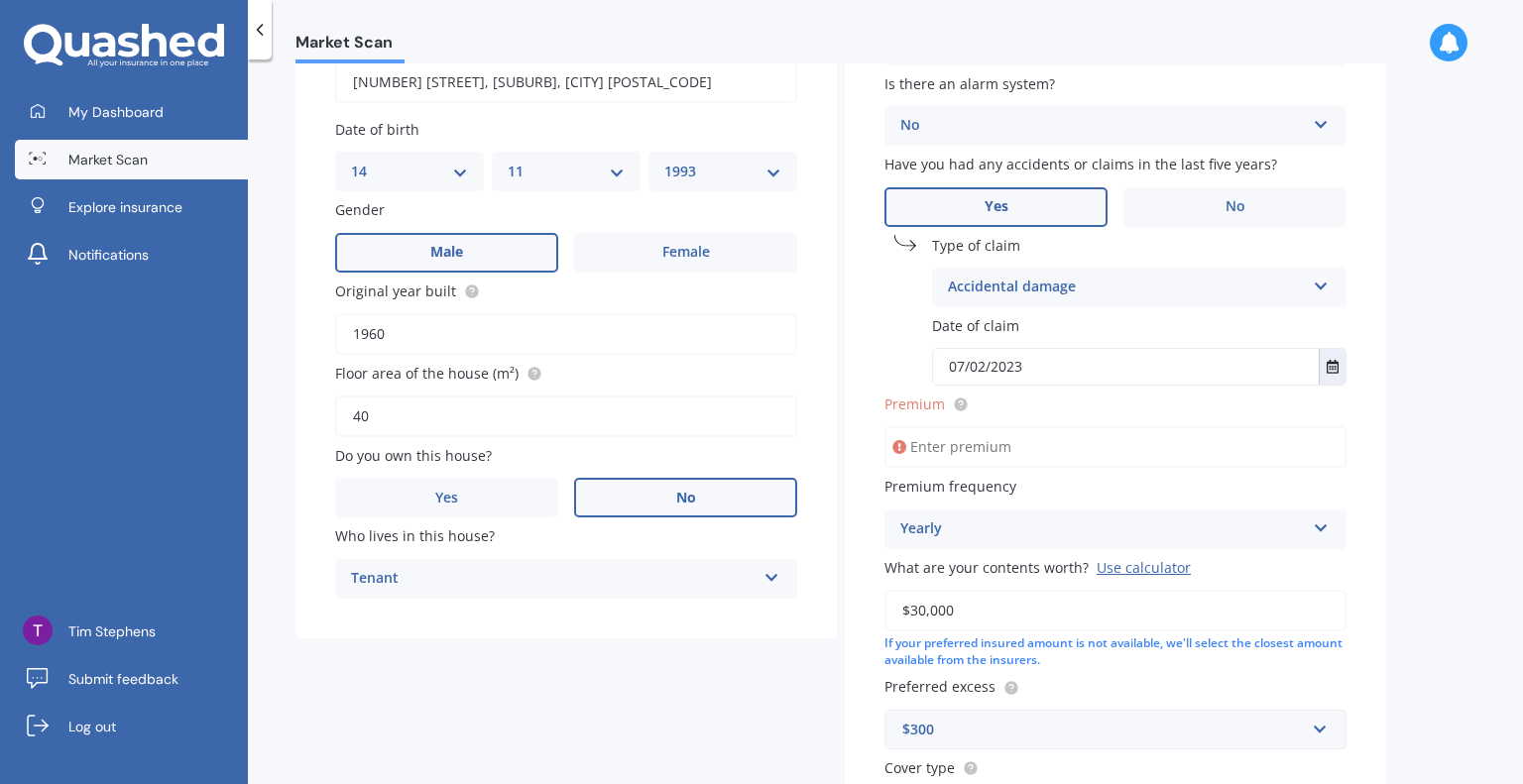 click on "Premium" at bounding box center [1115, 447] 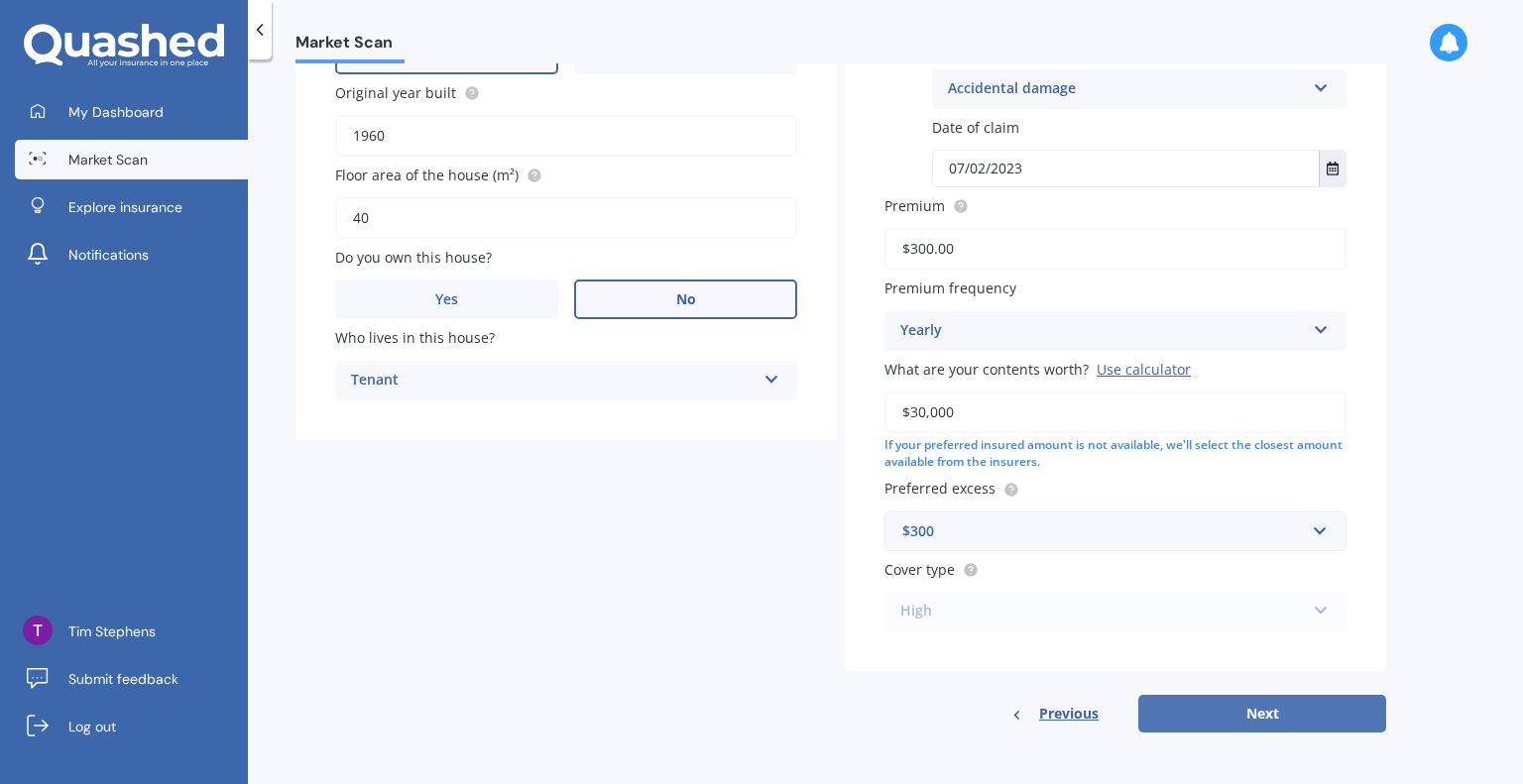 type on "$300.00" 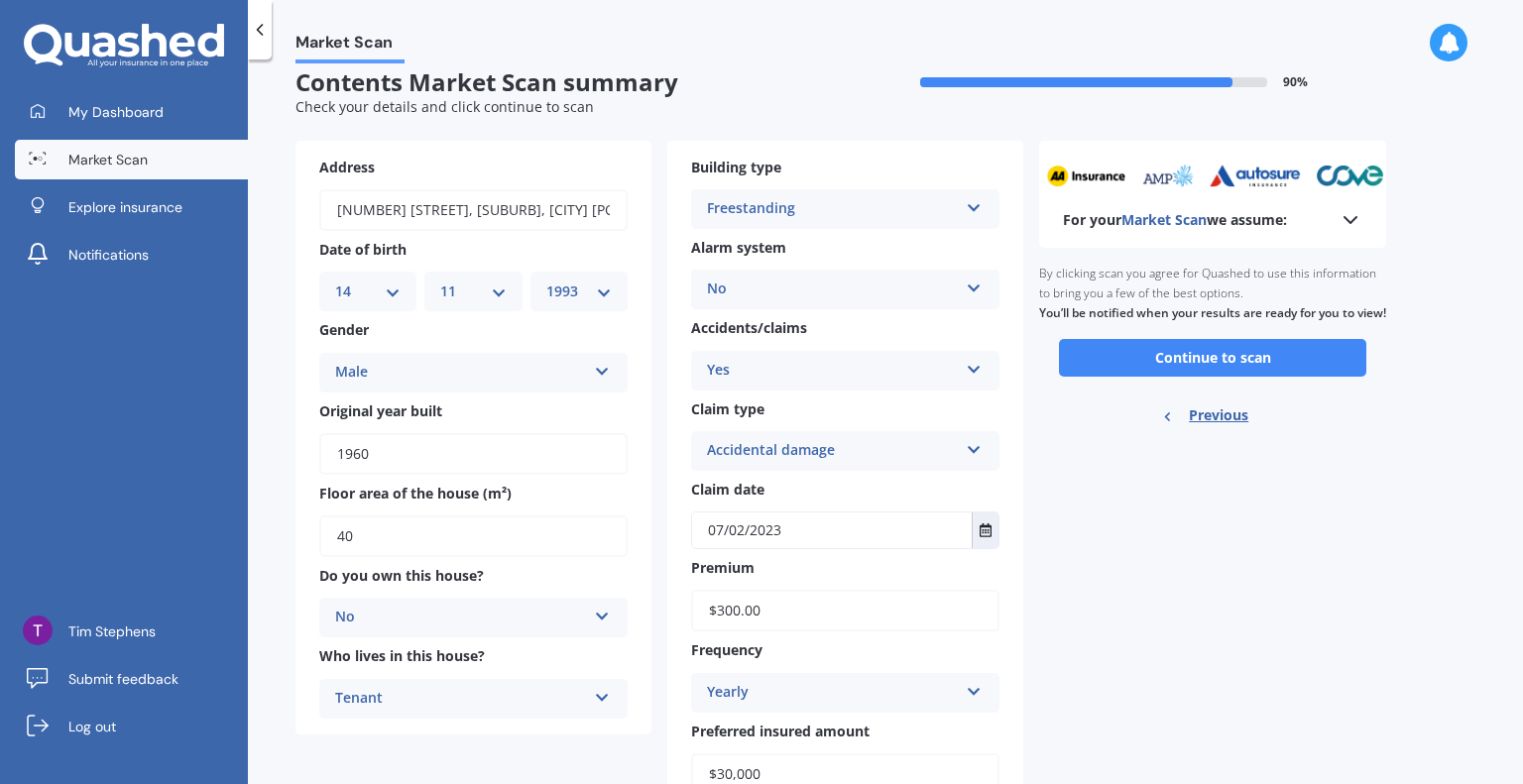 scroll, scrollTop: 0, scrollLeft: 0, axis: both 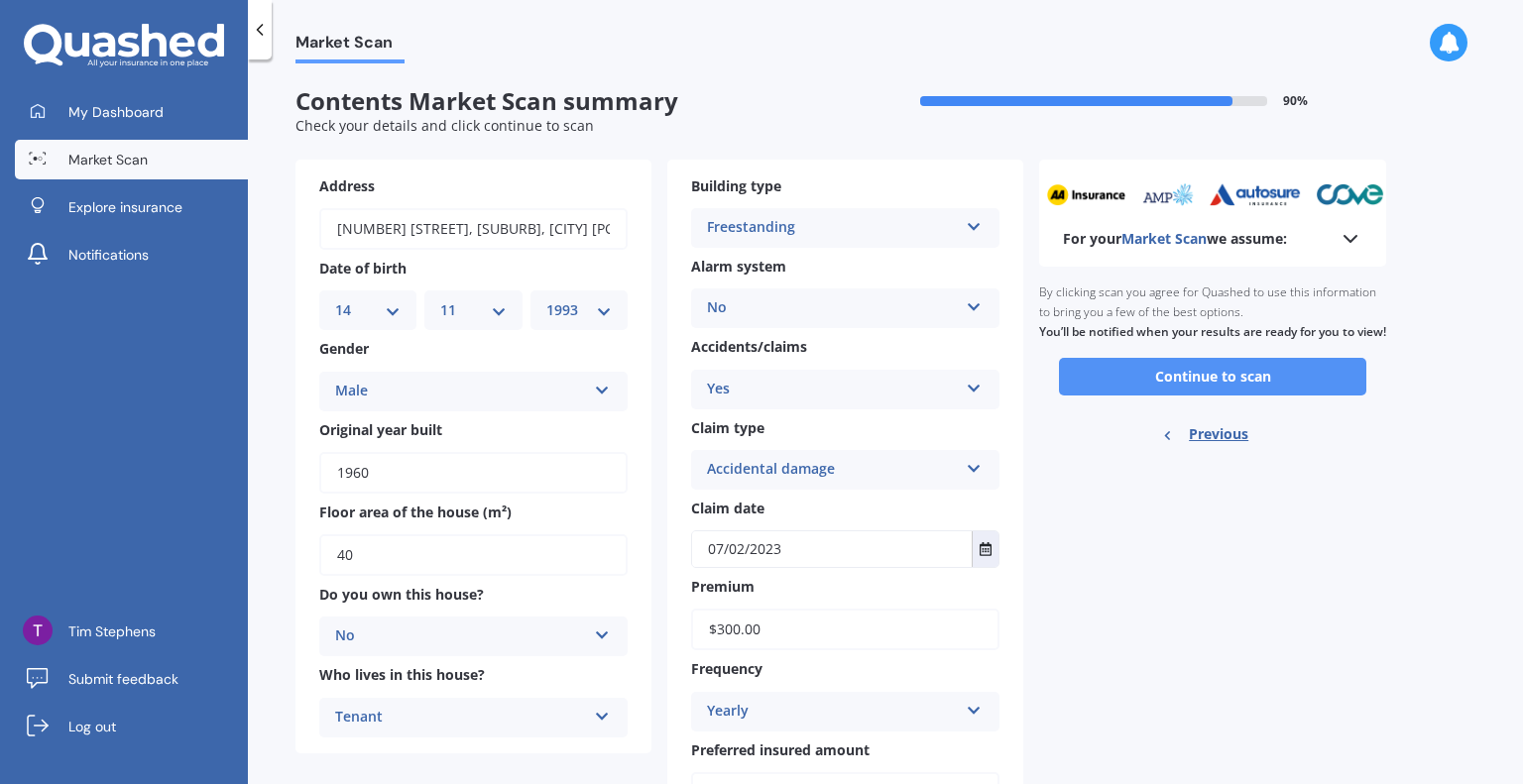 click on "Continue to scan" at bounding box center (1213, 377) 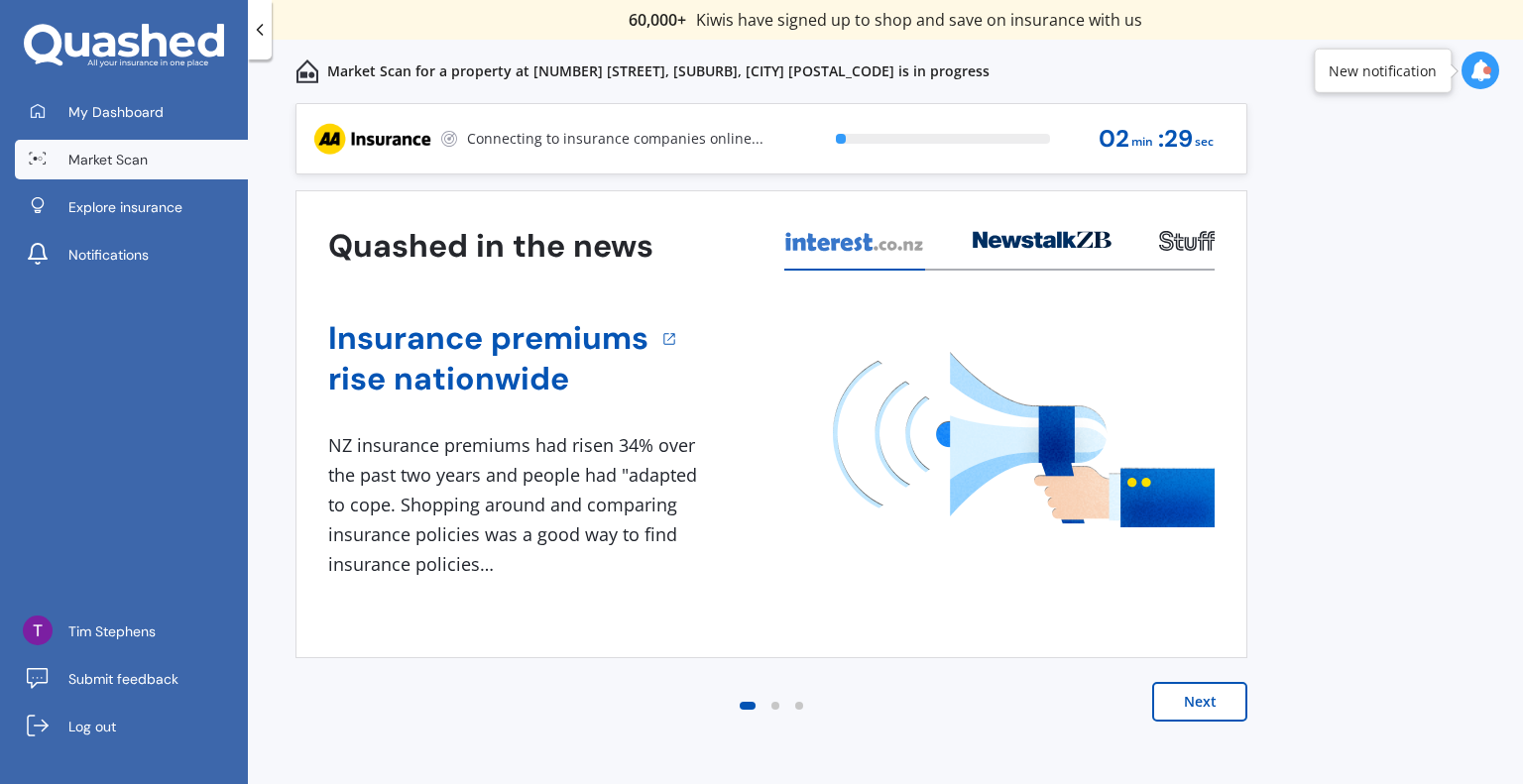 click on "Market Scan" at bounding box center [108, 160] 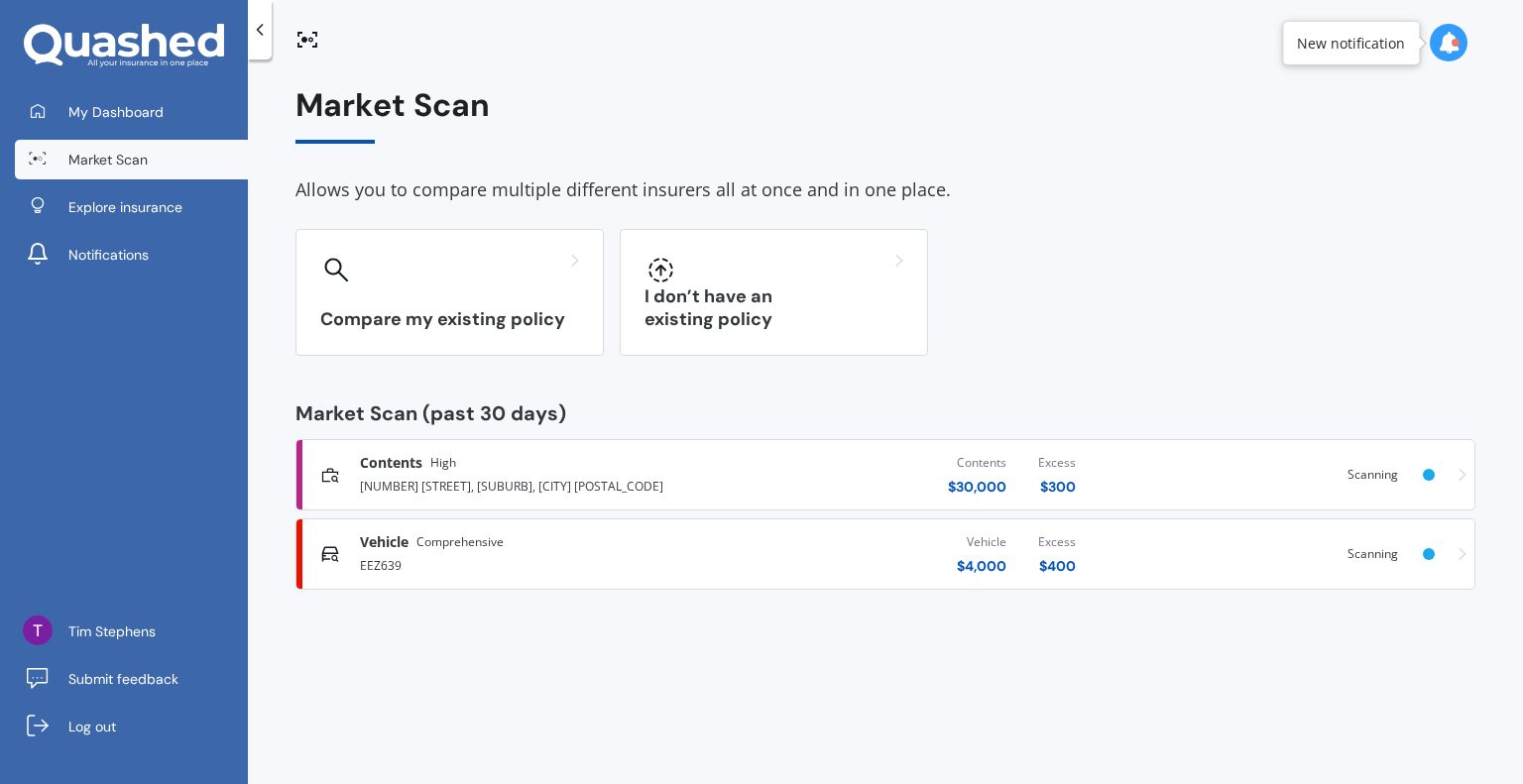 click on "Contents High [NUMBER] [STREET], [SUBURB], [CITY] [POSTAL_CODE] Contents $ [AMOUNT] Excess $ [AMOUNT] Scanning" at bounding box center (885, 475) 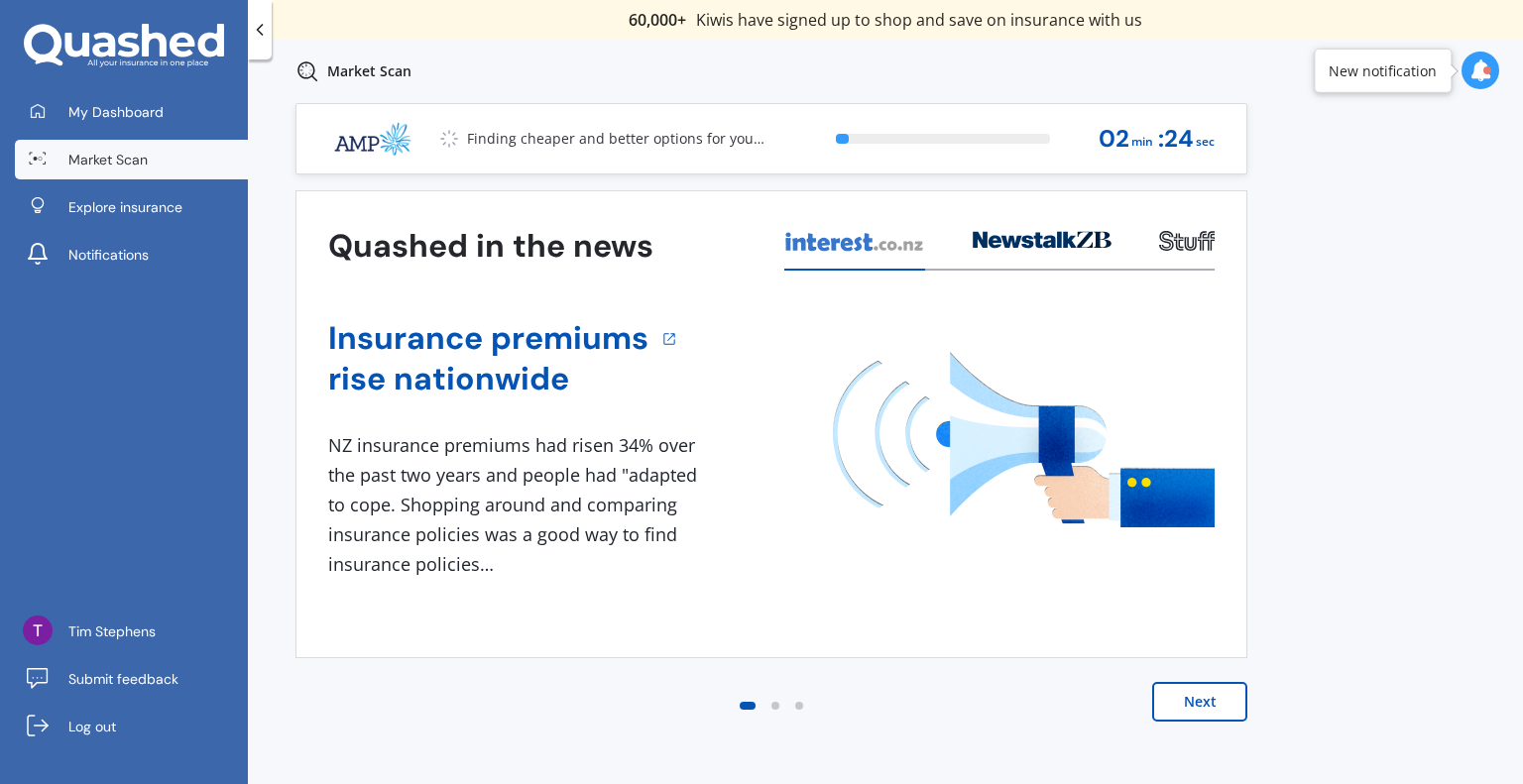 click on "Next" at bounding box center (1200, 702) 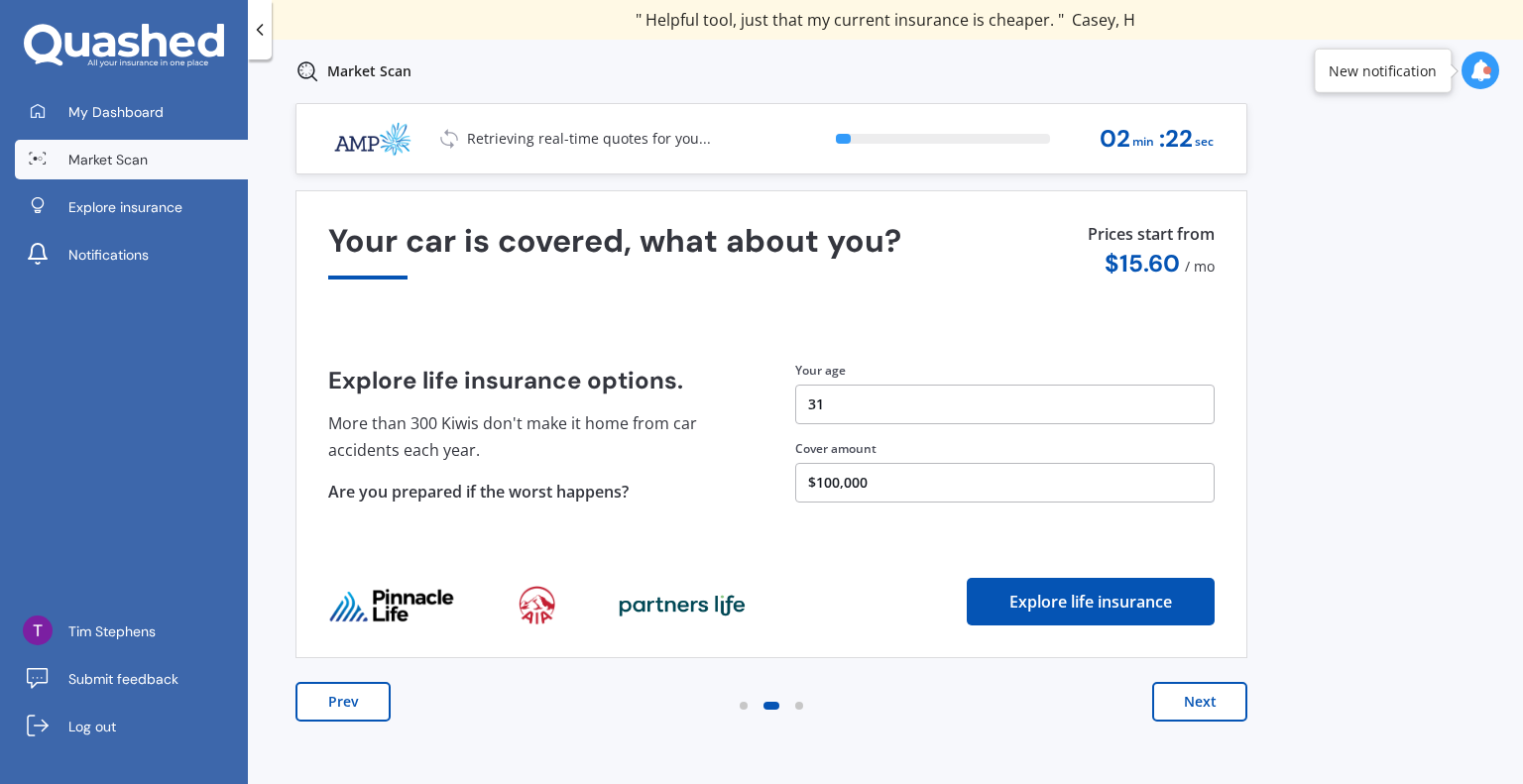 click on "Next" at bounding box center [1200, 702] 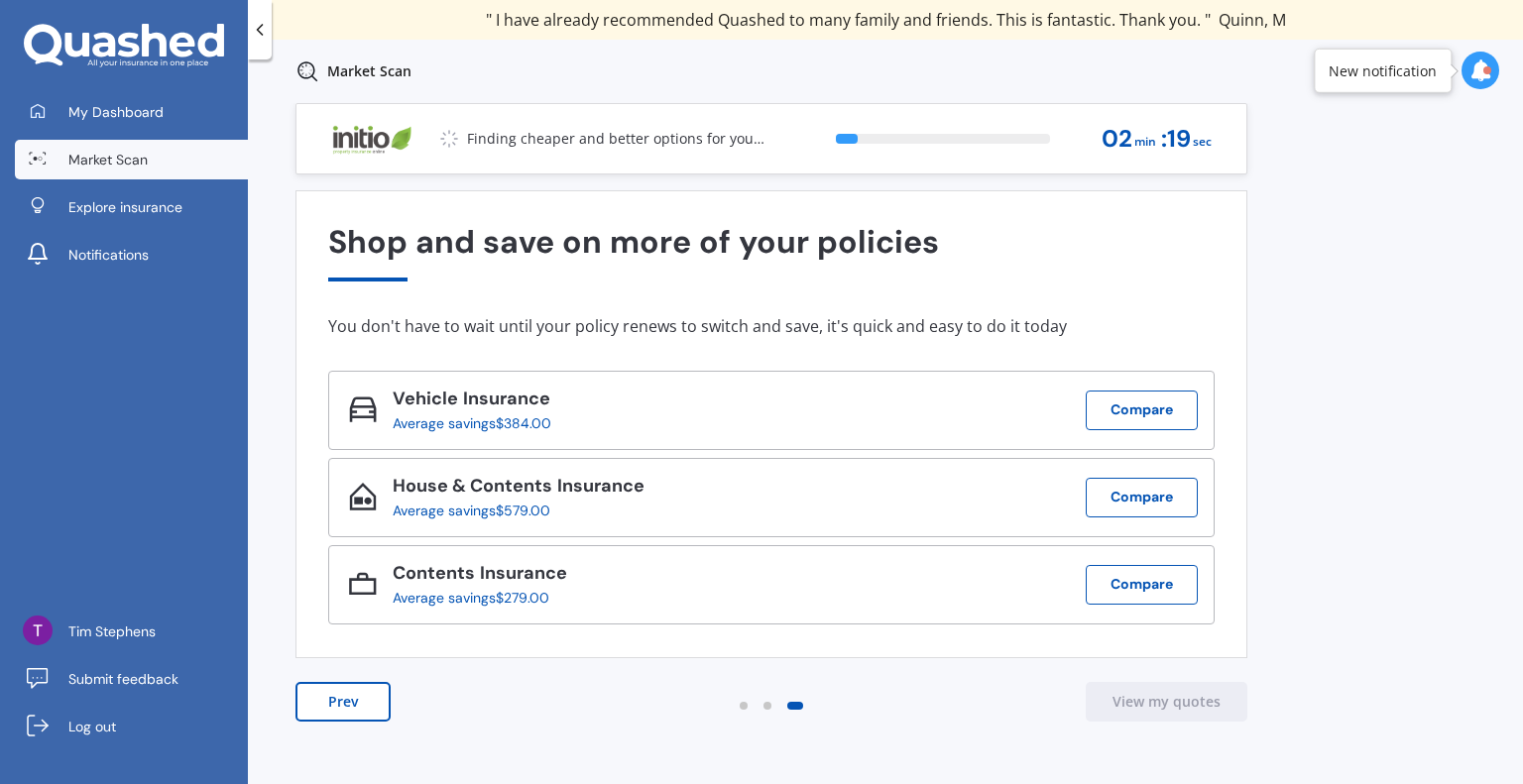 click on "Prev" at bounding box center (343, 702) 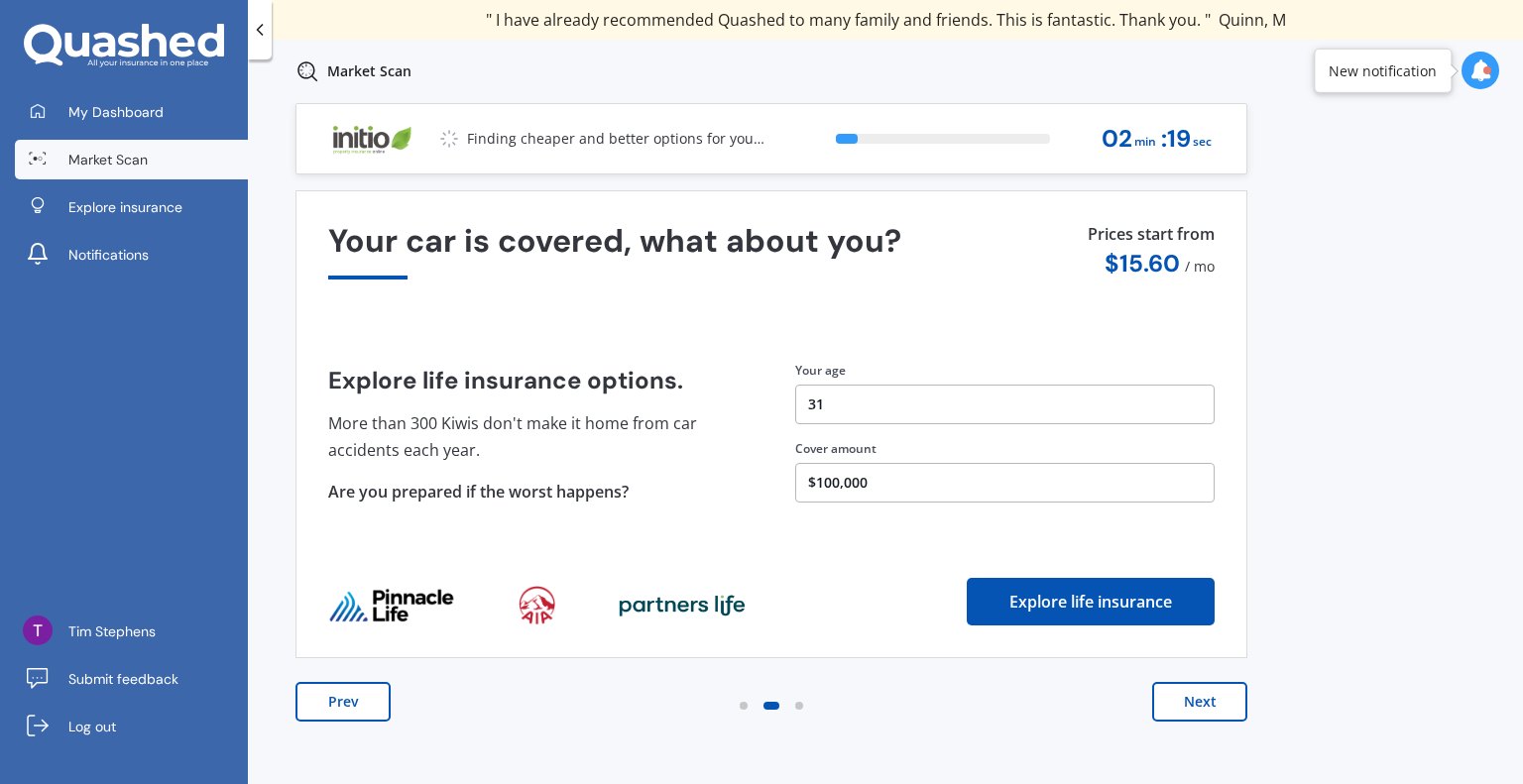 click on "Prev" at bounding box center (343, 702) 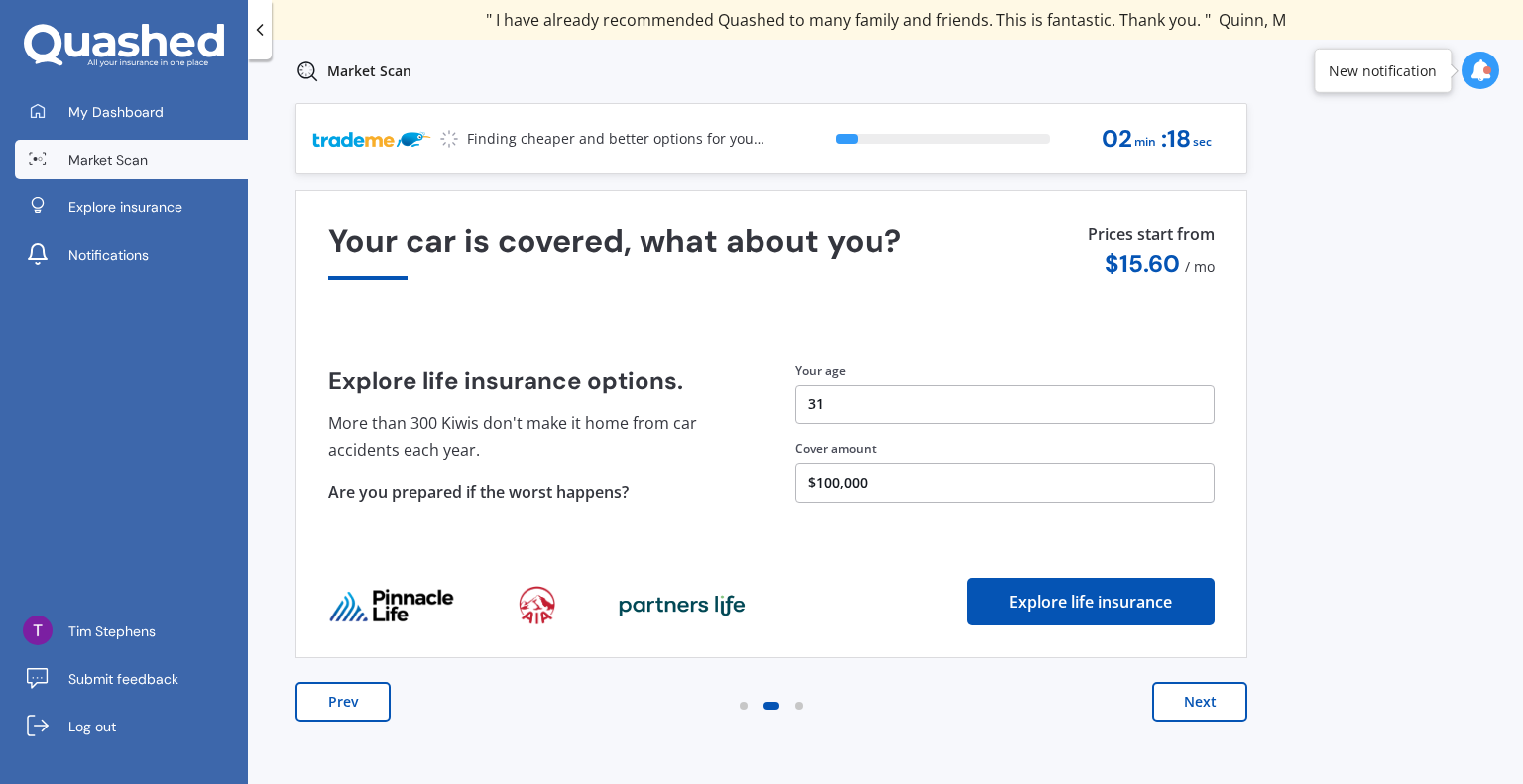 click on "New notification" at bounding box center (1382, 70) 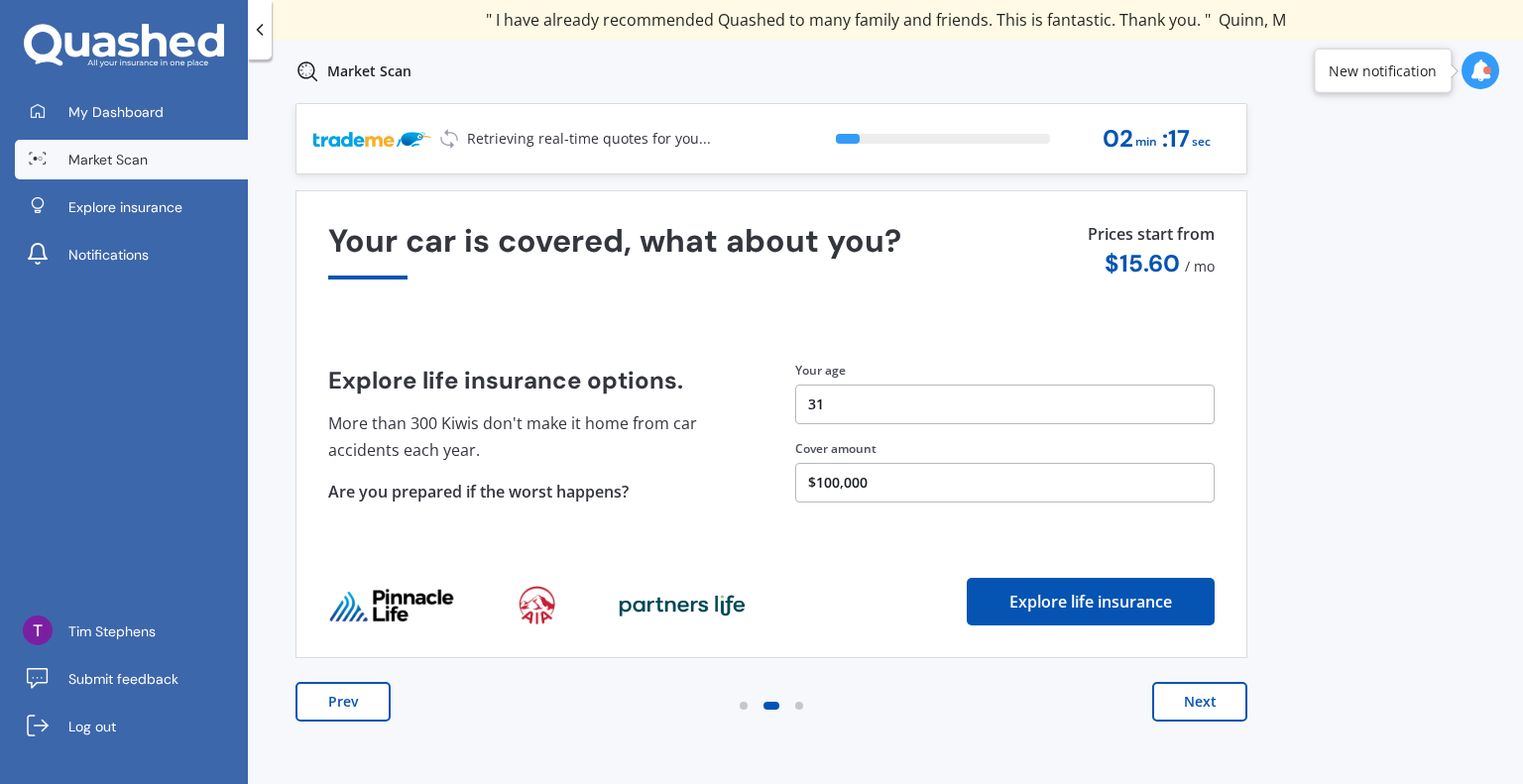 click at bounding box center (1487, 70) 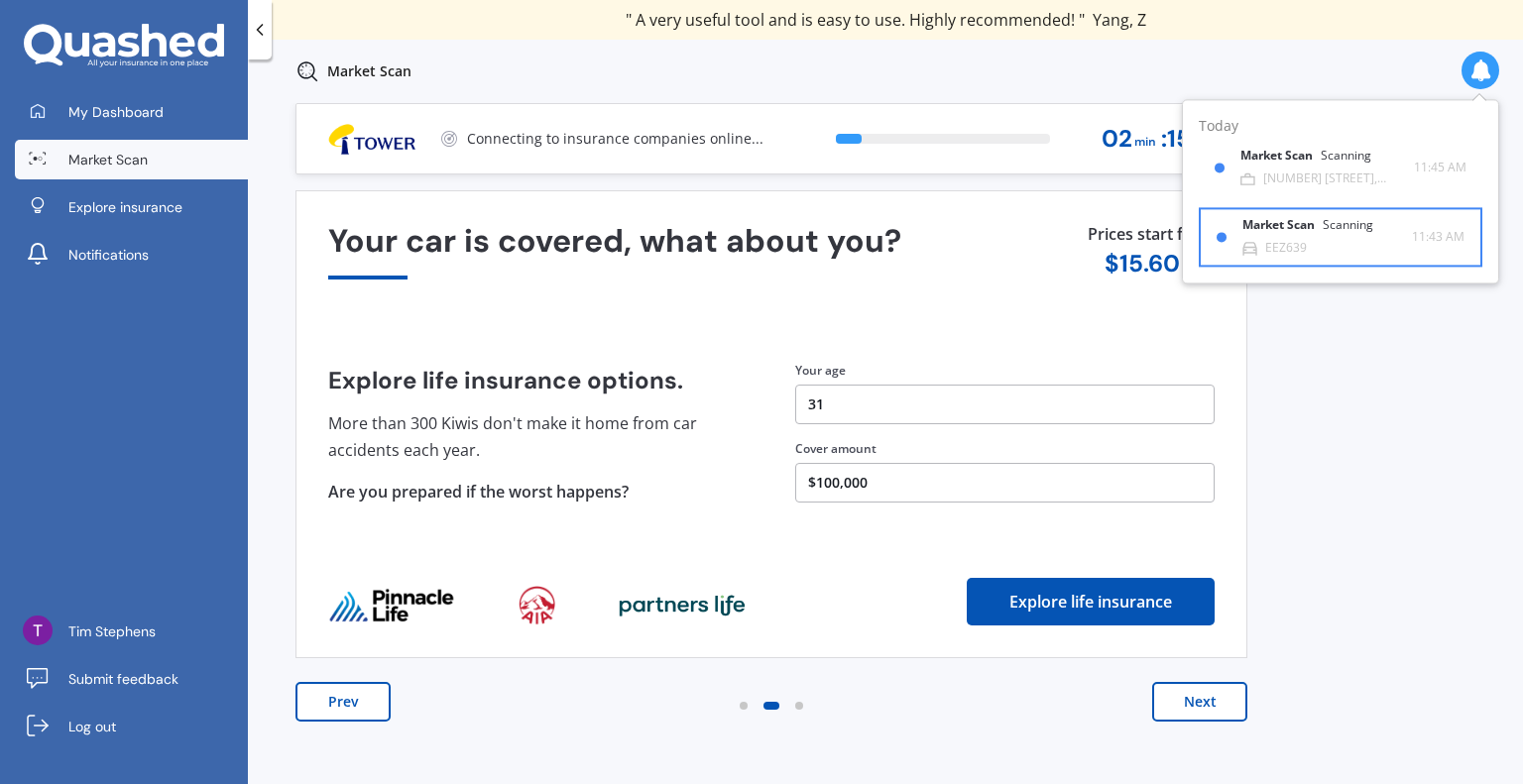 click on "Market Scan Scanning" at bounding box center (1320, 230) 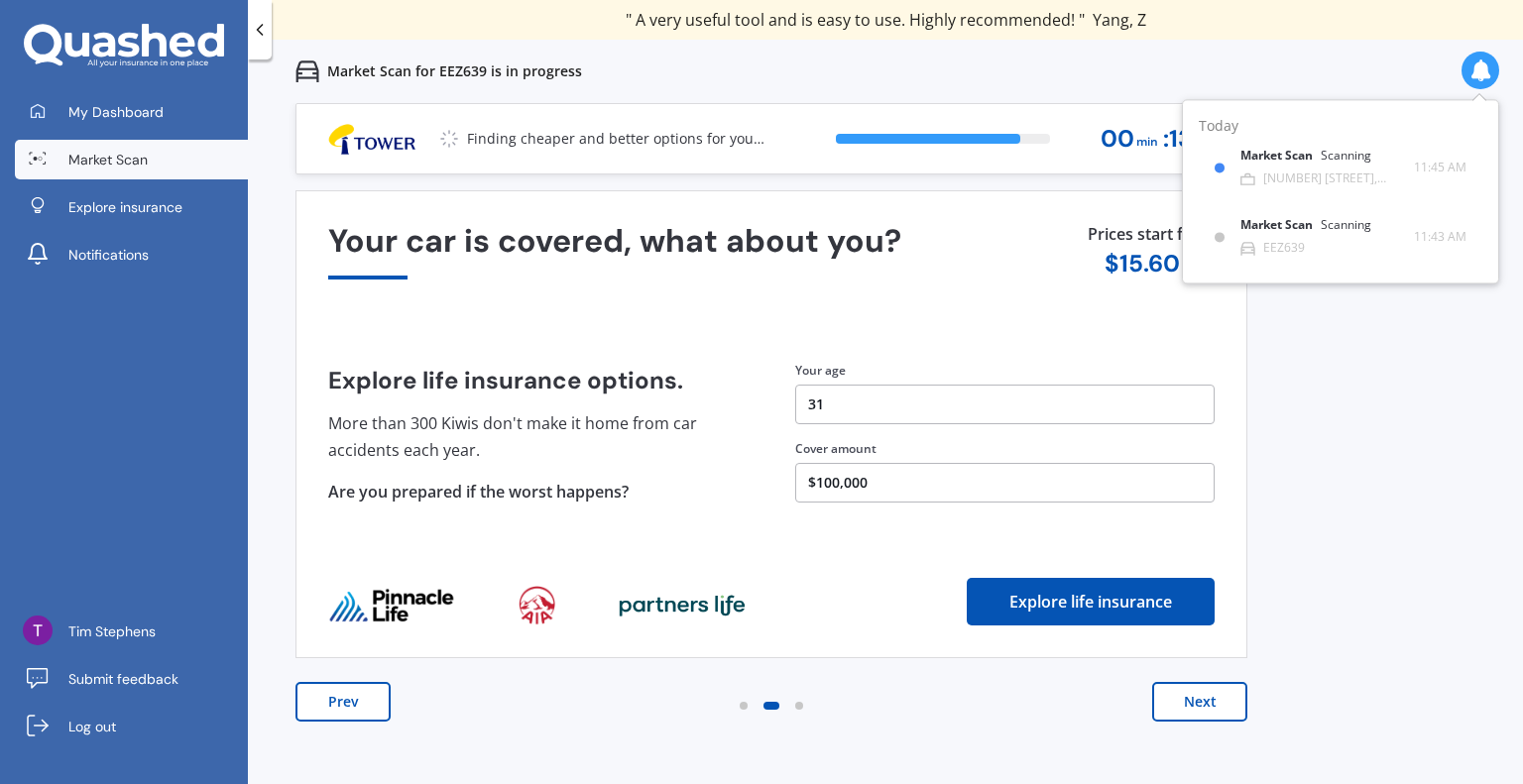 click on "Market Scan Scanning [NUMBER] [STREET], [SUBURB], [CITY] [POSTAL_CODE]" at bounding box center (1327, 168) 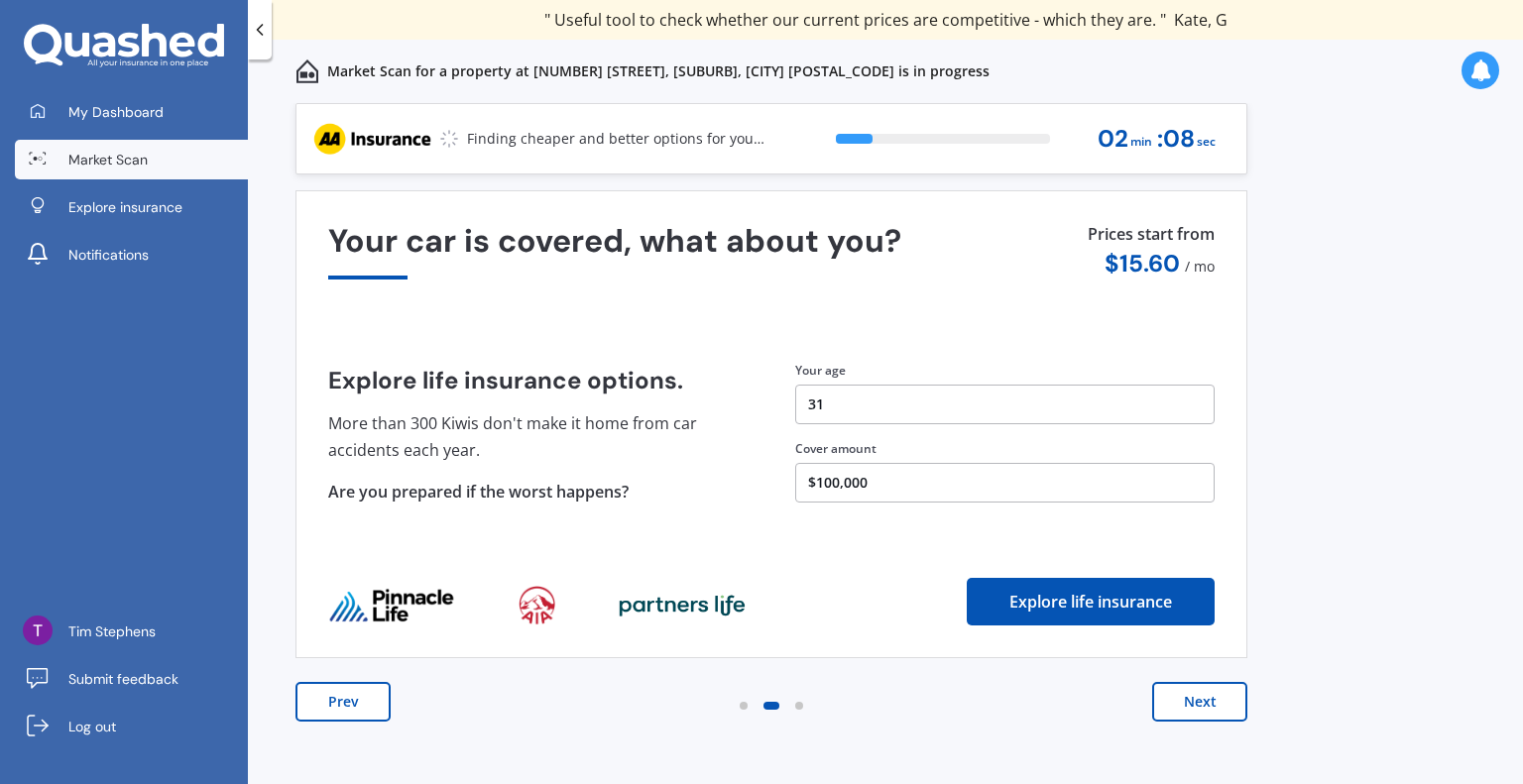 click on "Previous 60,000+ Kiwis have signed up to shop and save on insurance with us " Helpful tool, just that my current insurance is cheaper. " Casey, H " I have already recommended Quashed to many family and friends. This is fantastic. Thank you. " Quinn, M " A very useful tool and is easy to use. Highly recommended! " Yang, Z " Useful tool to check whether our current prices are competitive - which they are. " Kate, G " My current car insurance was half of the cheapest quoted here, so I'll stick with them. " Hayley, N " Gave exactly the same results. " Phillip, S " It's pretty accurate. Good service. " Mala, P " That was very helpful as it provided all the details required to make the necessary decision. " Tony, I " I've already recommended to a number of people. " Vanessa, J " Good to know my existing cover is so good! " Sheridan, J " Excellent site! I saved $300 off my existing policy. " Lian, G " Great stuff team! first time using it, and it was very clear and concise. " Lewis, B Next 17 % 02 min : 08 sec" at bounding box center (885, 465) 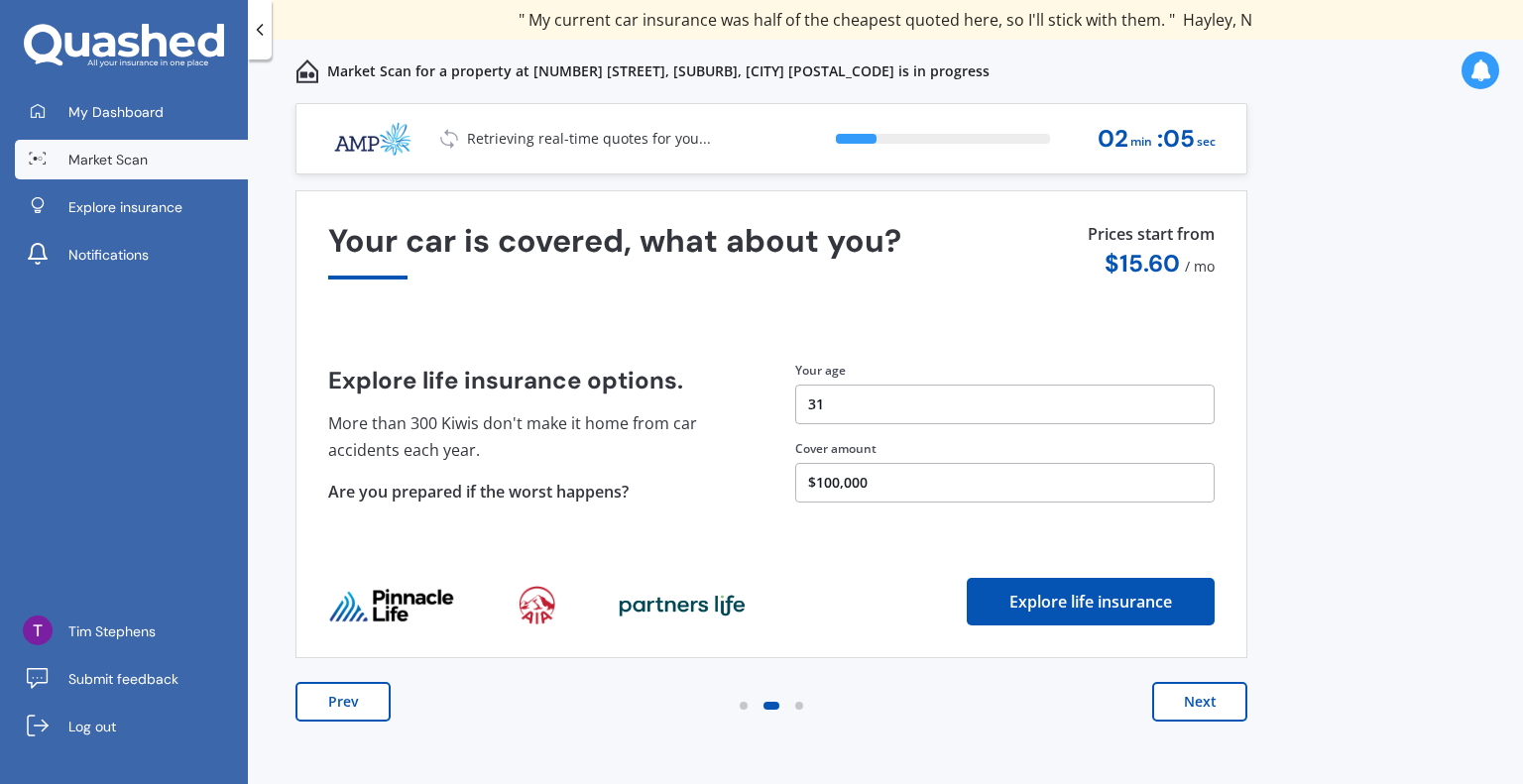 click at bounding box center (1480, 70) 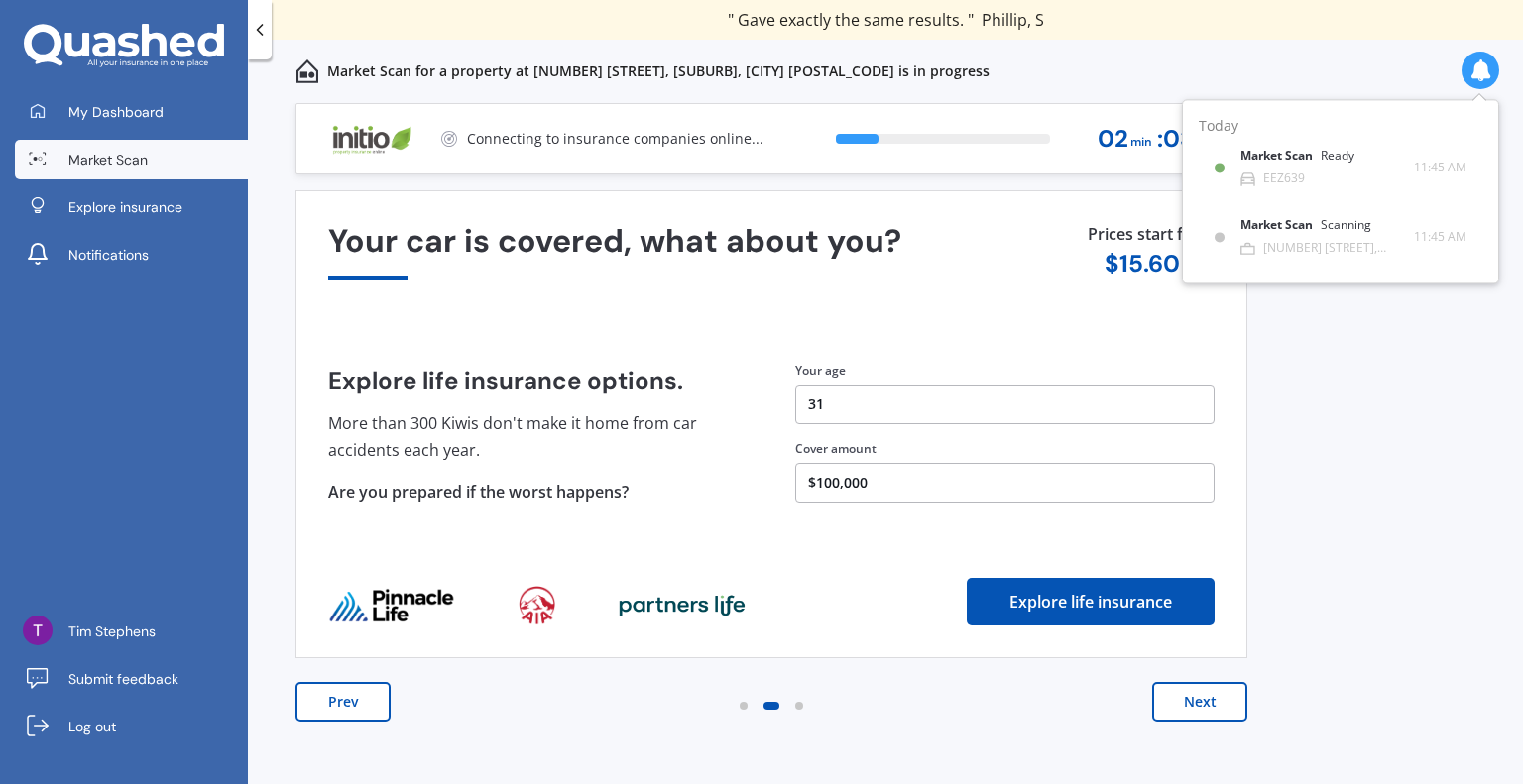 click at bounding box center (1480, 70) 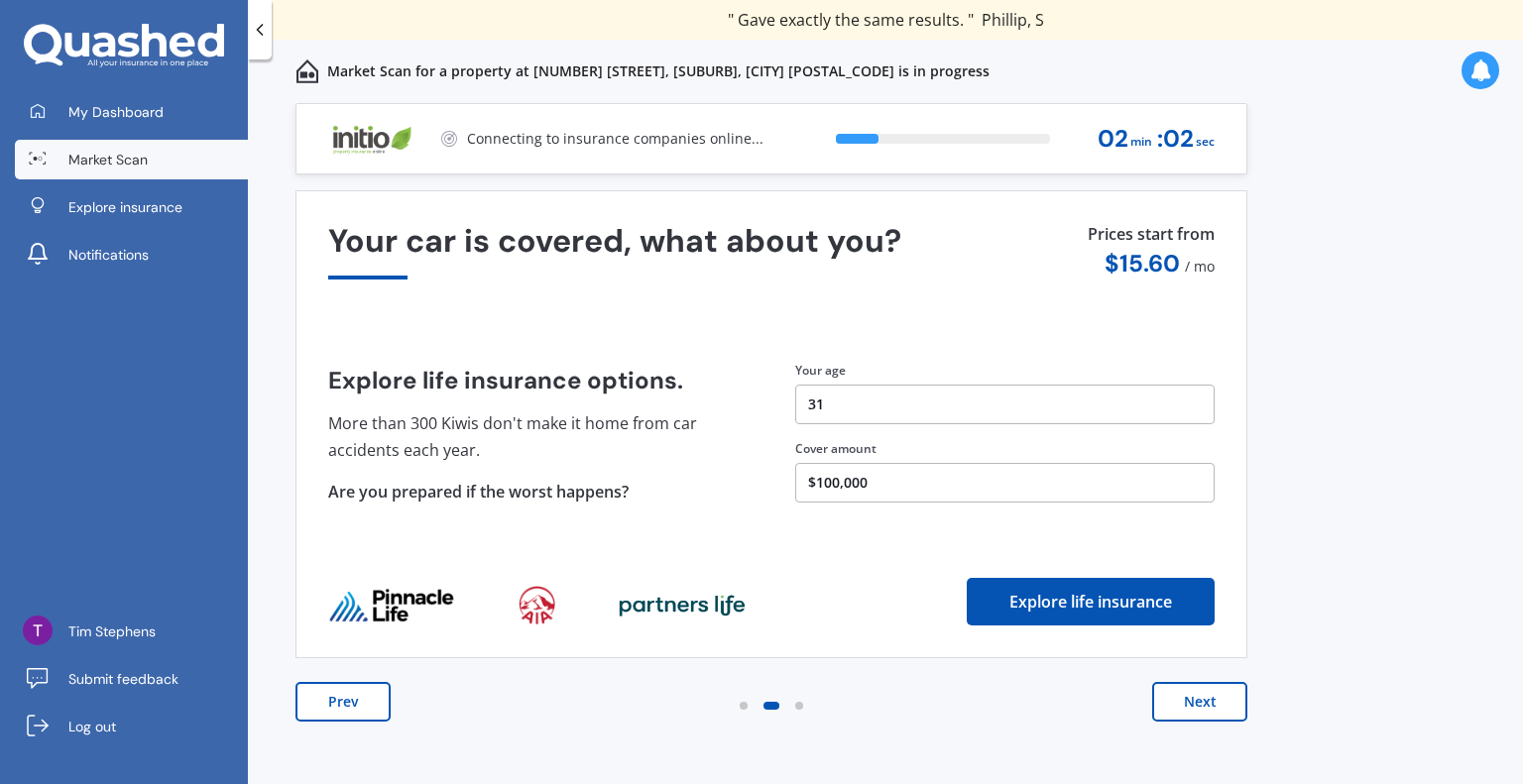 click at bounding box center (1480, 70) 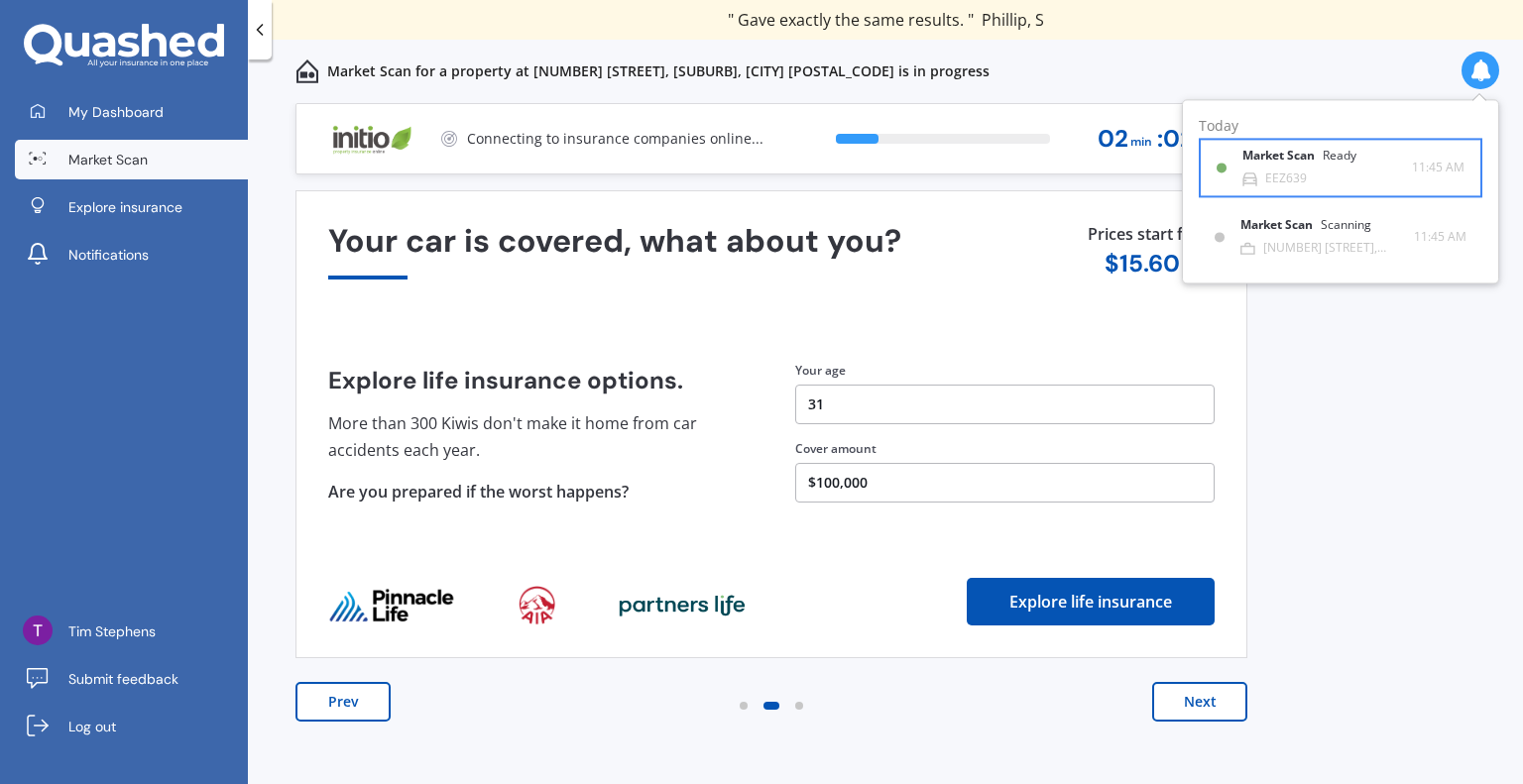 click on "Market Scan Ready" at bounding box center [1311, 161] 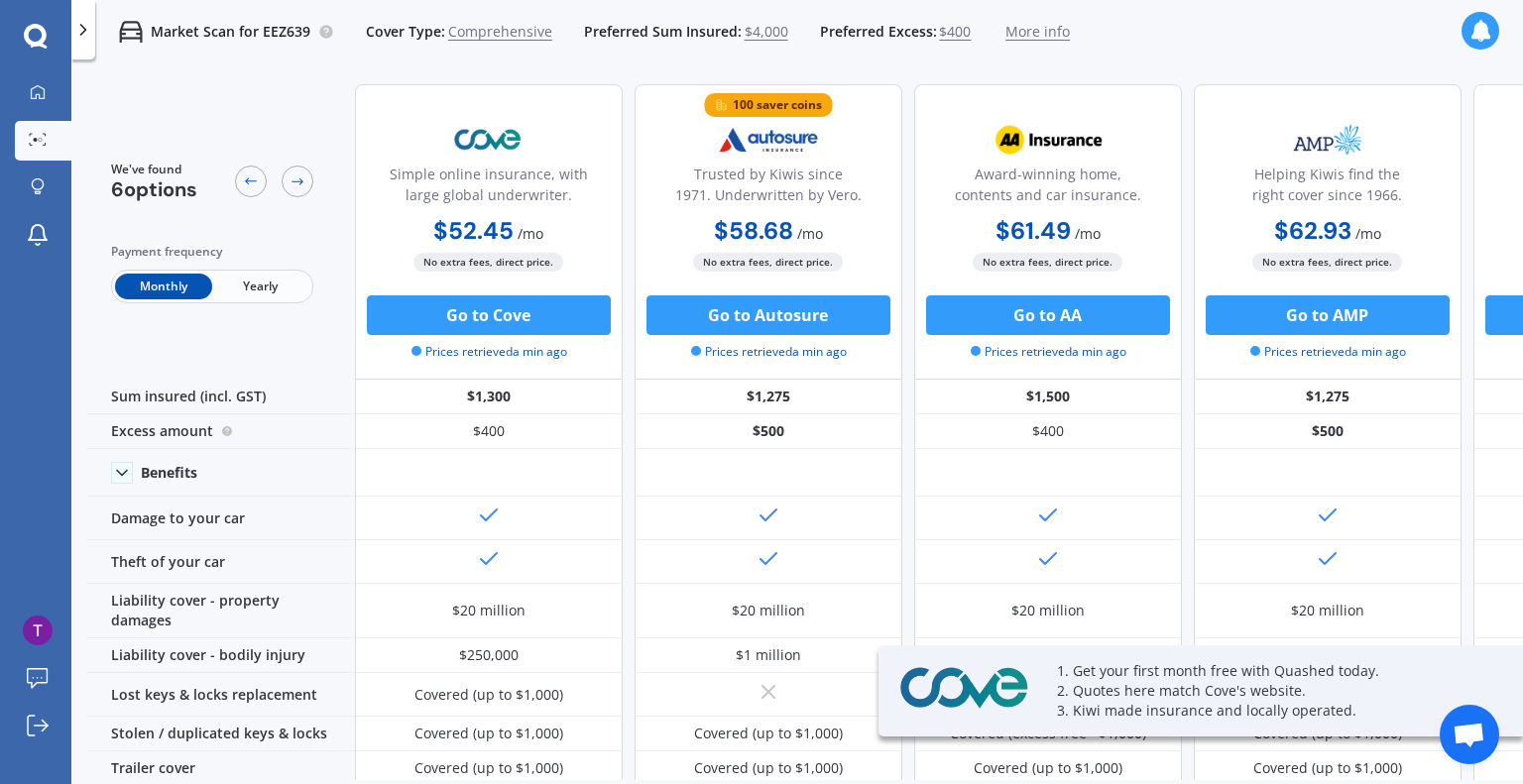 click on "Yearly" at bounding box center (261, 286) 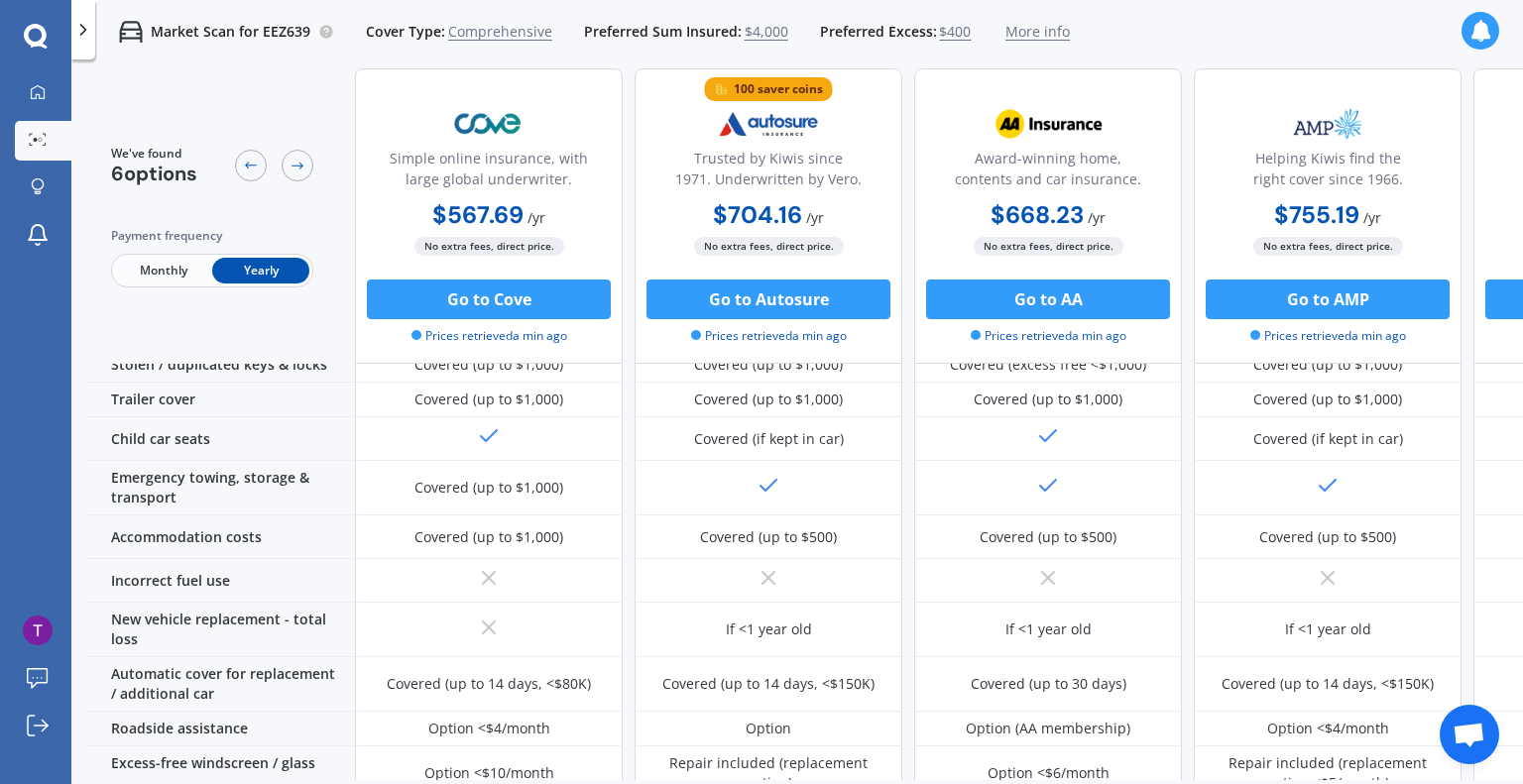 scroll, scrollTop: 0, scrollLeft: 0, axis: both 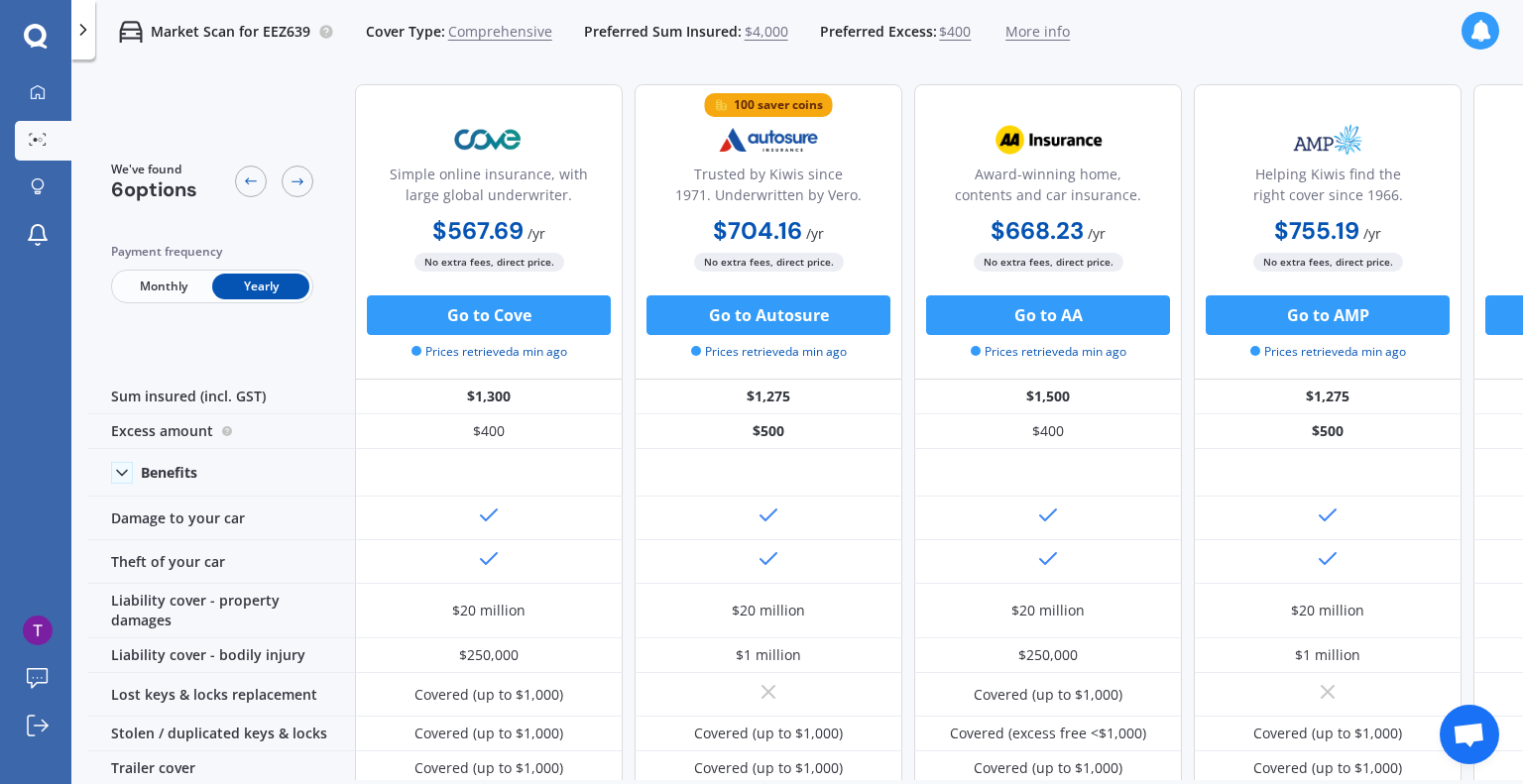 click on "Comprehensive" at bounding box center [500, 32] 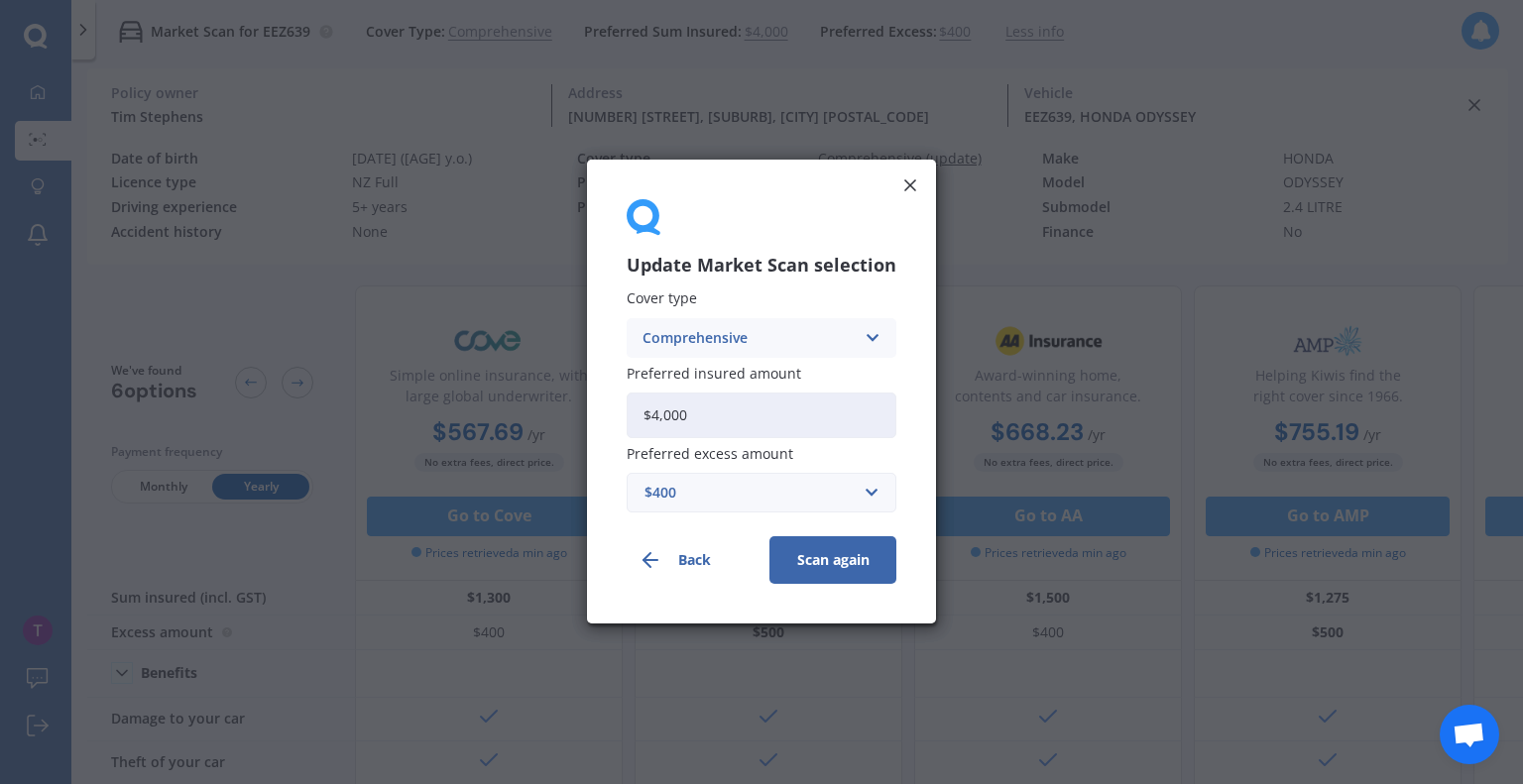 click at bounding box center (872, 338) 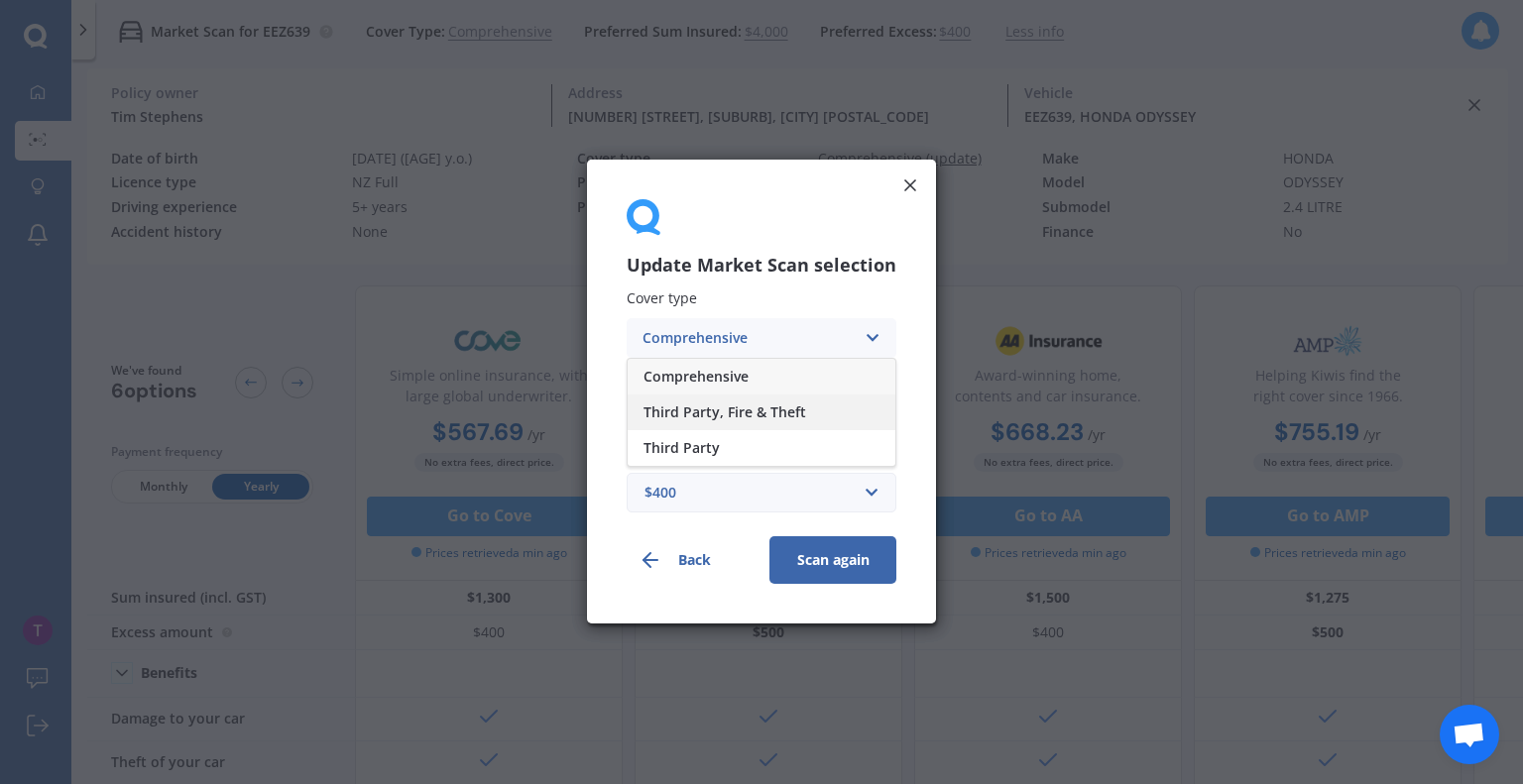 click on "Third Party, Fire & Theft" at bounding box center [725, 412] 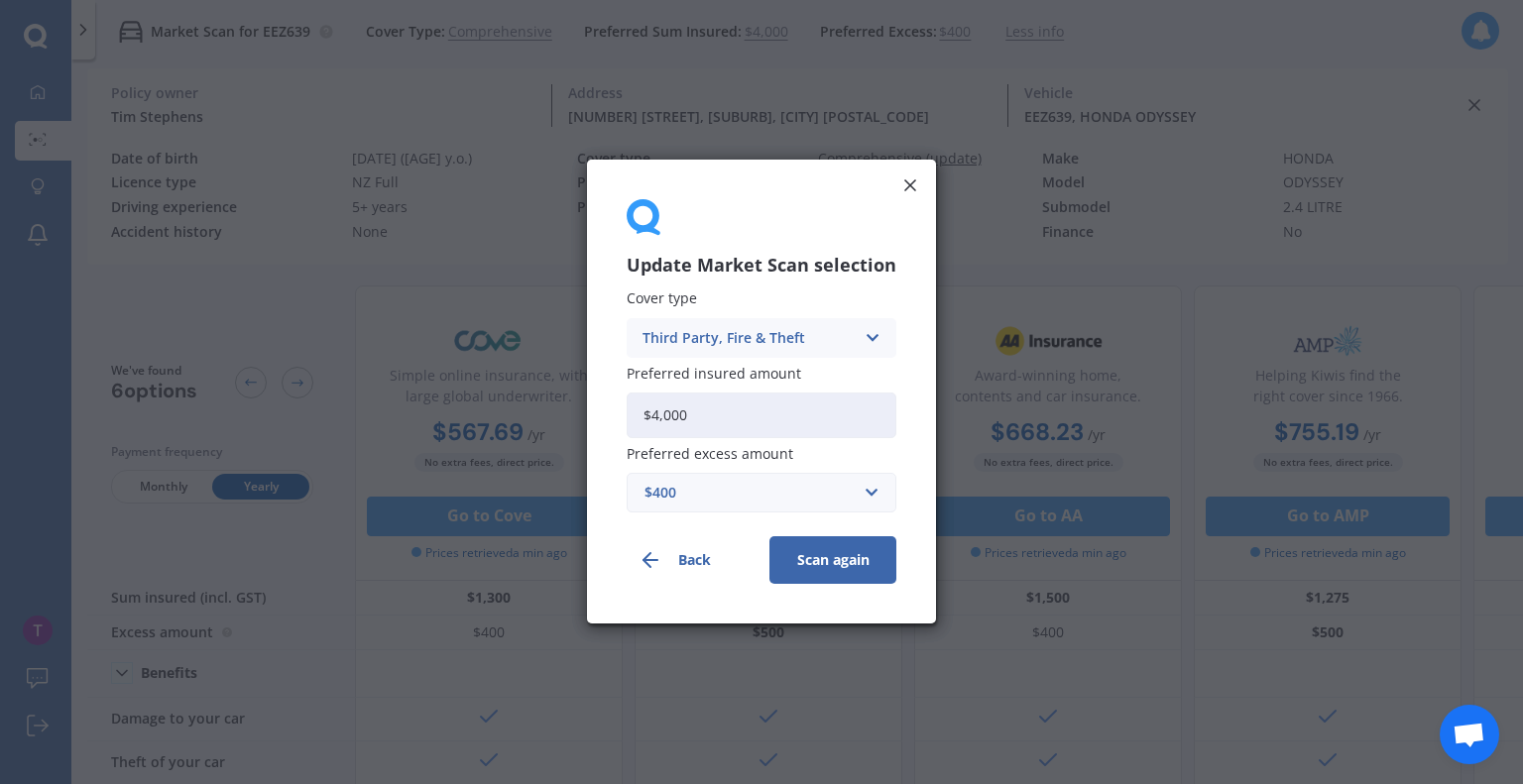 click on "Scan again" at bounding box center (833, 561) 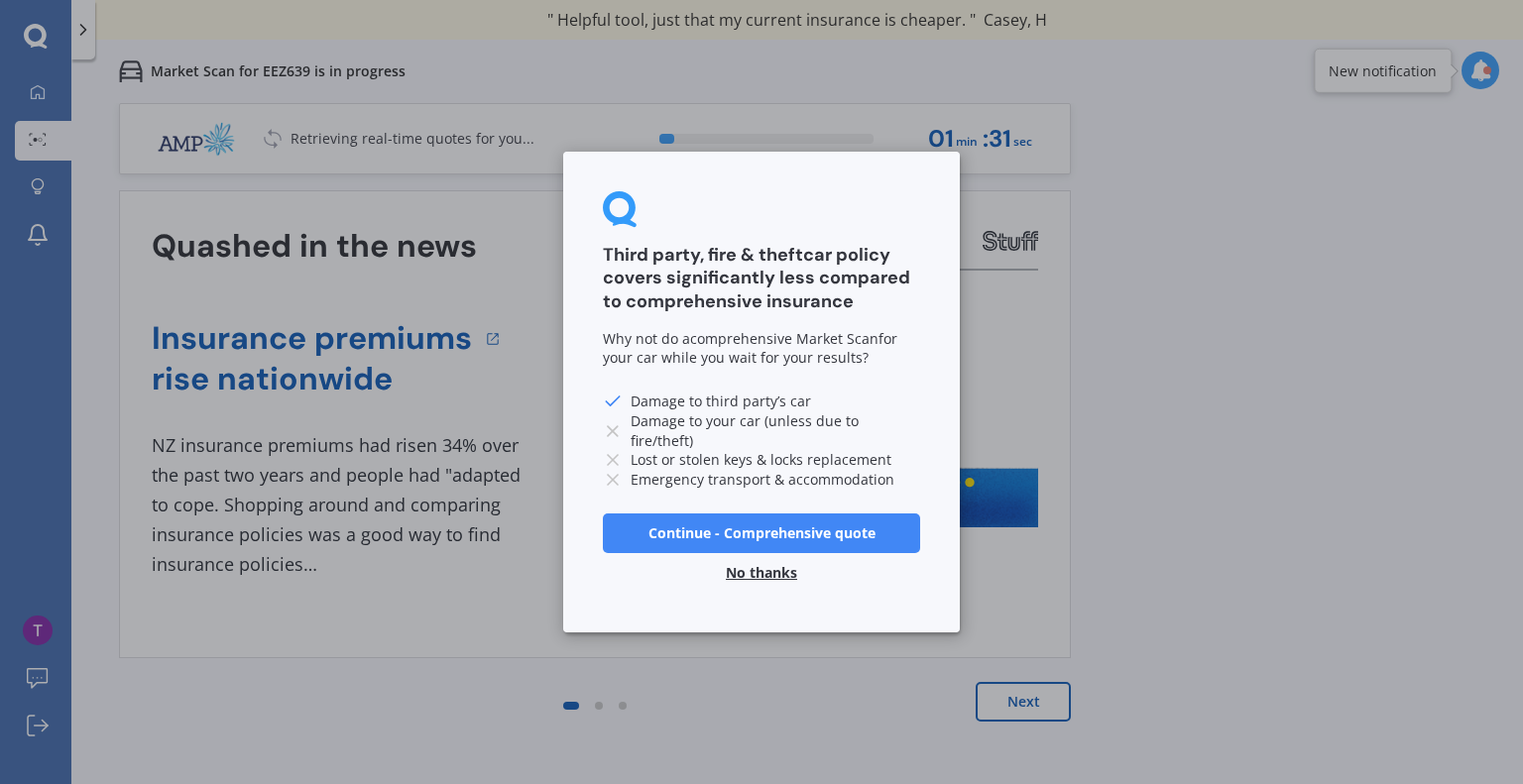 click on "No thanks" at bounding box center [762, 573] 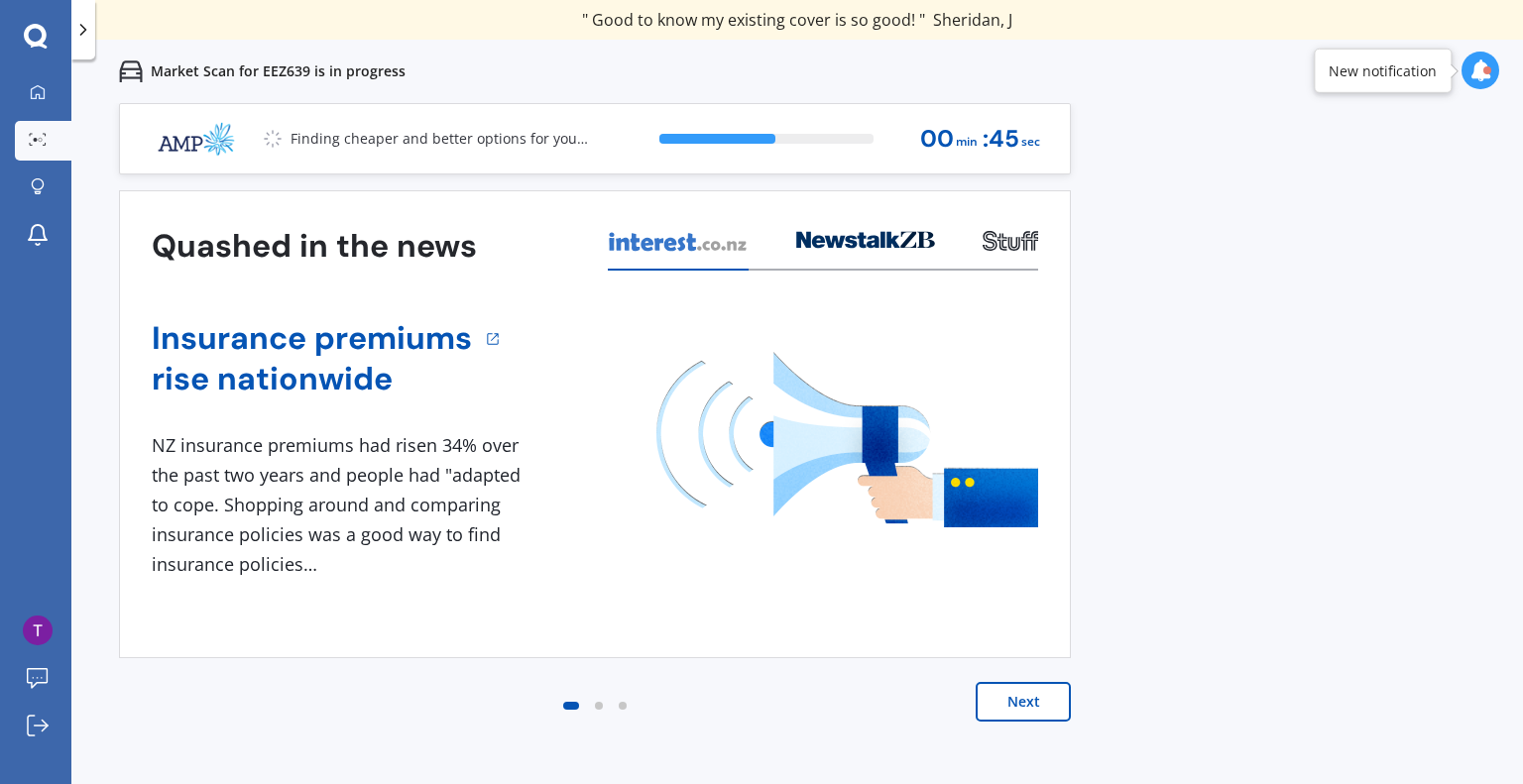 click on "New notification" at bounding box center [1382, 70] 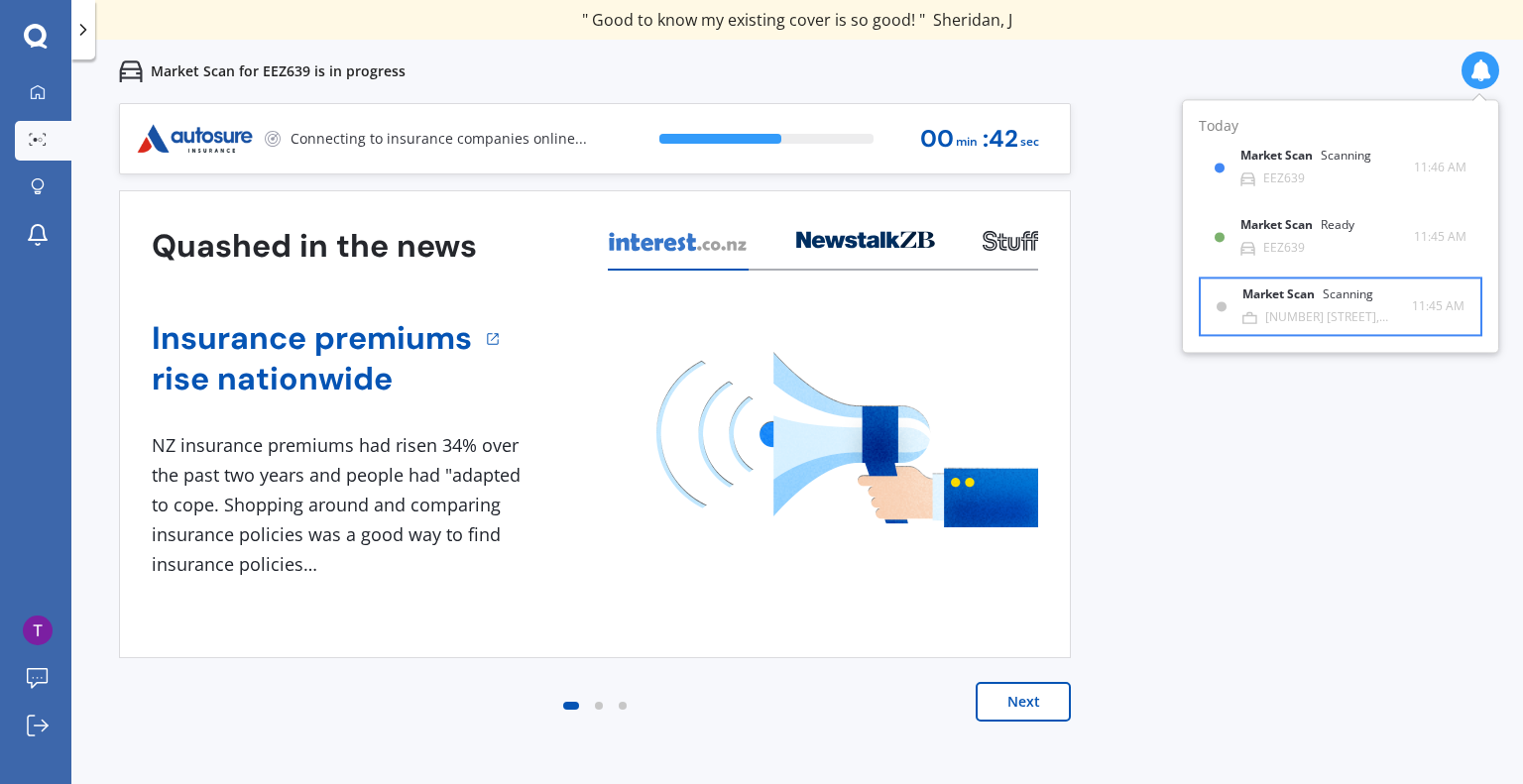click on "[NUMBER] [STREET], [SUBURB], [CITY] [POSTAL_CODE]" at bounding box center (1339, 317) 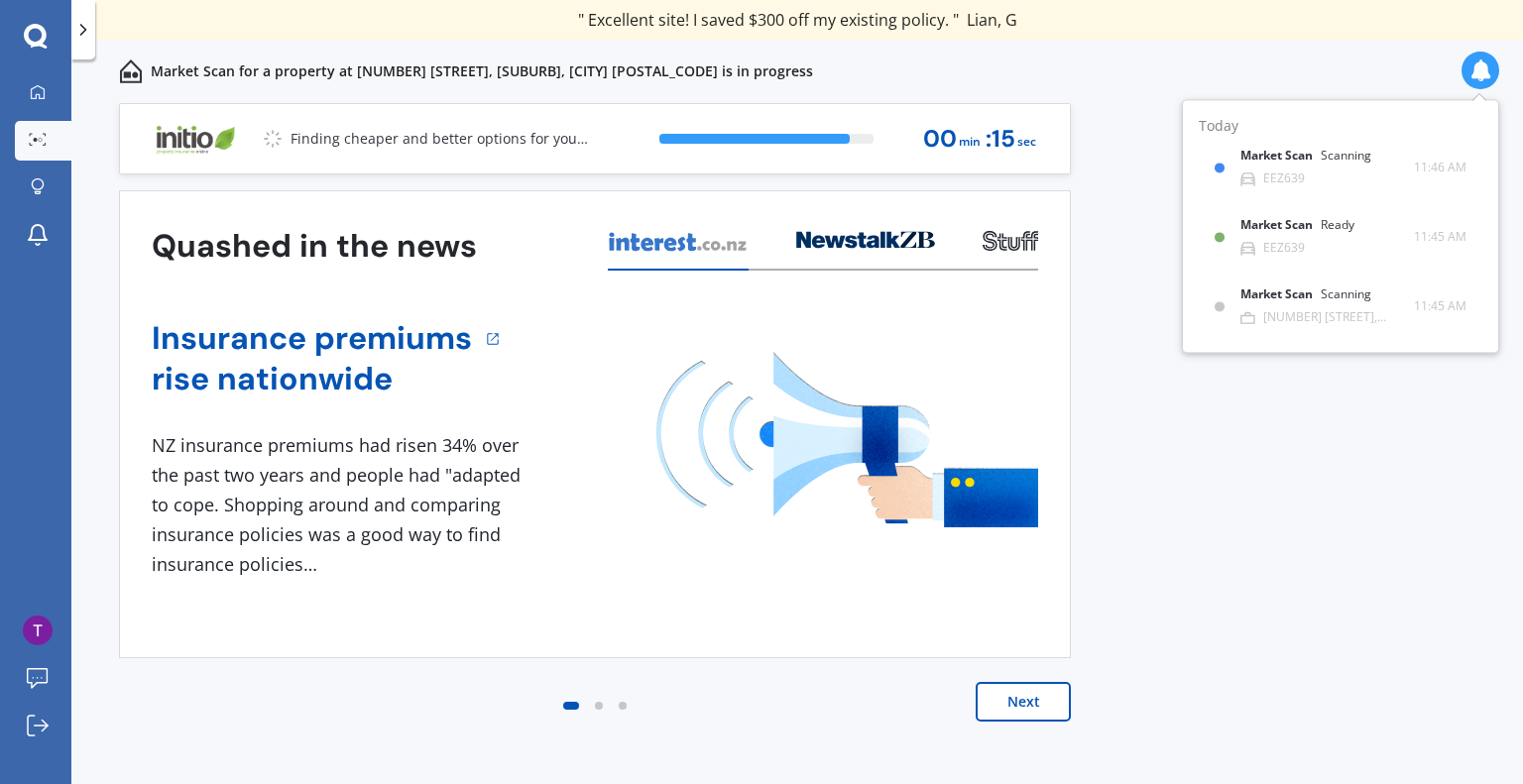 click on "Previous 60,000+ Kiwis have signed up to shop and save on insurance with us " Helpful tool, just that my current insurance is cheaper. " Casey, H " I have already recommended Quashed to many family and friends. This is fantastic. Thank you. " Quinn, M " A very useful tool and is easy to use. Highly recommended! " Yang, Z " Useful tool to check whether our current prices are competitive - which they are. " Kate, G " My current car insurance was half of the cheapest quoted here, so I'll stick with them. " Hayley, N " Gave exactly the same results. " Phillip, S " It's pretty accurate. Good service. " Mala, P " That was very helpful as it provided all the details required to make the necessary decision. " Tony, I " I've already recommended to a number of people. " Vanessa, J " Good to know my existing cover is so good! " Sheridan, J " Excellent site! I saved $300 off my existing policy. " Lian, G " Great stuff team! first time using it, and it was very clear and concise. " Lewis, B Next 89 % 00 min : 15 sec" at bounding box center [797, 465] 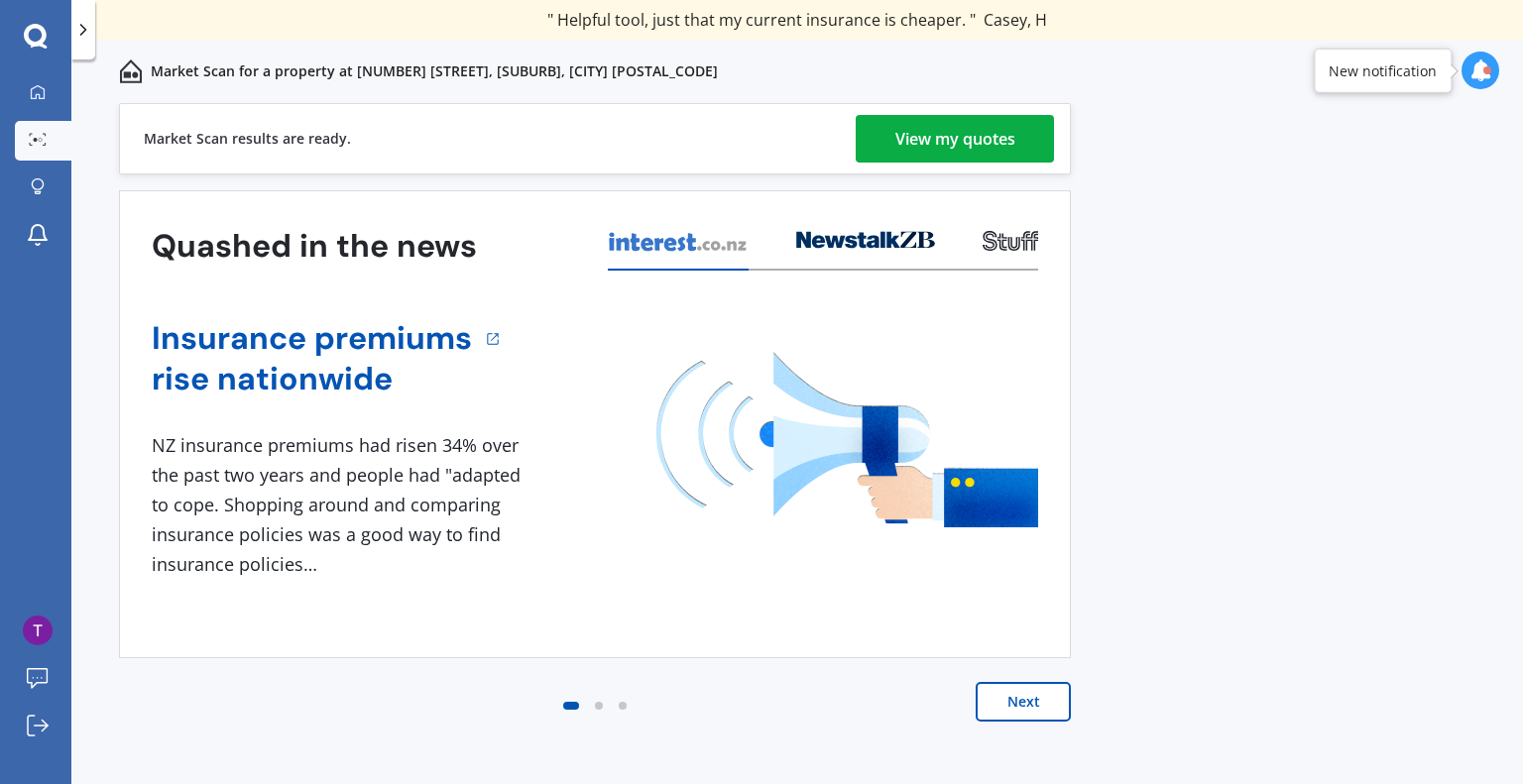 click on "View my quotes" at bounding box center (955, 139) 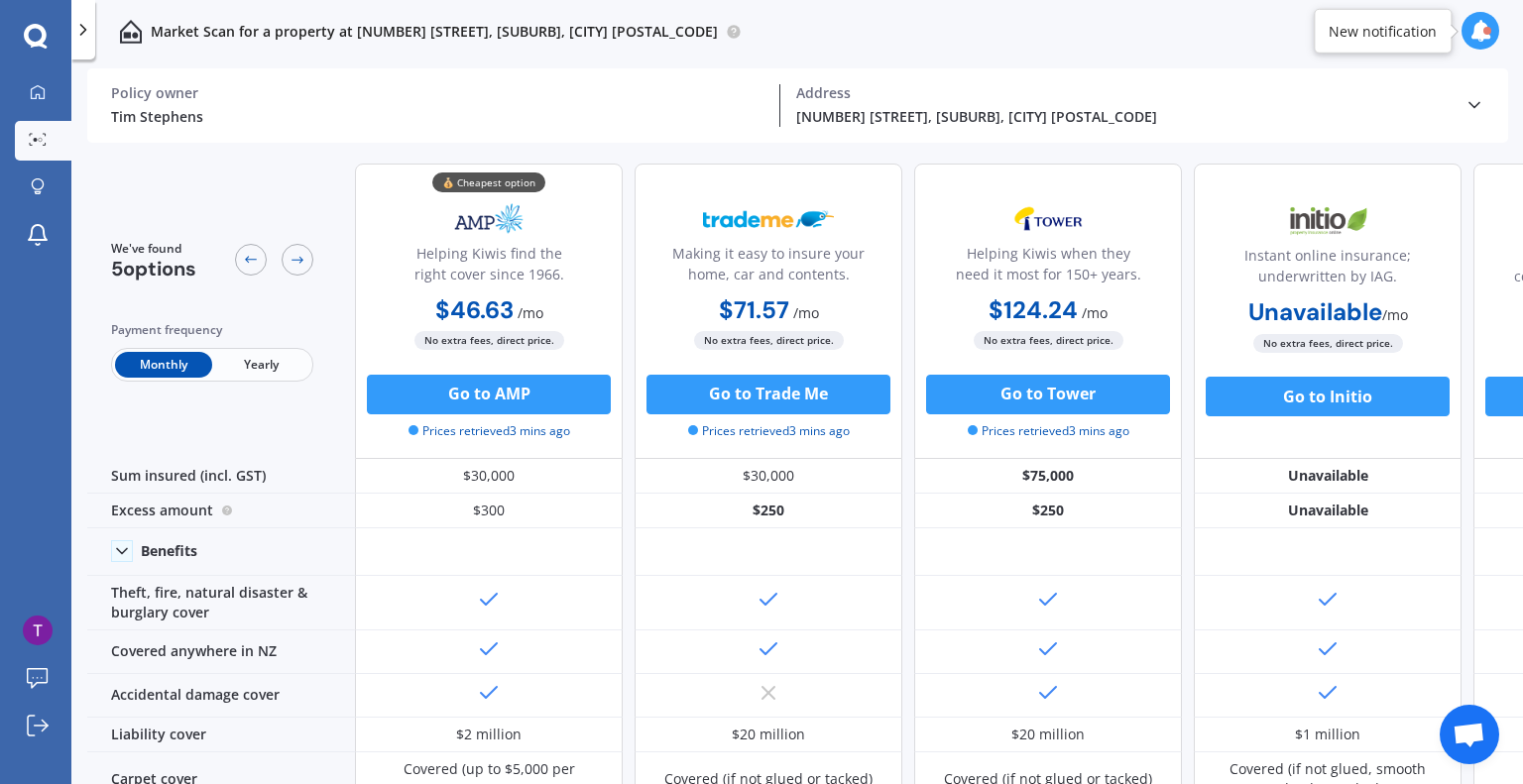 click on "Yearly" at bounding box center (261, 365) 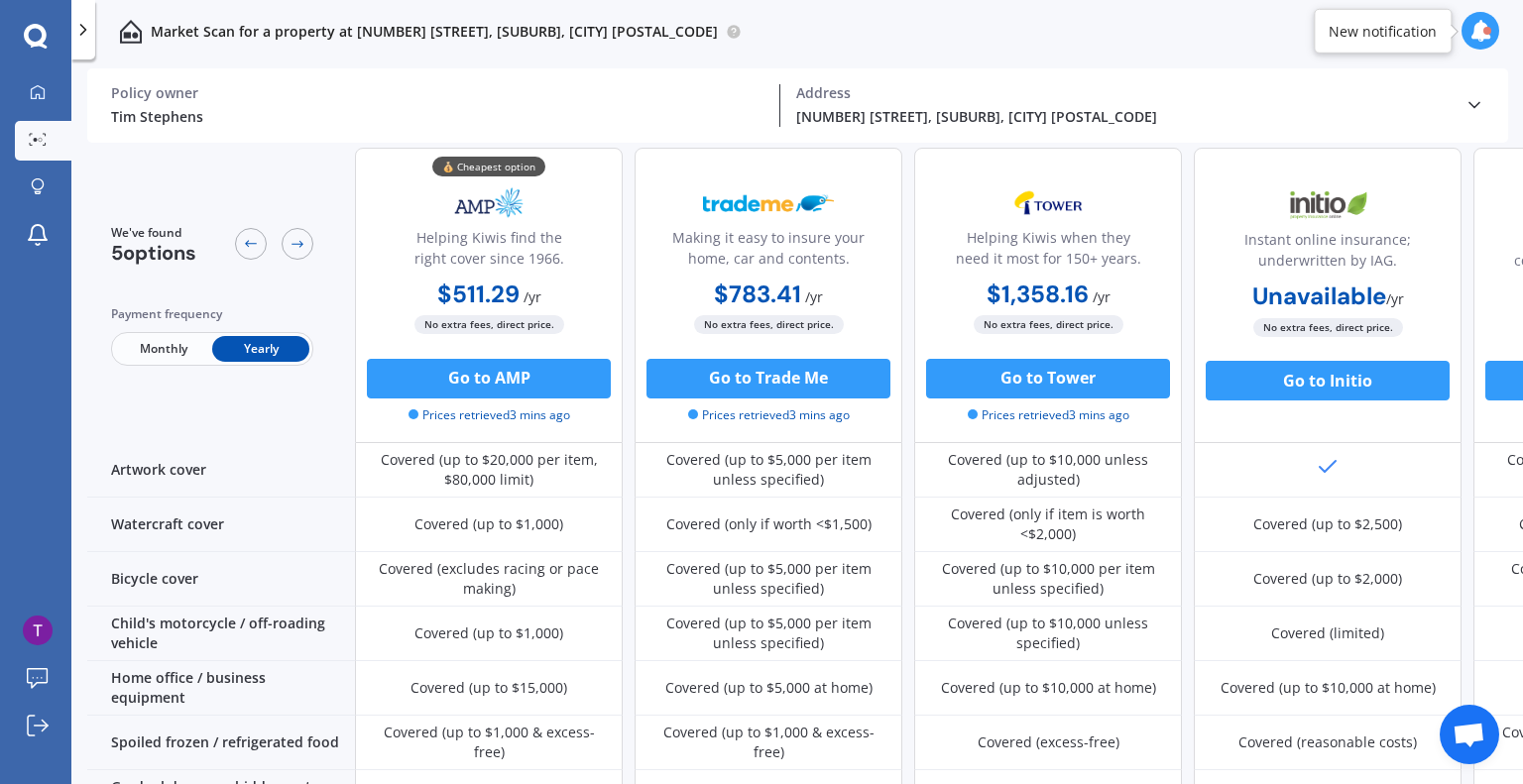 scroll, scrollTop: 640, scrollLeft: 0, axis: vertical 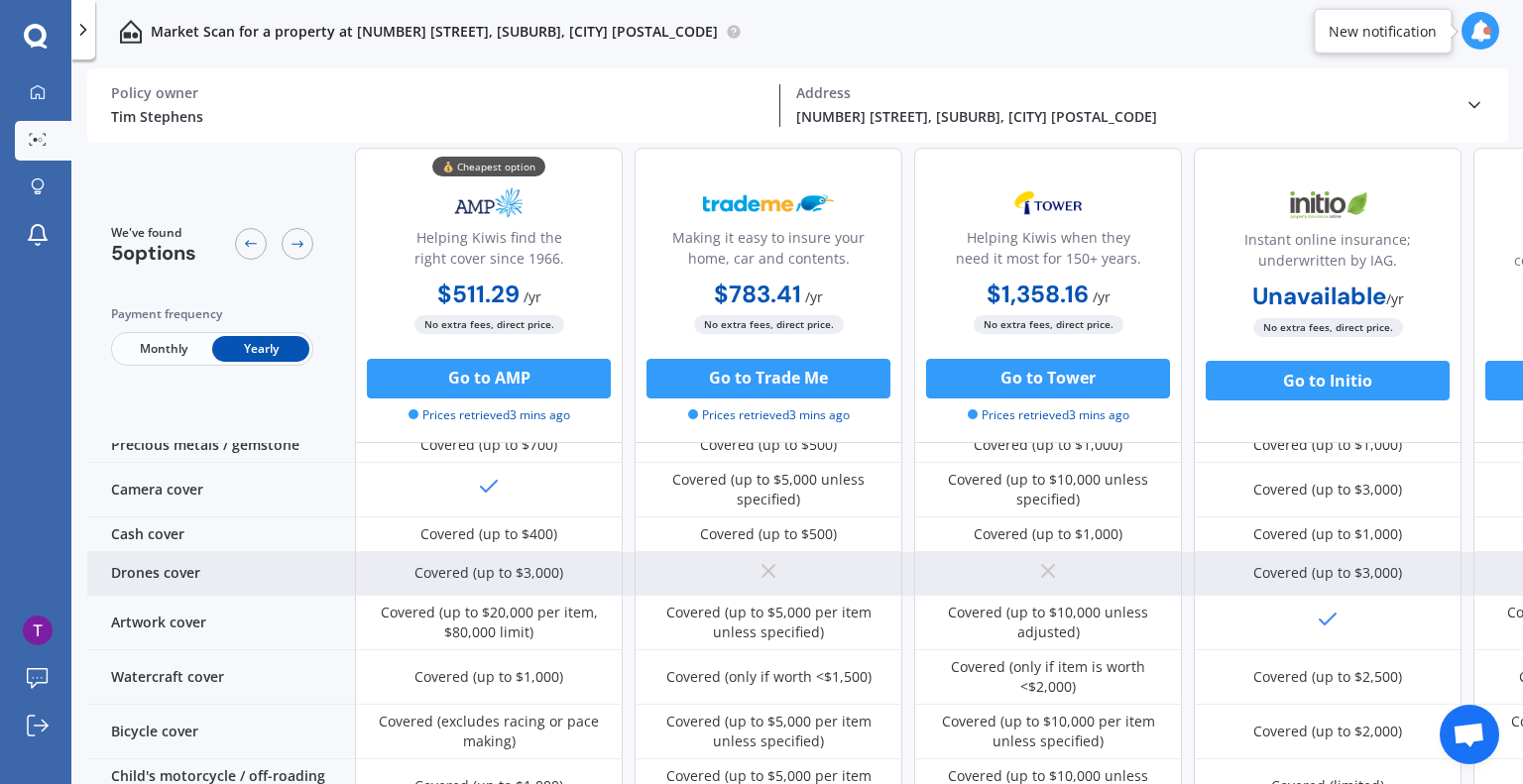 click on "Covered (up to $3,000)" at bounding box center (489, 573) 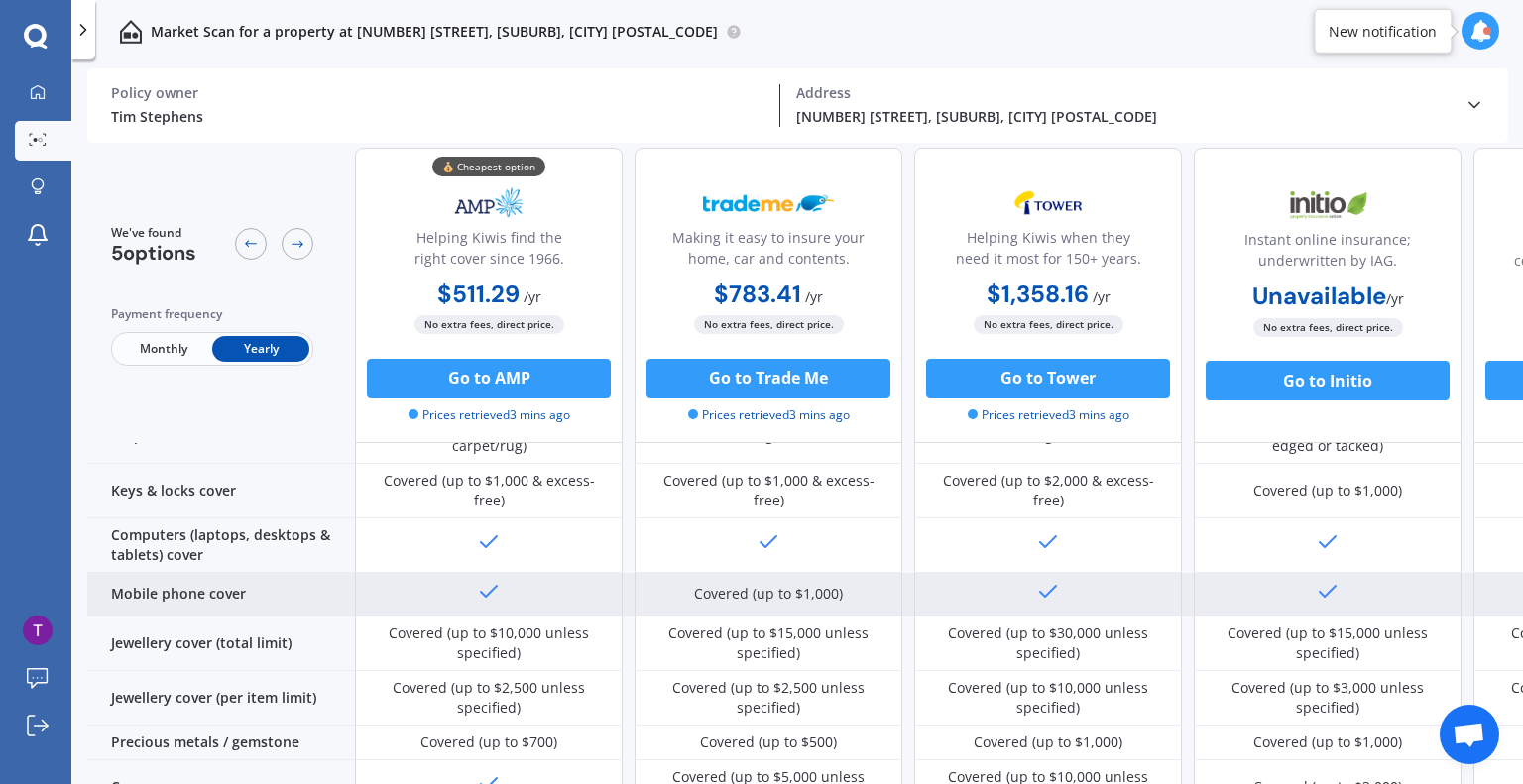 scroll, scrollTop: 0, scrollLeft: 0, axis: both 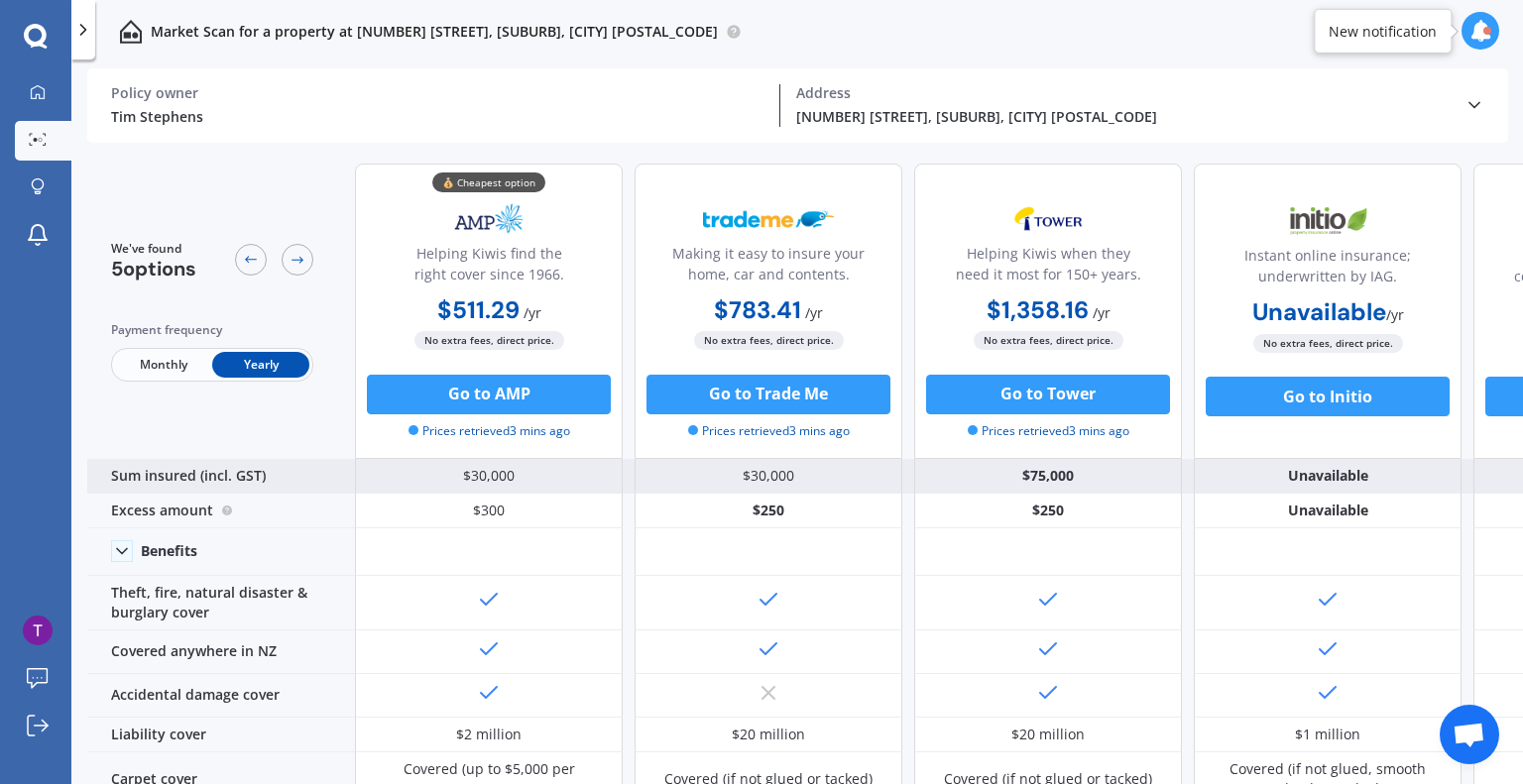 click on "$30,000" at bounding box center (489, 476) 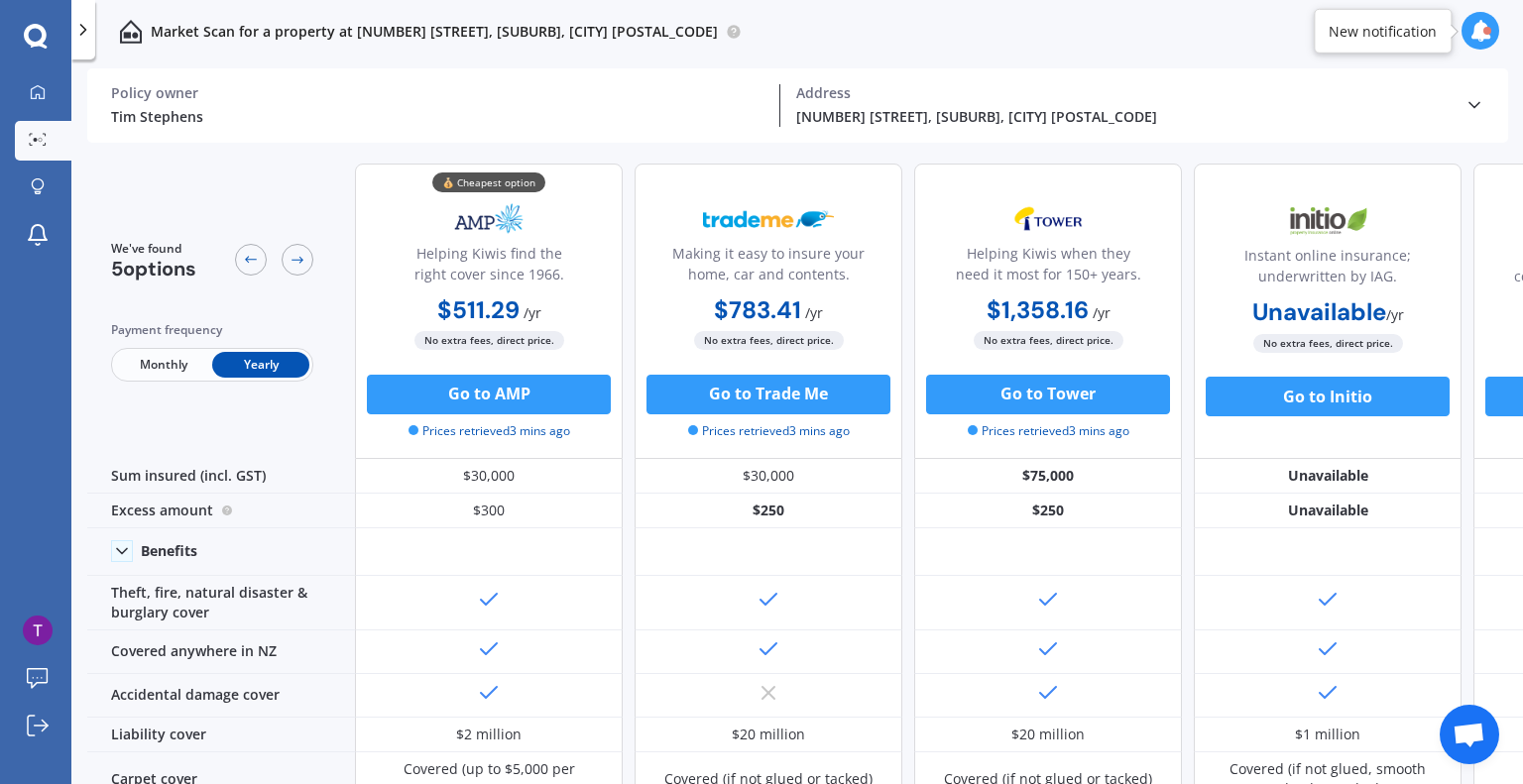 click 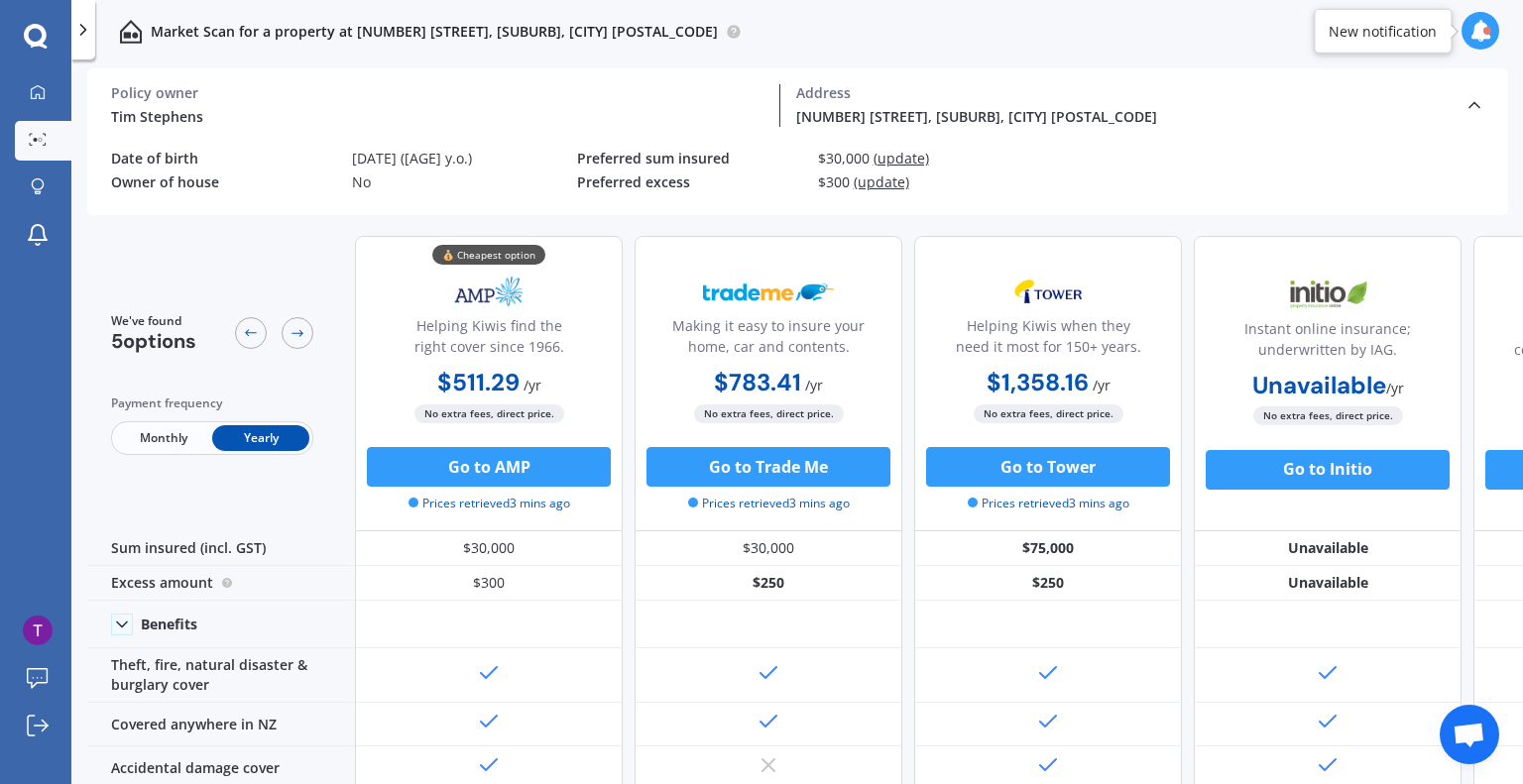 click on "Preferred sum insured $30,000   (update)" at bounding box center [810, 163] 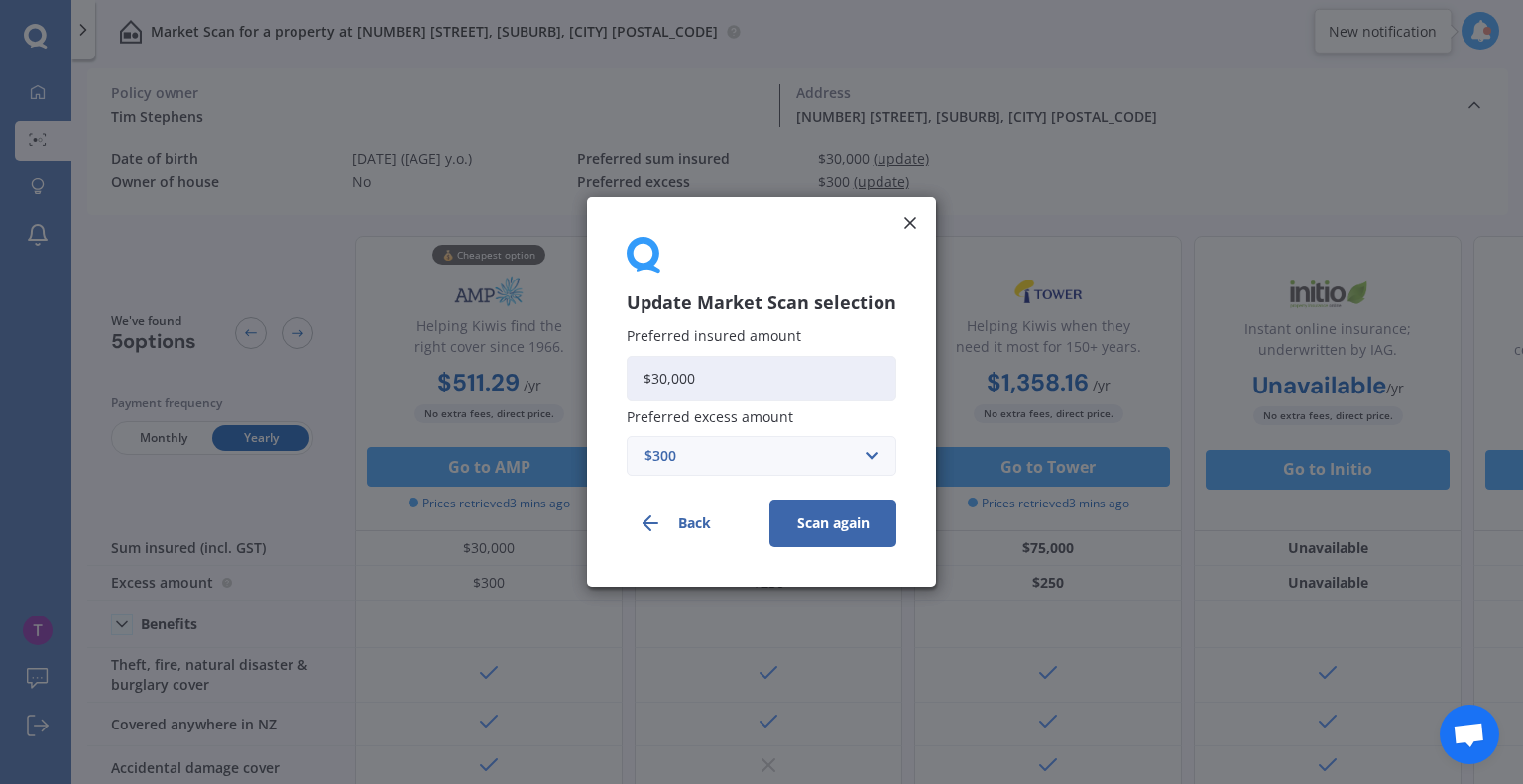 drag, startPoint x: 734, startPoint y: 383, endPoint x: 537, endPoint y: 384, distance: 197.00254 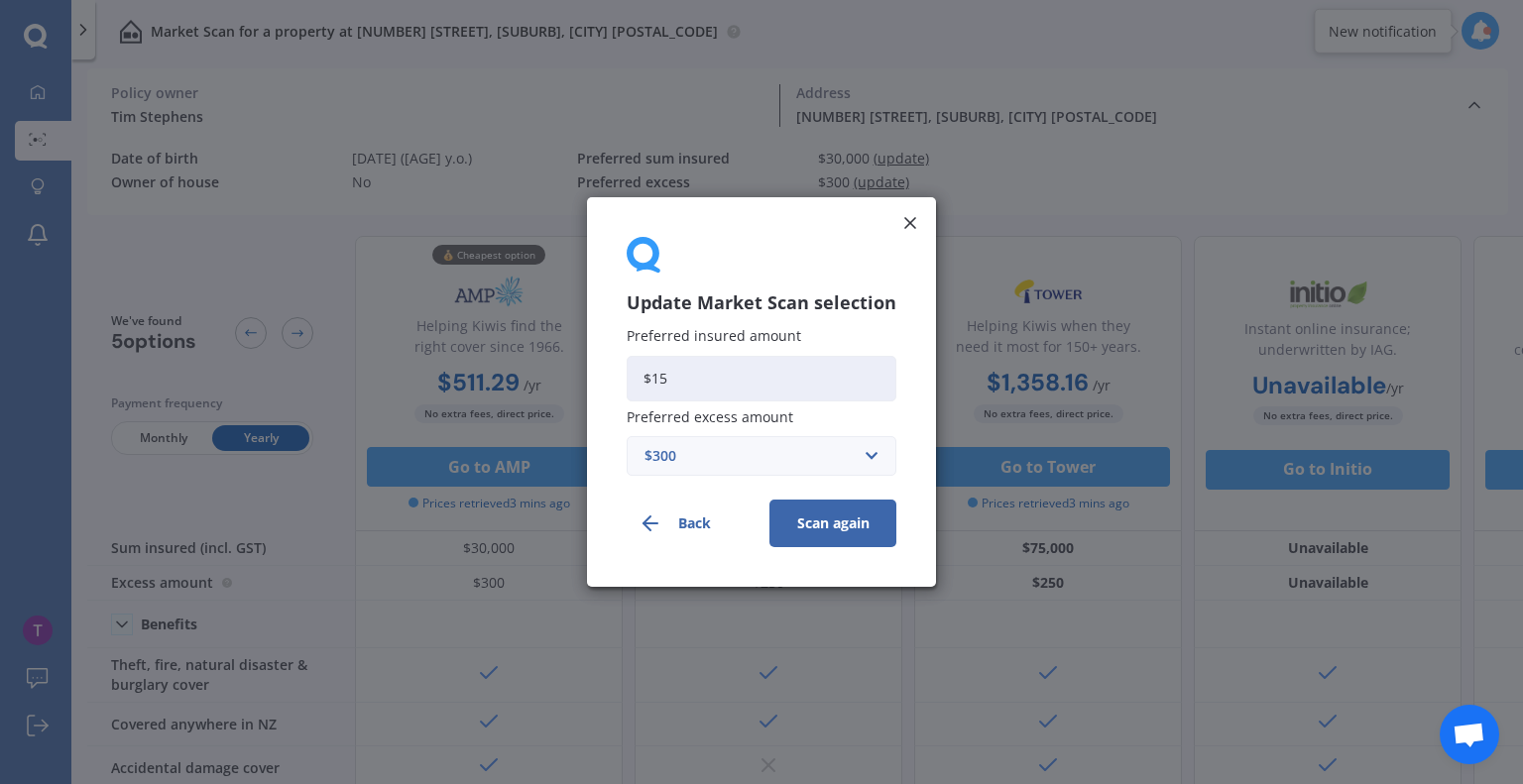 type on "$15,000" 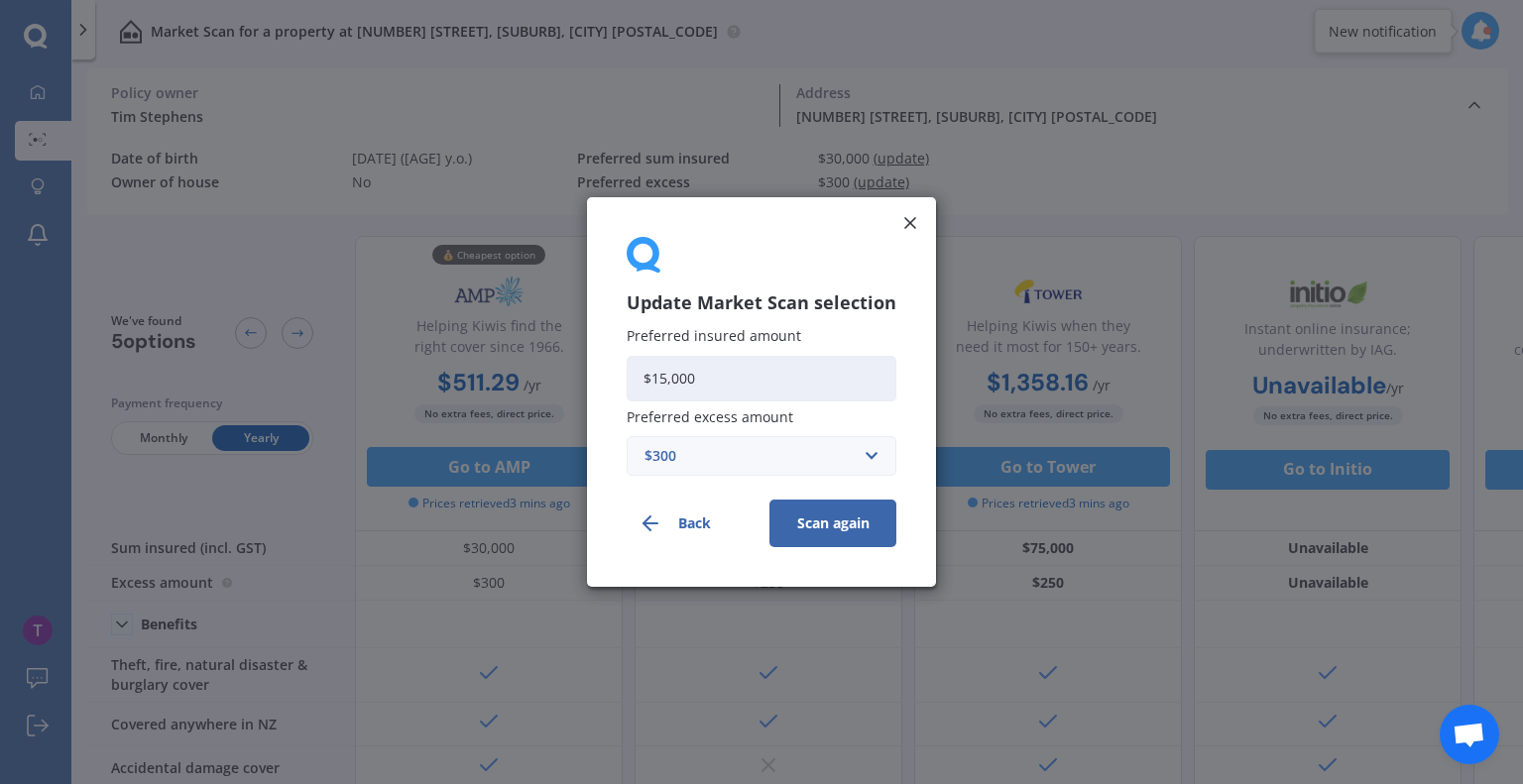 click on "Scan again" at bounding box center (833, 523) 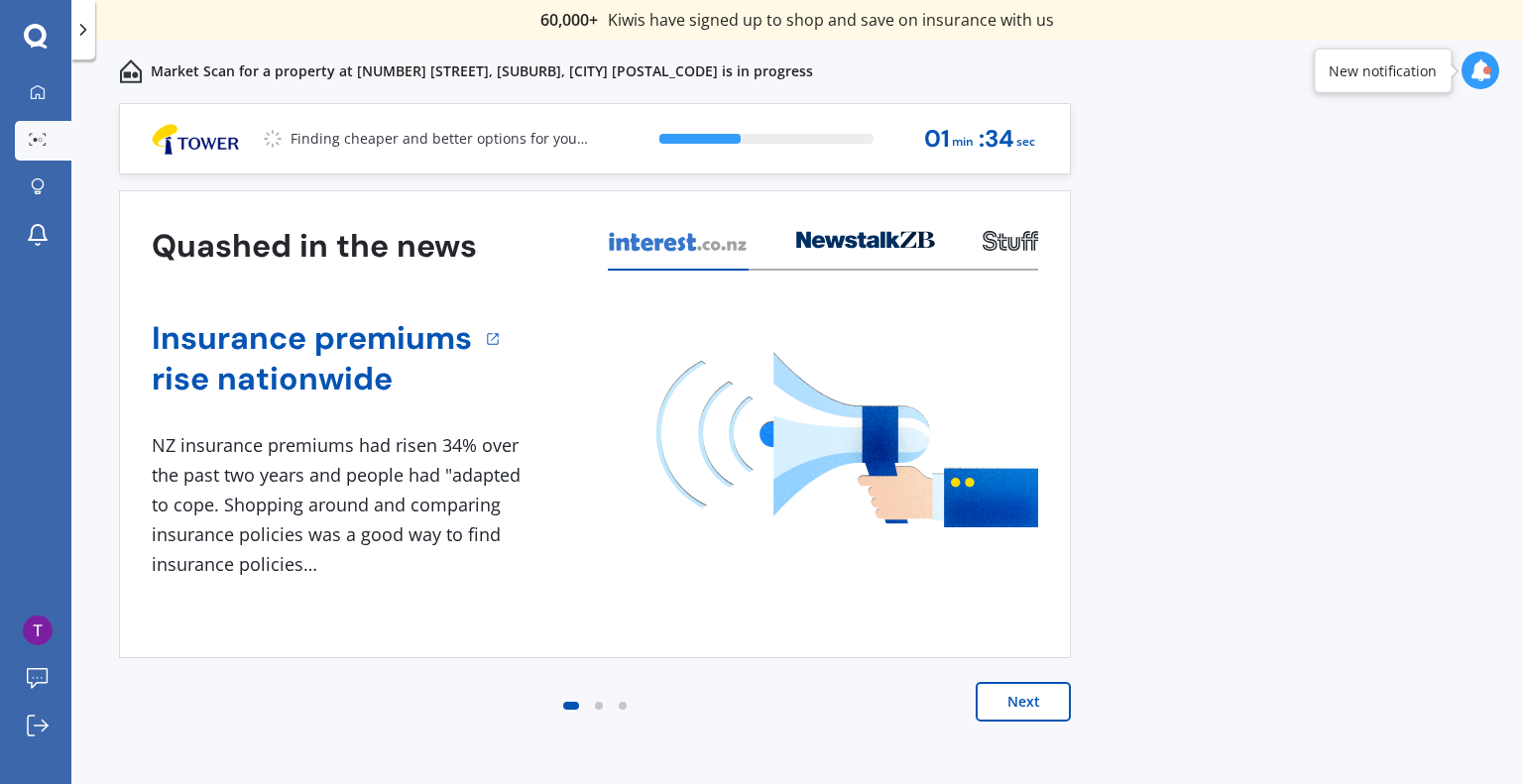 click at bounding box center (1480, 70) 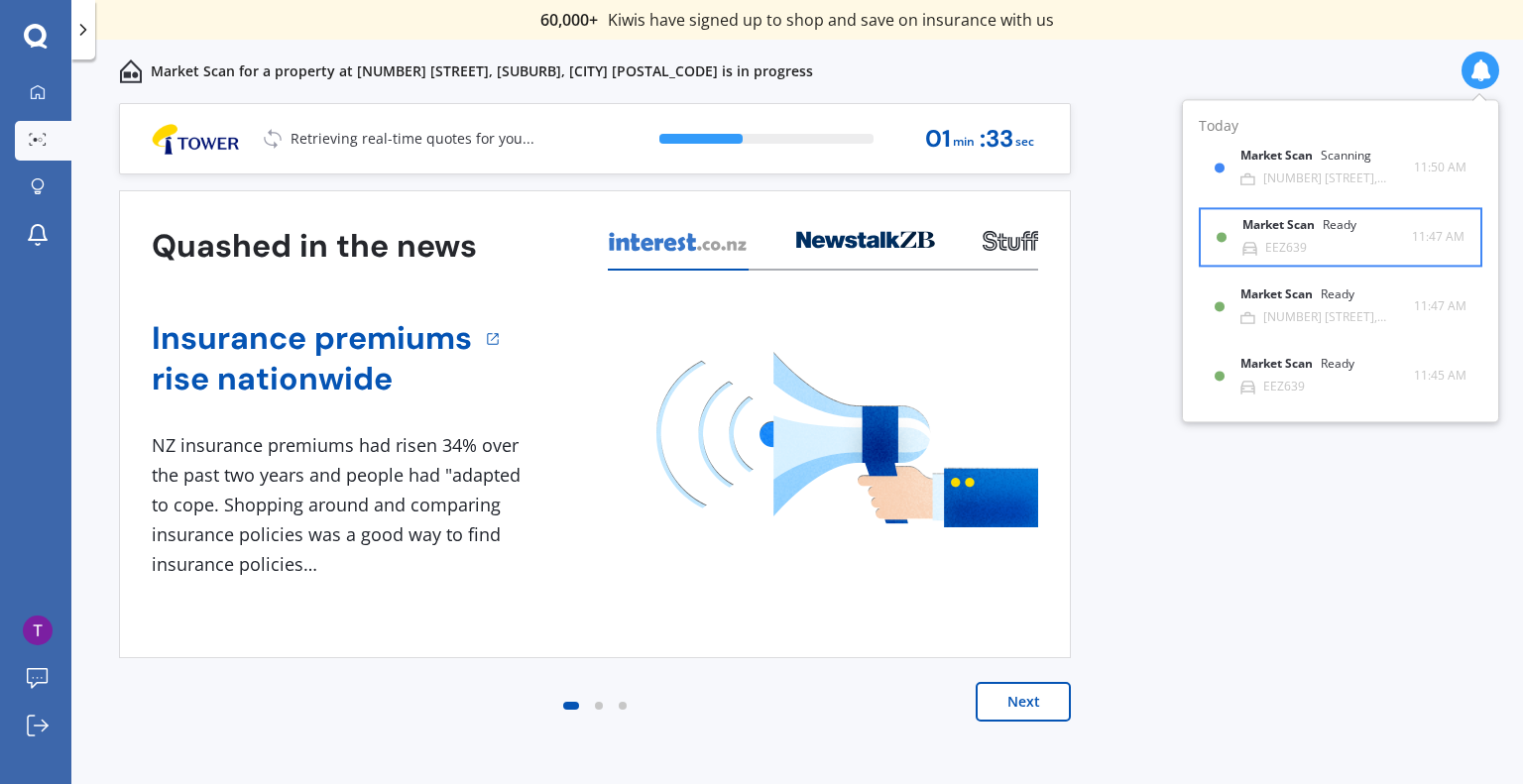 click on "Market Scan Ready" at bounding box center [1311, 230] 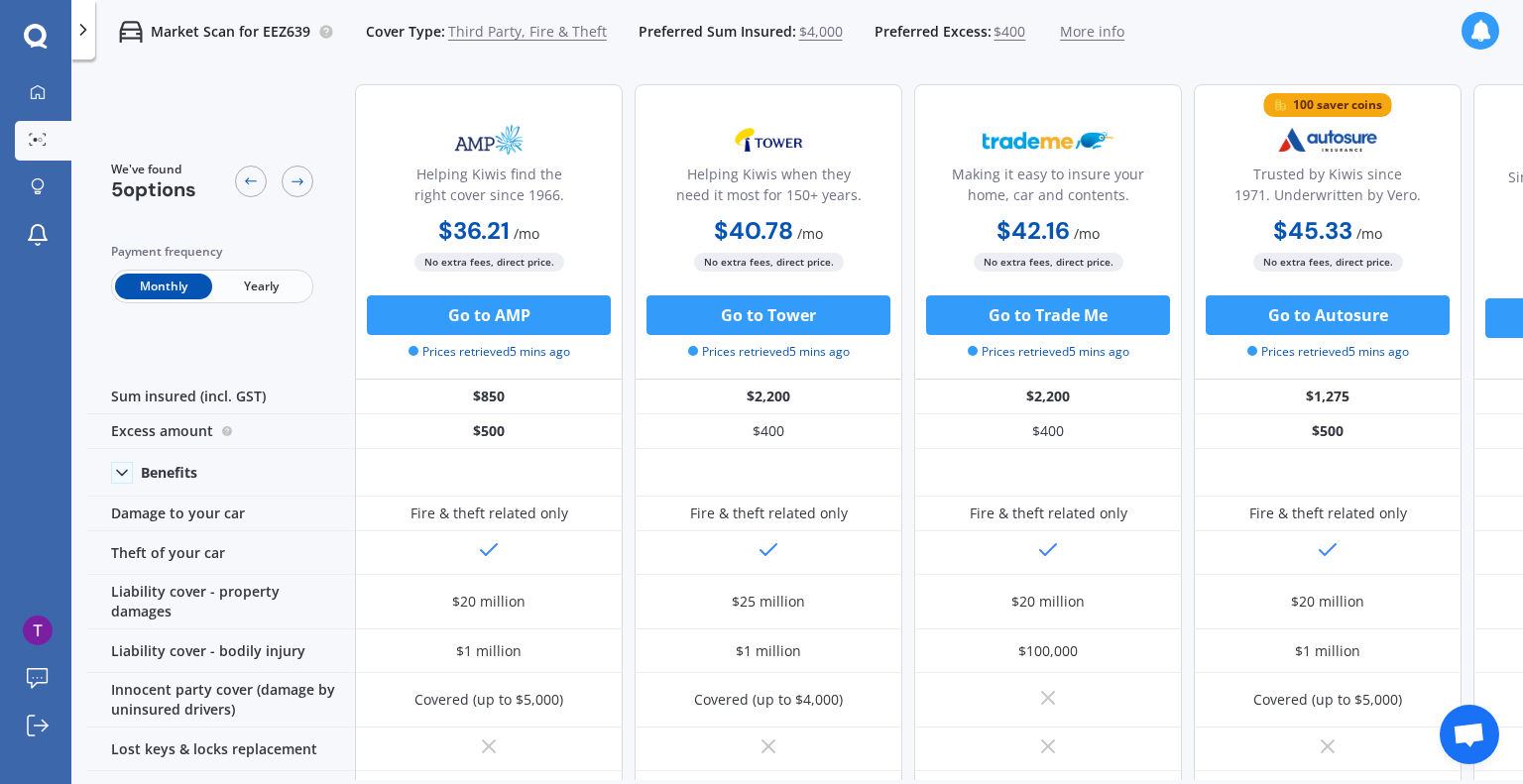click on "Yearly" at bounding box center (261, 286) 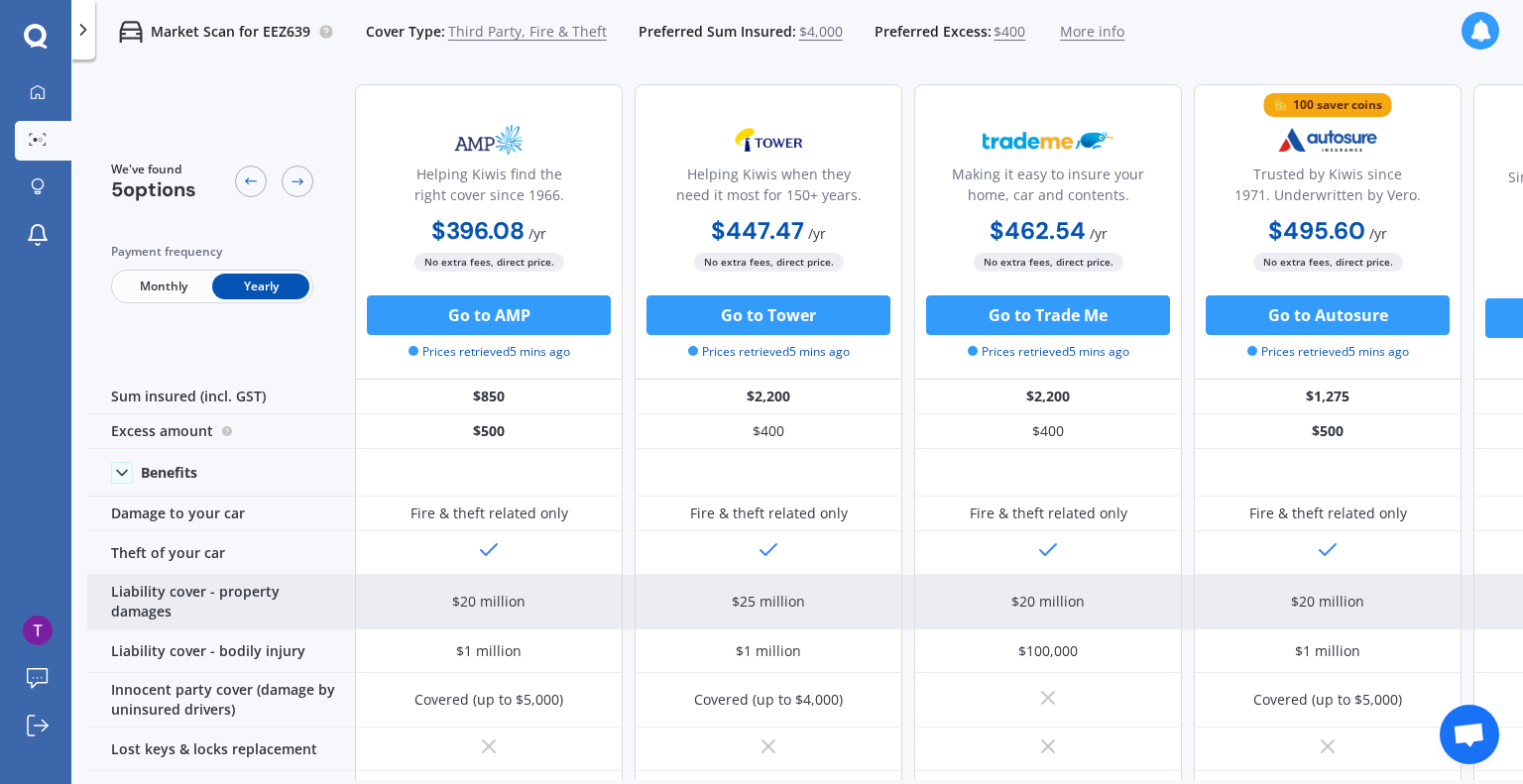 scroll, scrollTop: 0, scrollLeft: 0, axis: both 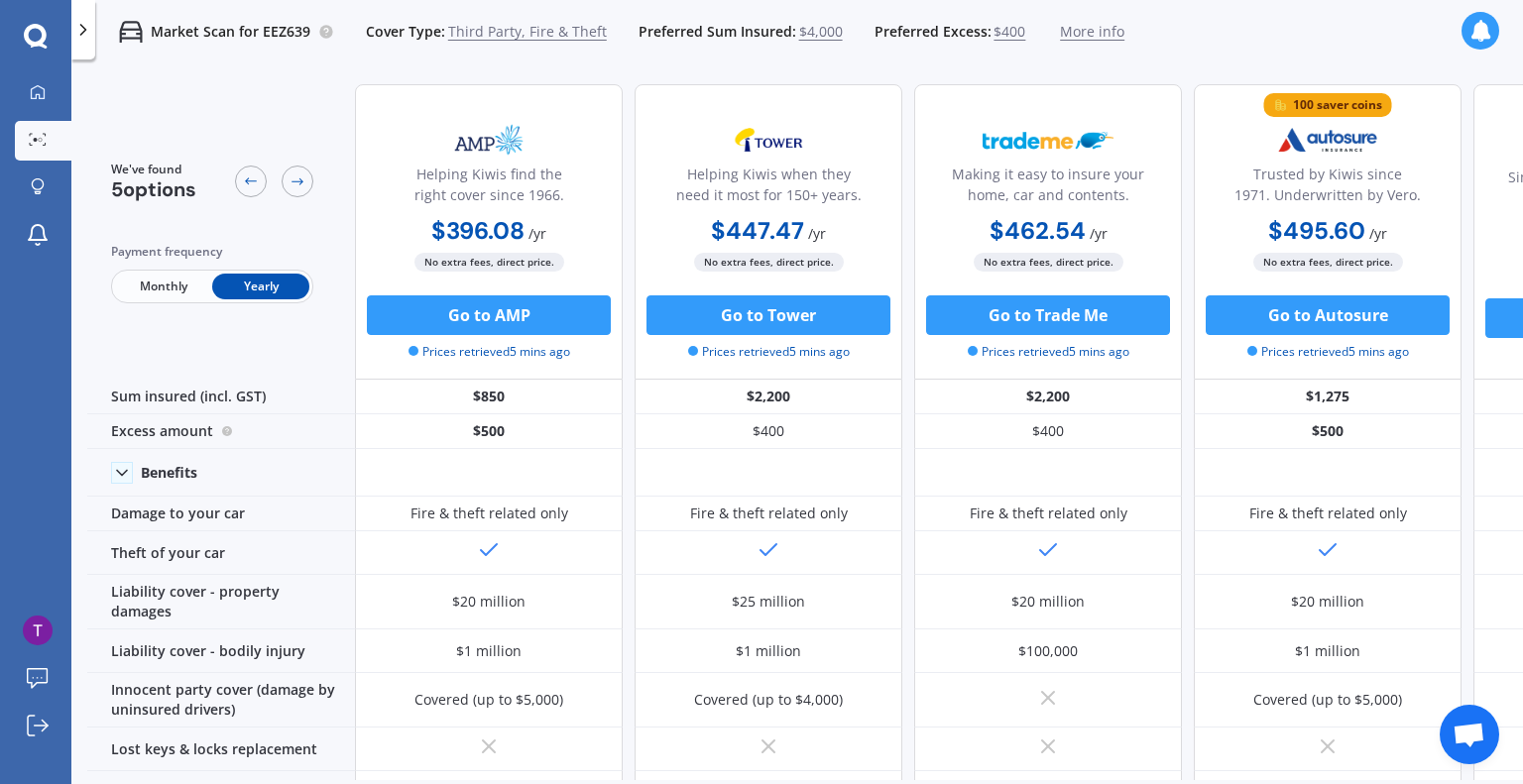 click on "Third Party, Fire & Theft" at bounding box center (527, 32) 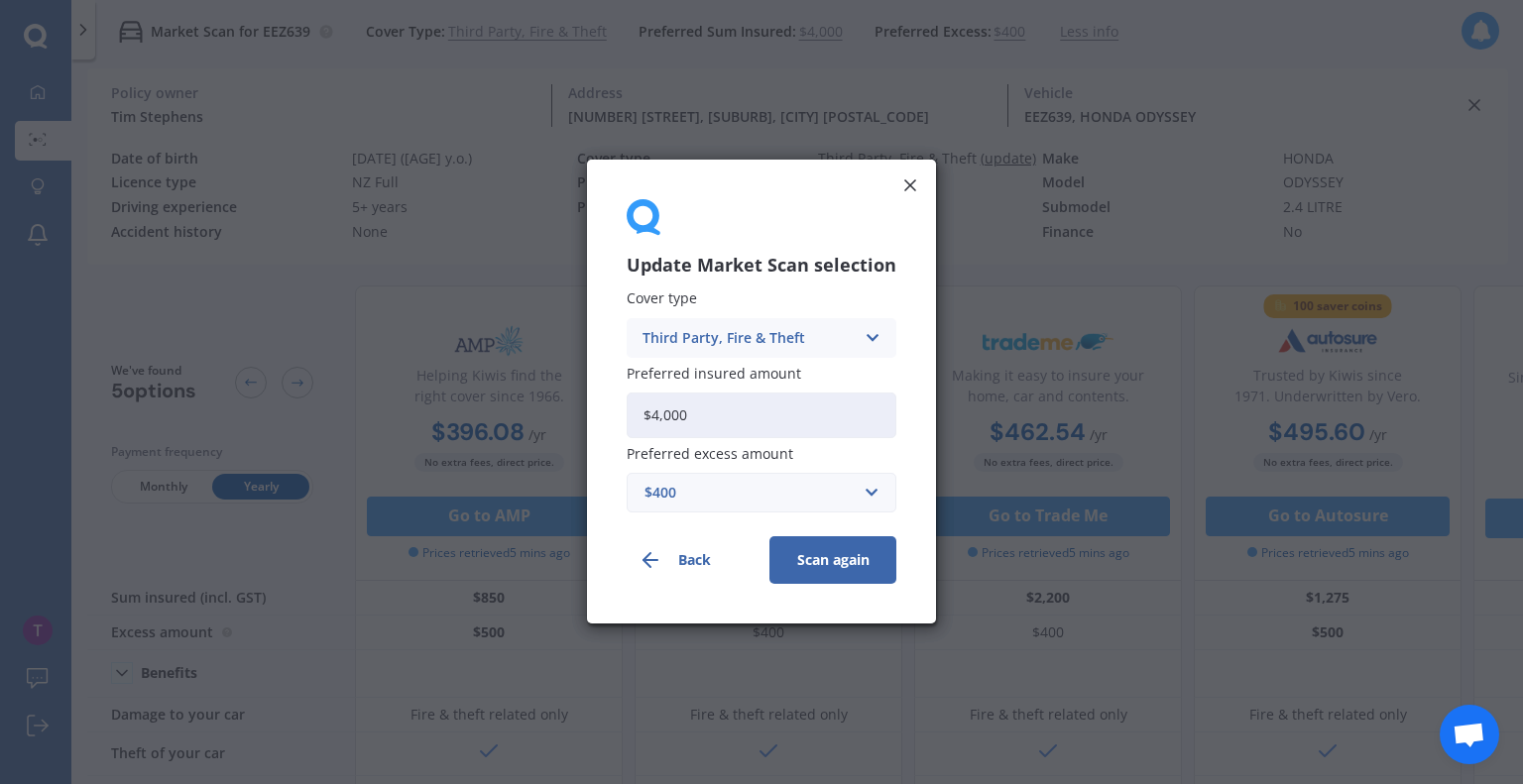click at bounding box center (872, 338) 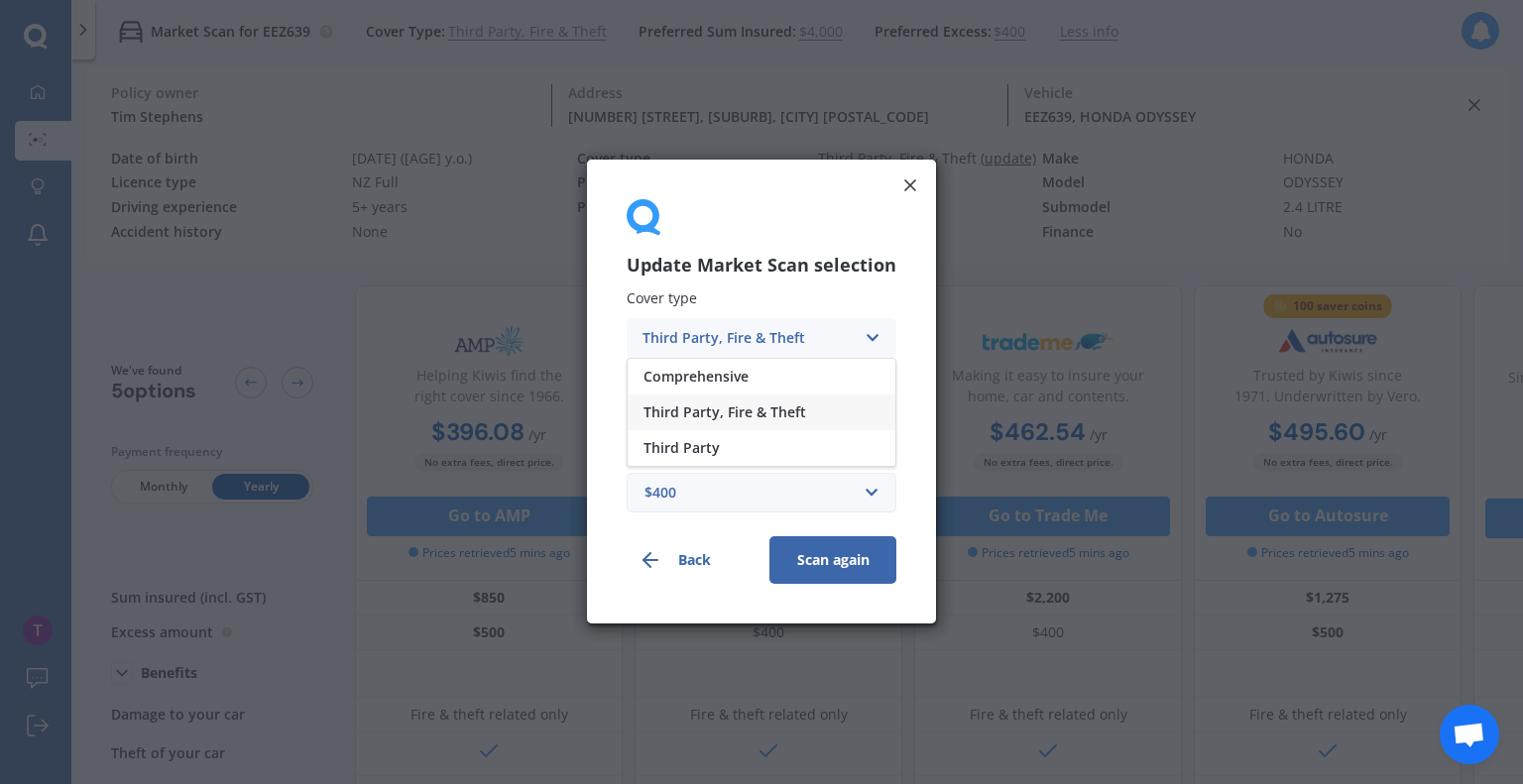 click on "Third Party, Fire & Theft" at bounding box center (725, 412) 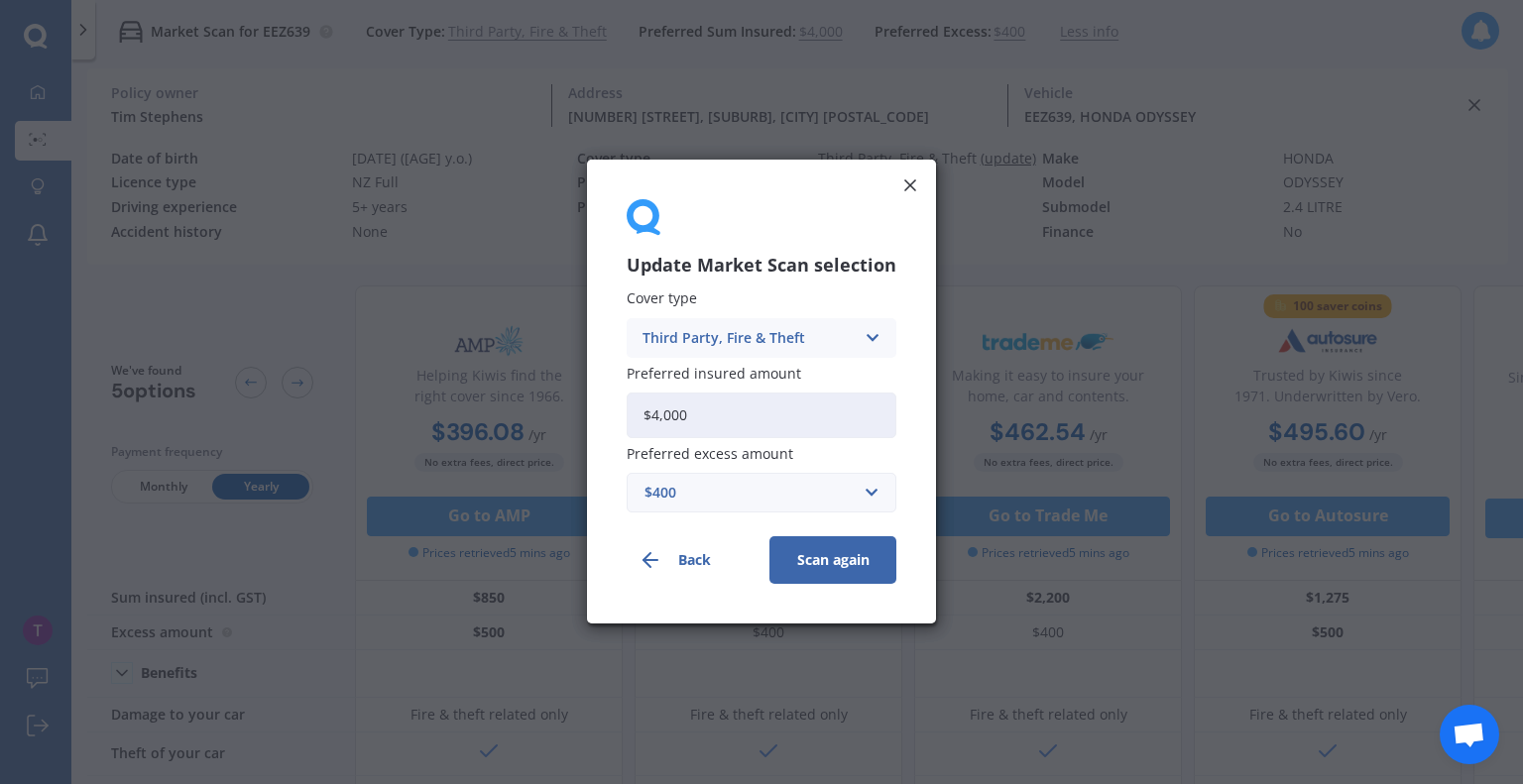 drag, startPoint x: 725, startPoint y: 419, endPoint x: 605, endPoint y: 427, distance: 120.266371 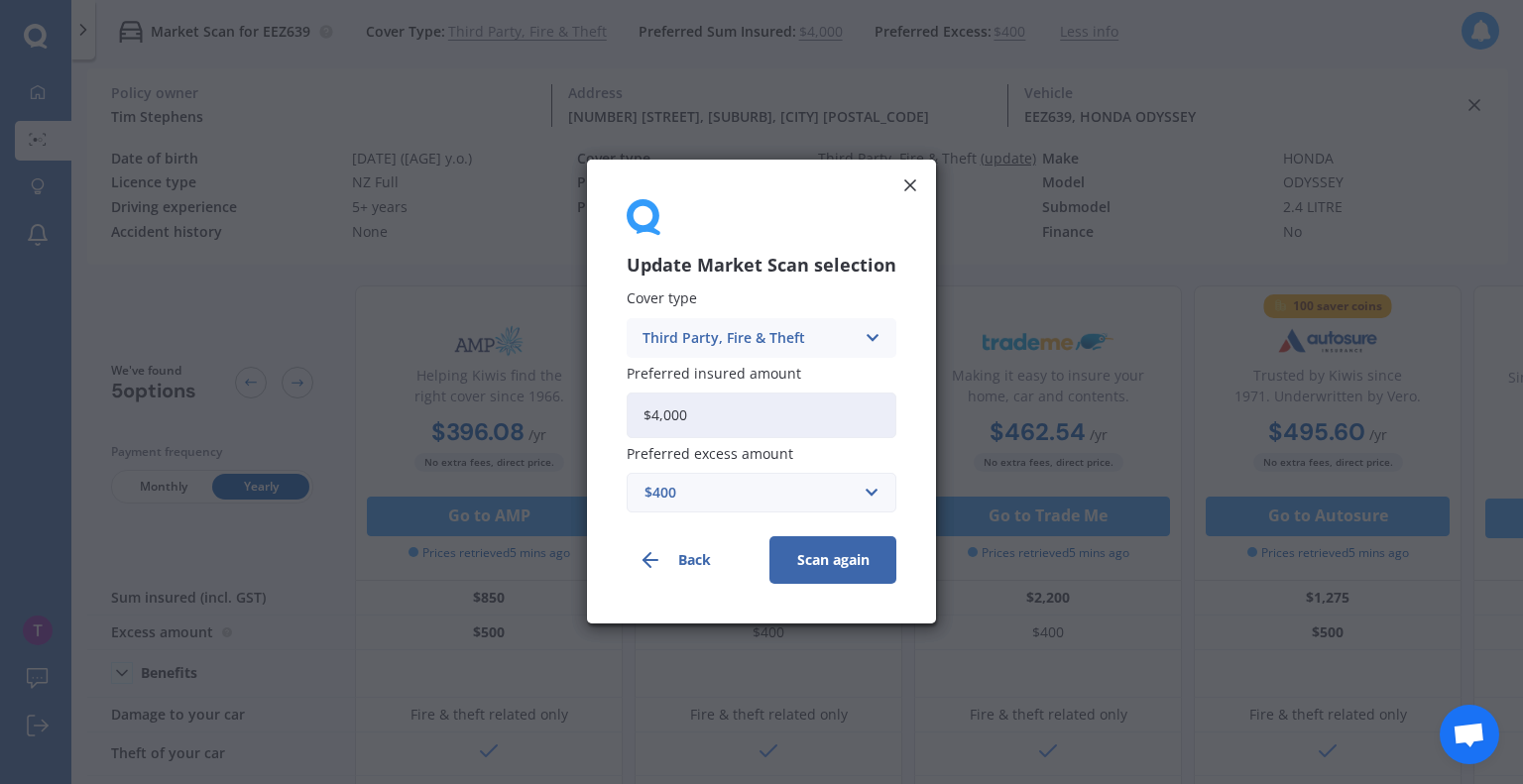click 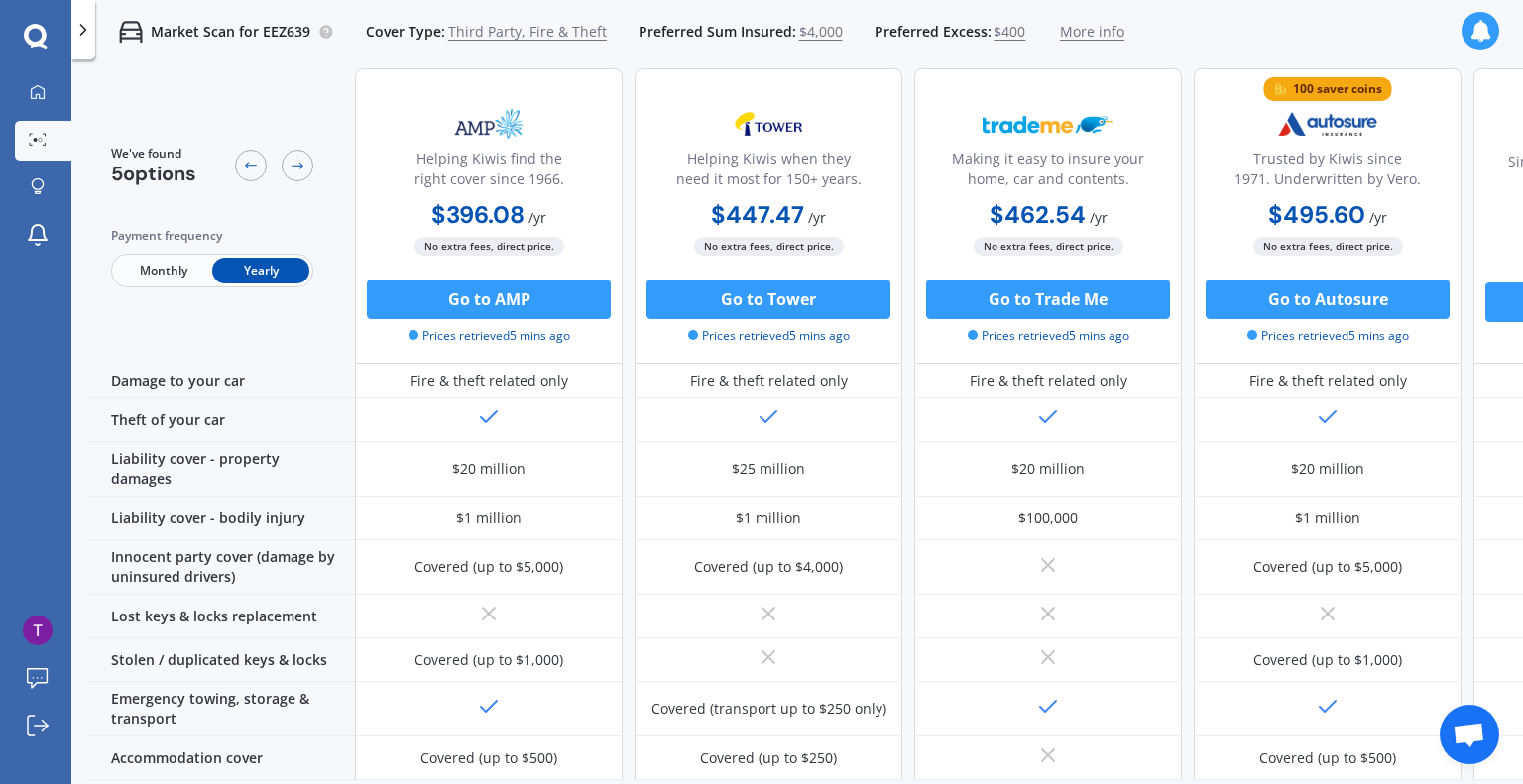 scroll, scrollTop: 0, scrollLeft: 0, axis: both 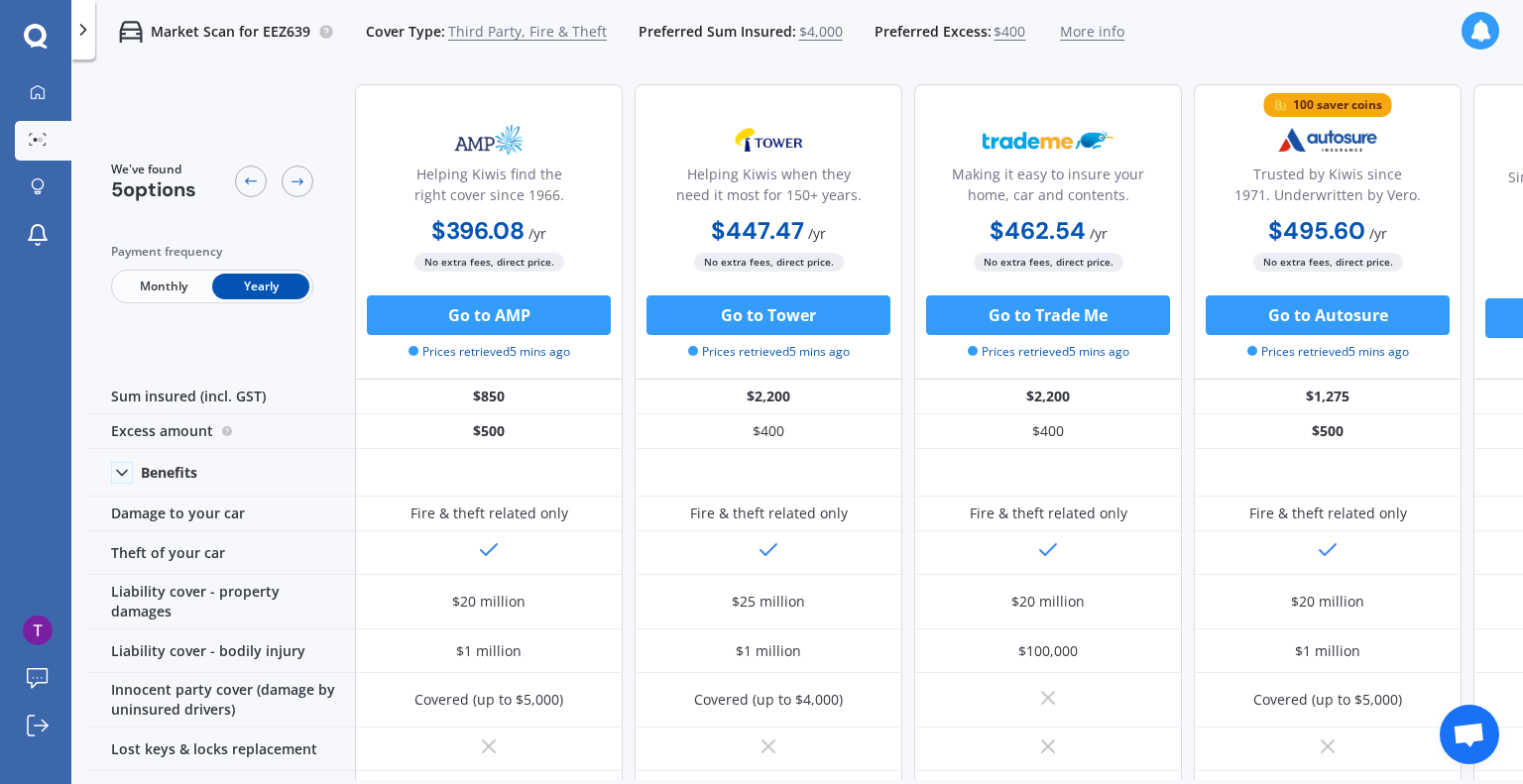 click on "More info" at bounding box center [1092, 32] 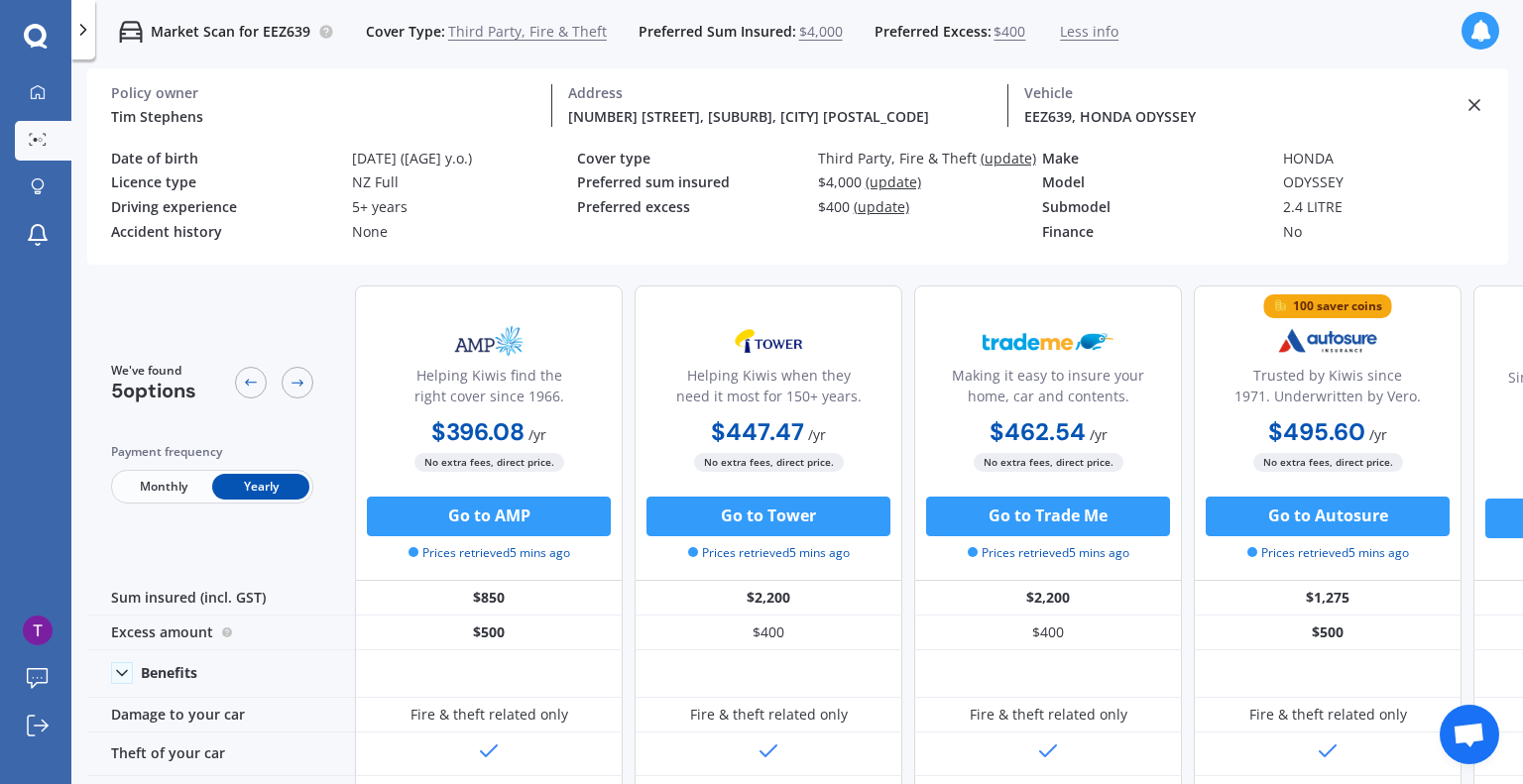 click on "(update)" at bounding box center (1008, 158) 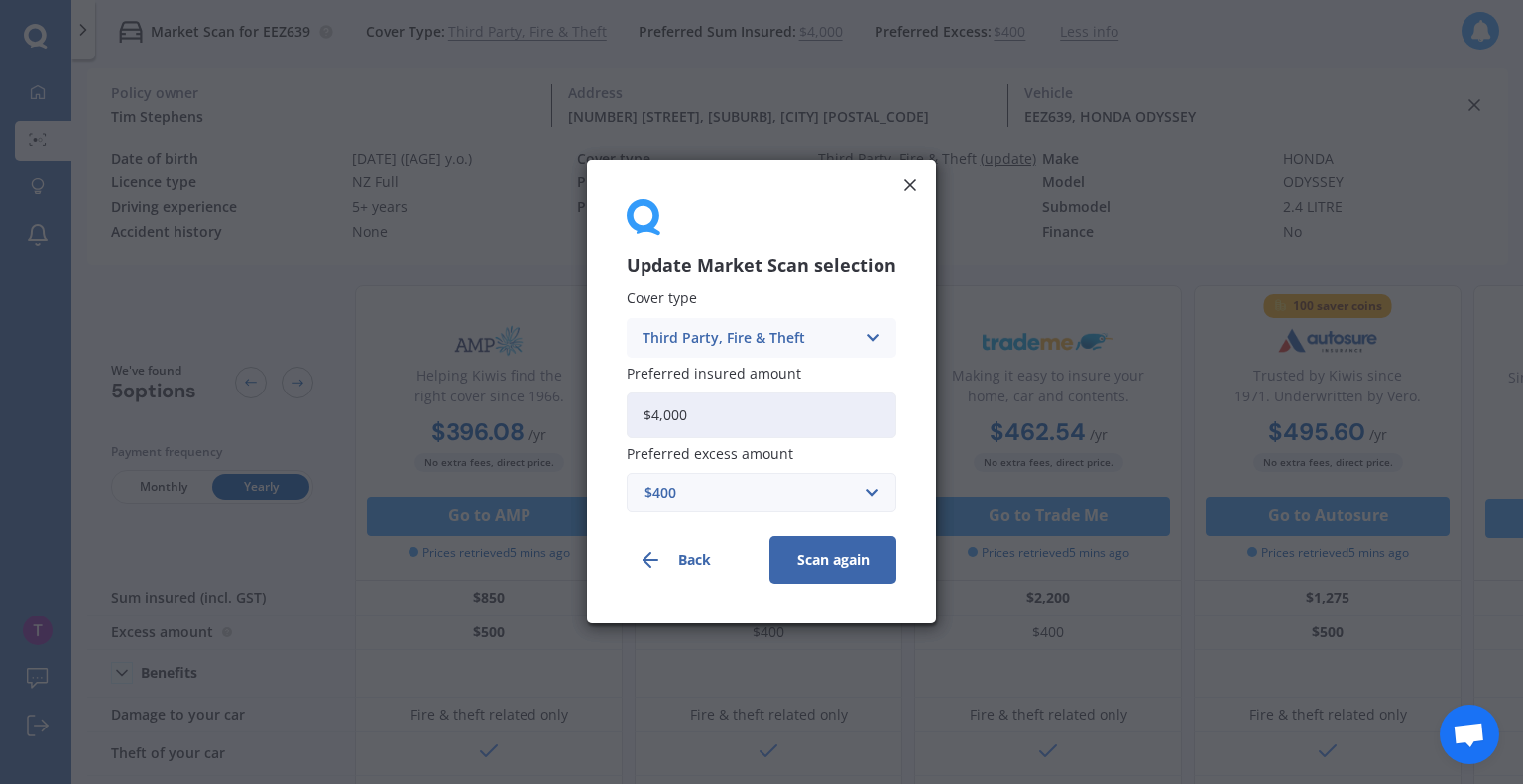 click at bounding box center (872, 338) 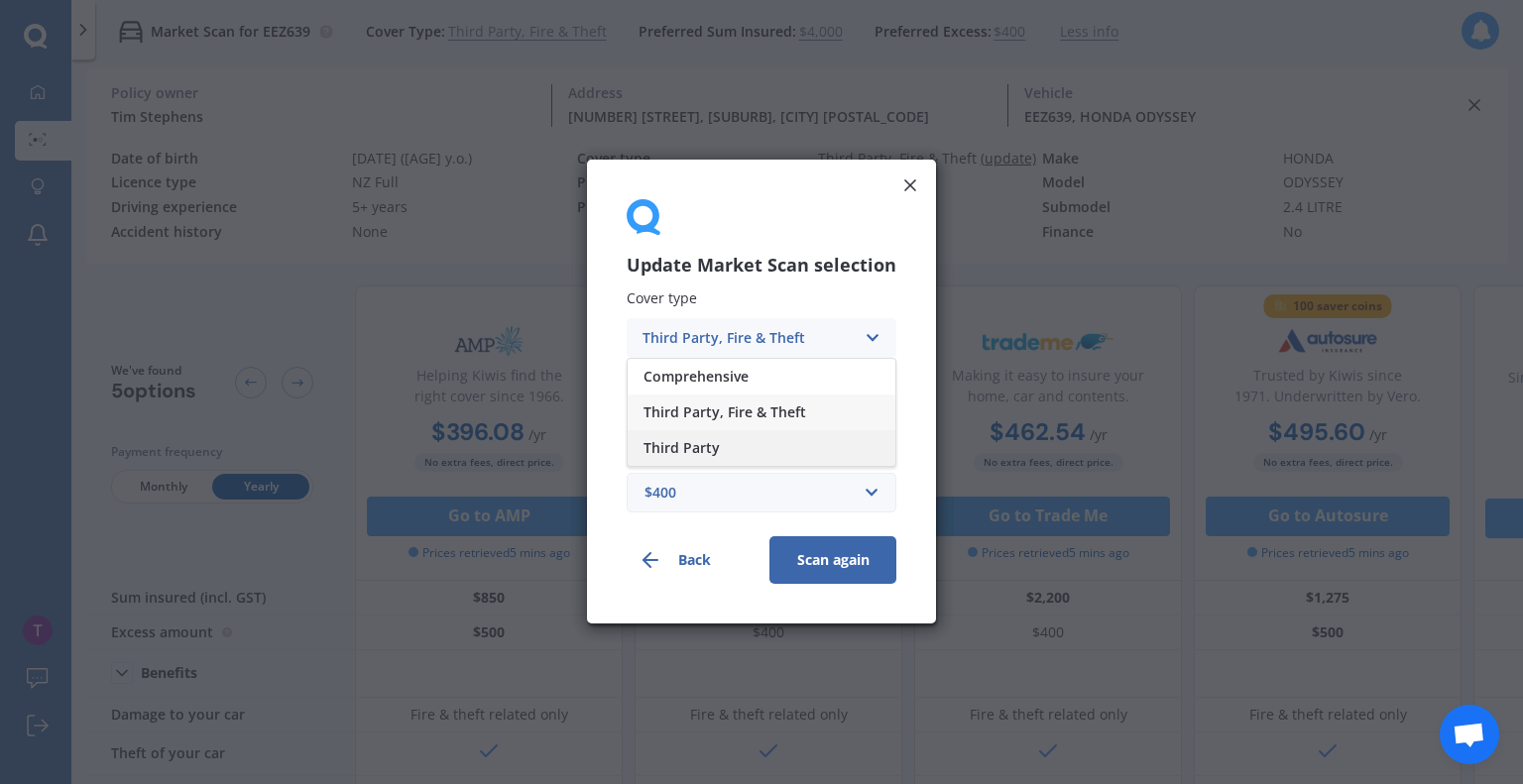 click on "Third Party" at bounding box center [762, 448] 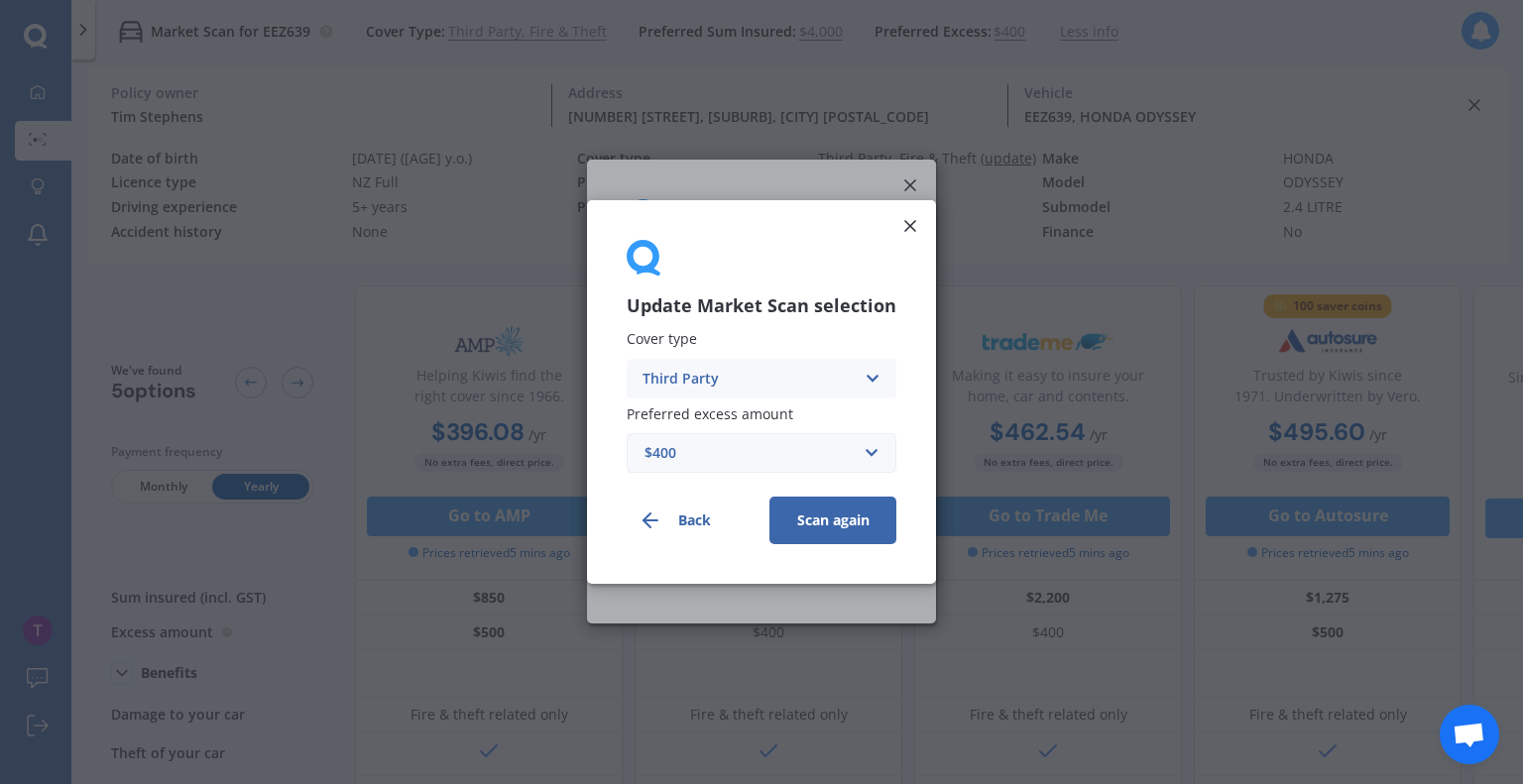 click on "Scan again" at bounding box center [833, 520] 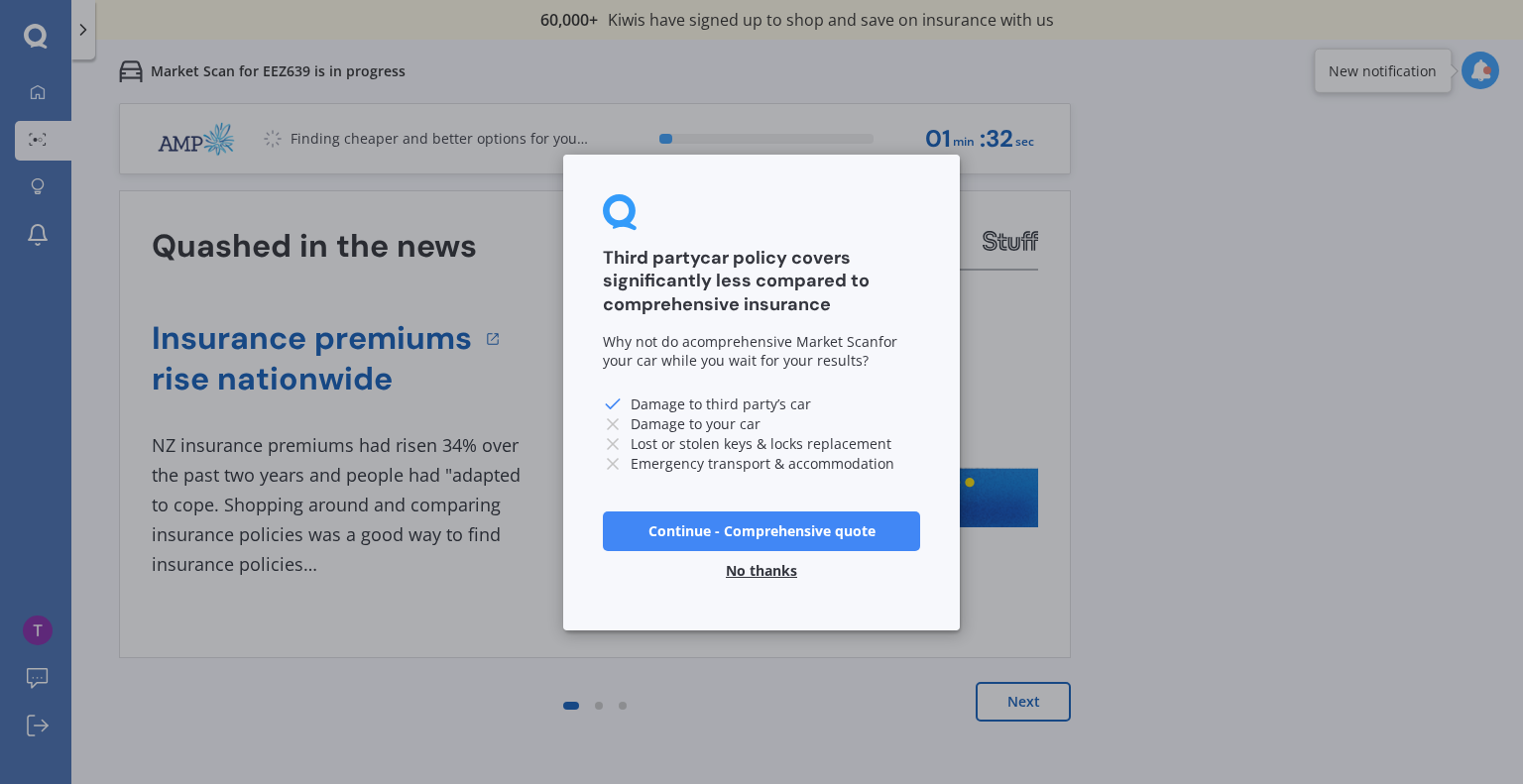 click on "No thanks" at bounding box center [762, 570] 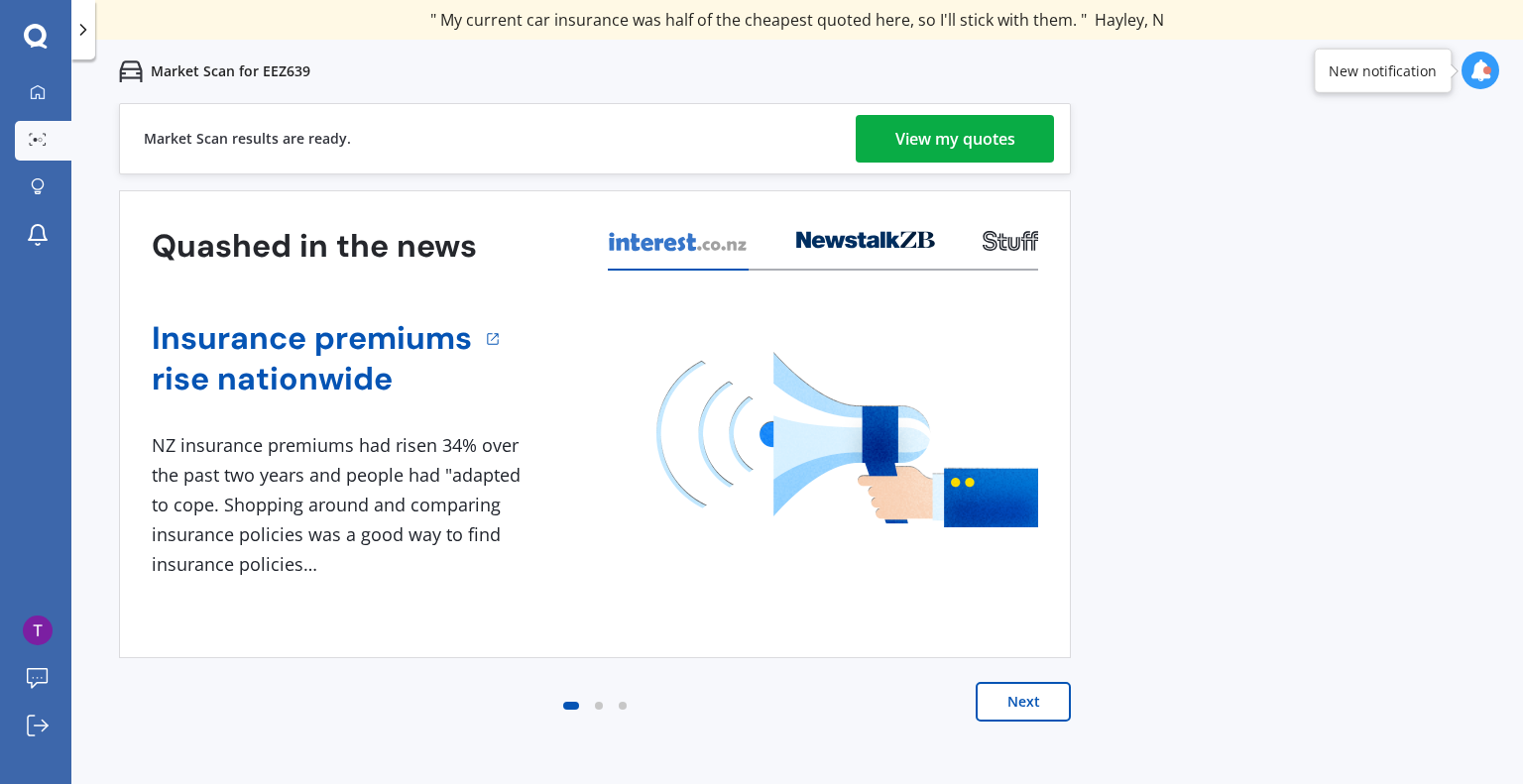 click on "View my quotes" at bounding box center (955, 139) 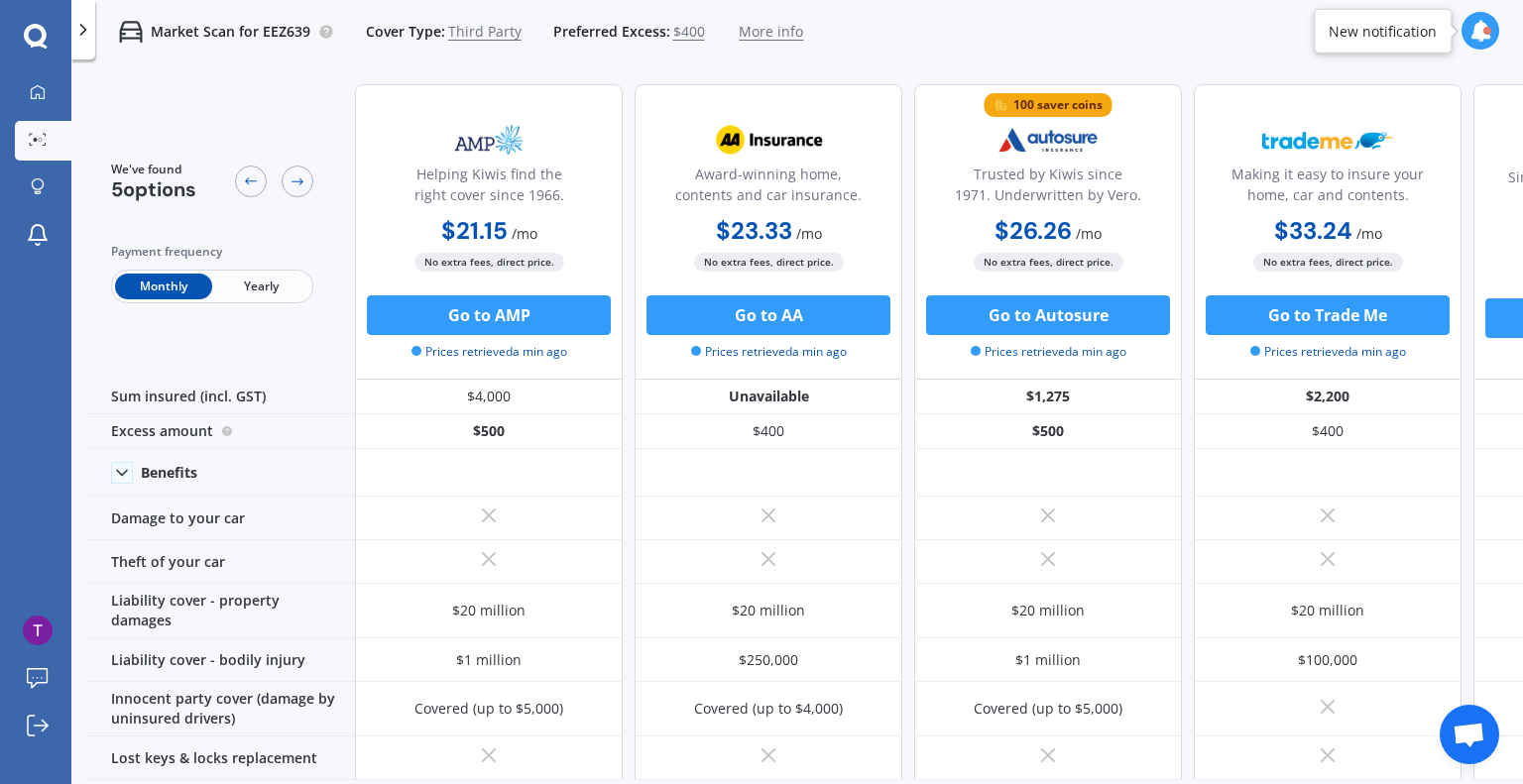 click on "Yearly" at bounding box center [261, 286] 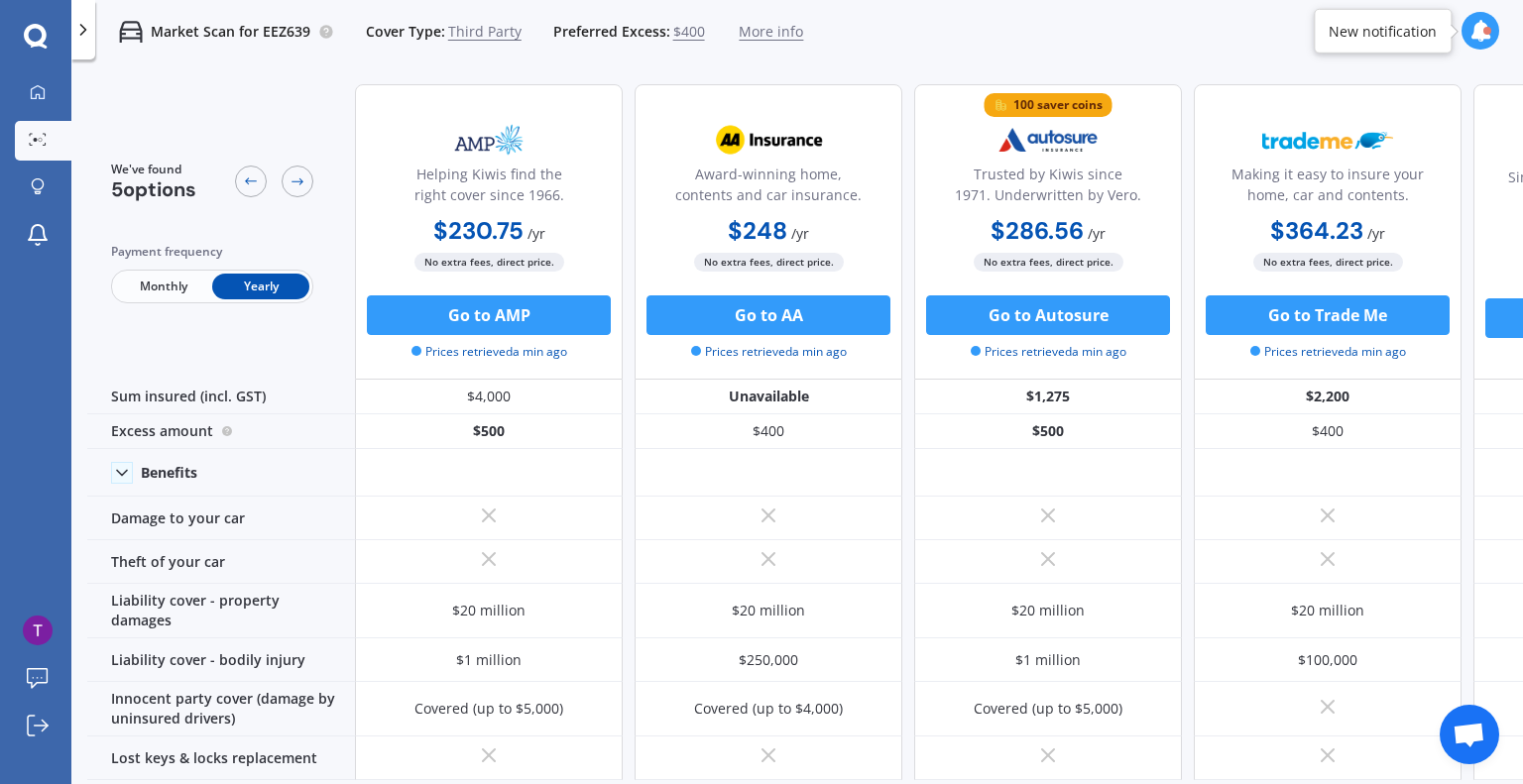 scroll, scrollTop: 0, scrollLeft: 0, axis: both 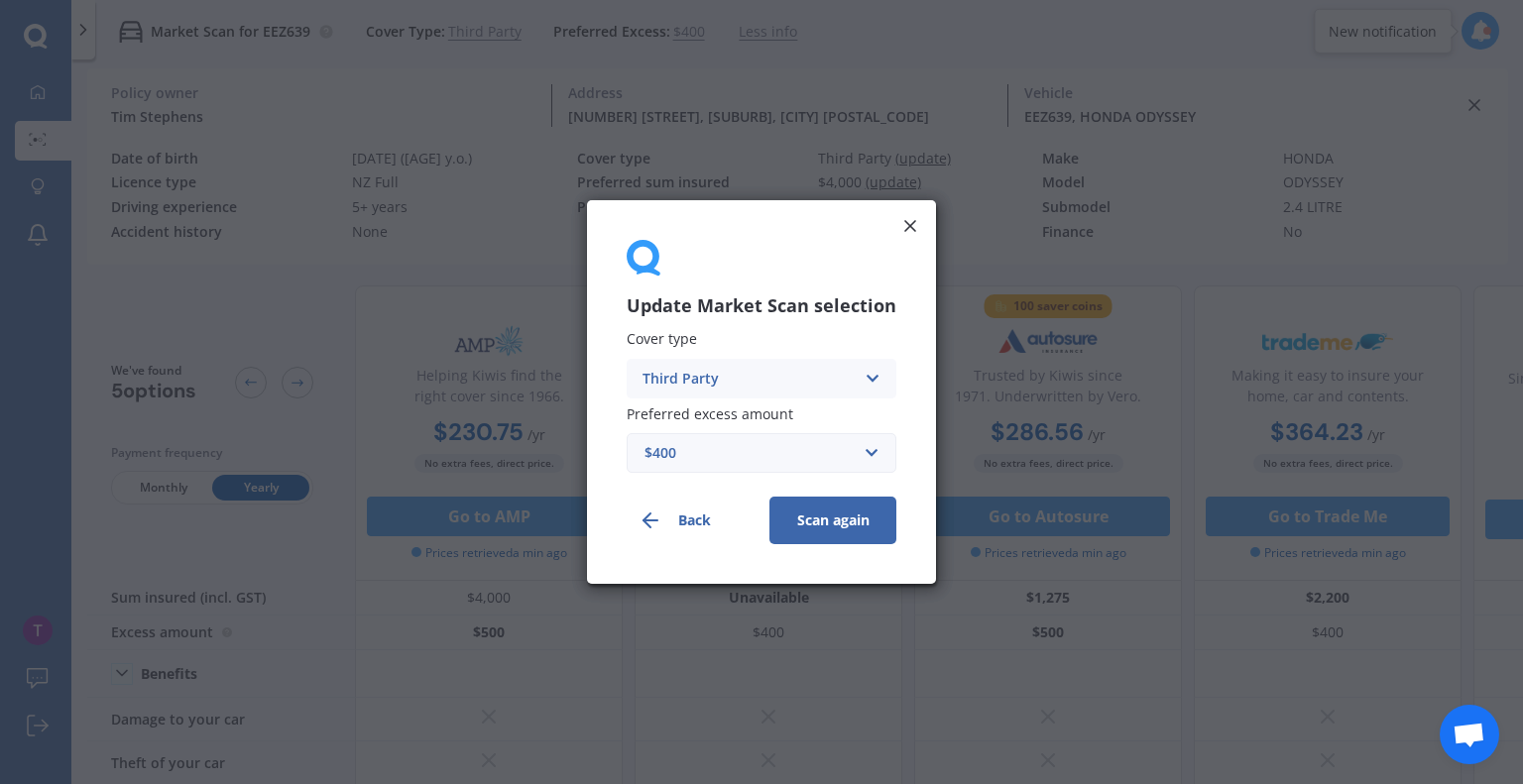 click on "Third Party Comprehensive Third Party, Fire & Theft Third Party" at bounding box center [762, 379] 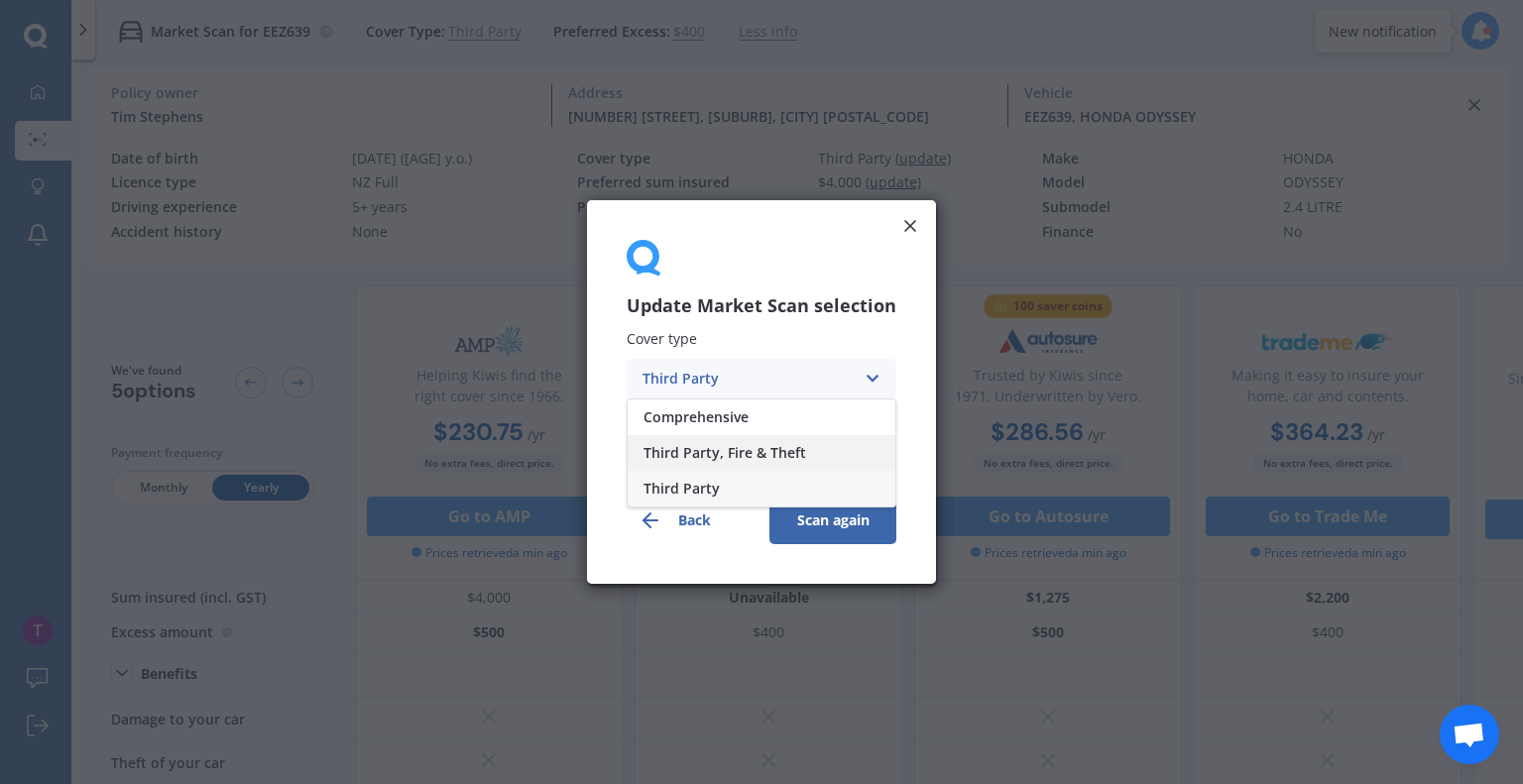 click on "Third Party, Fire & Theft" at bounding box center [725, 453] 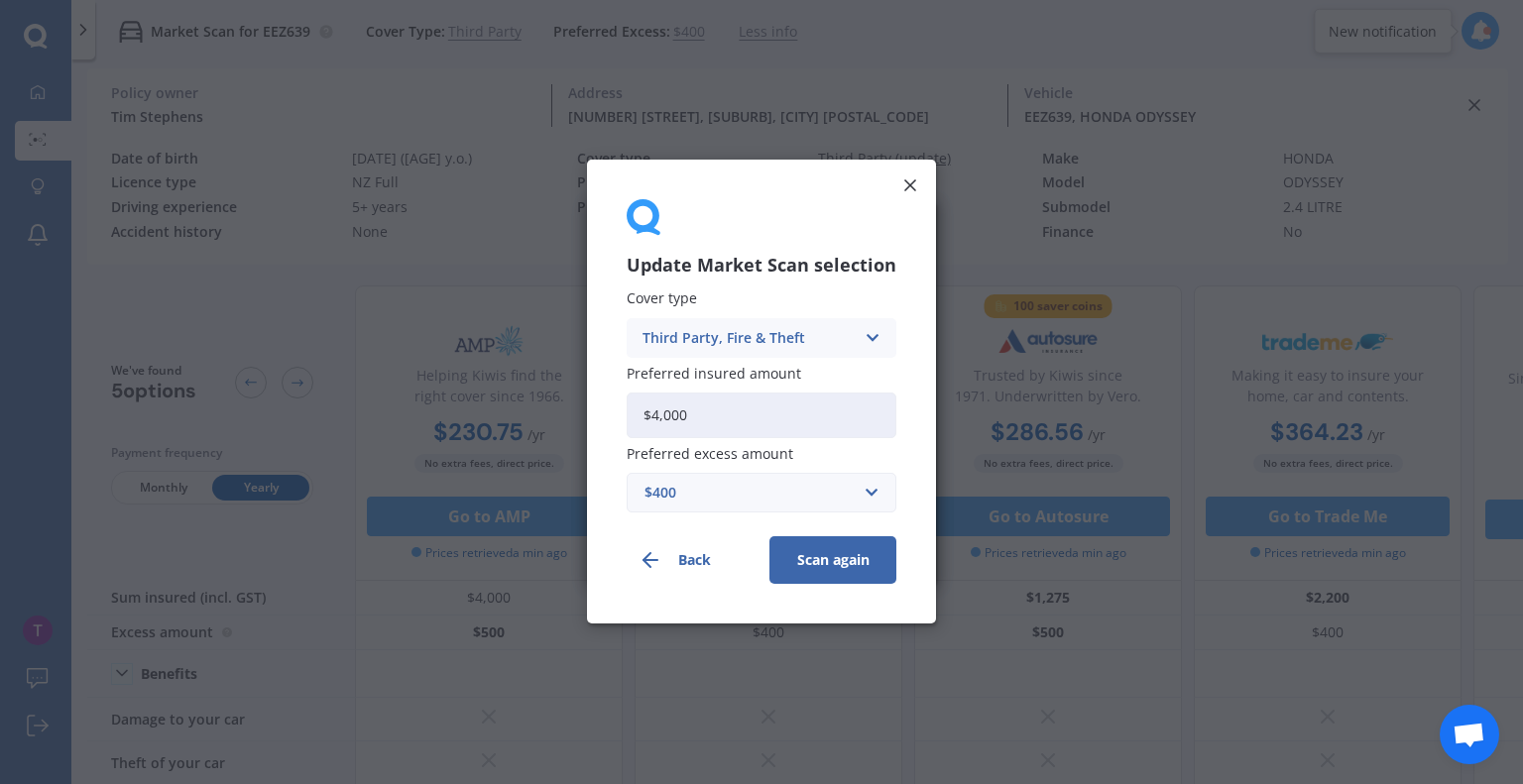 click on "Scan again" at bounding box center (833, 561) 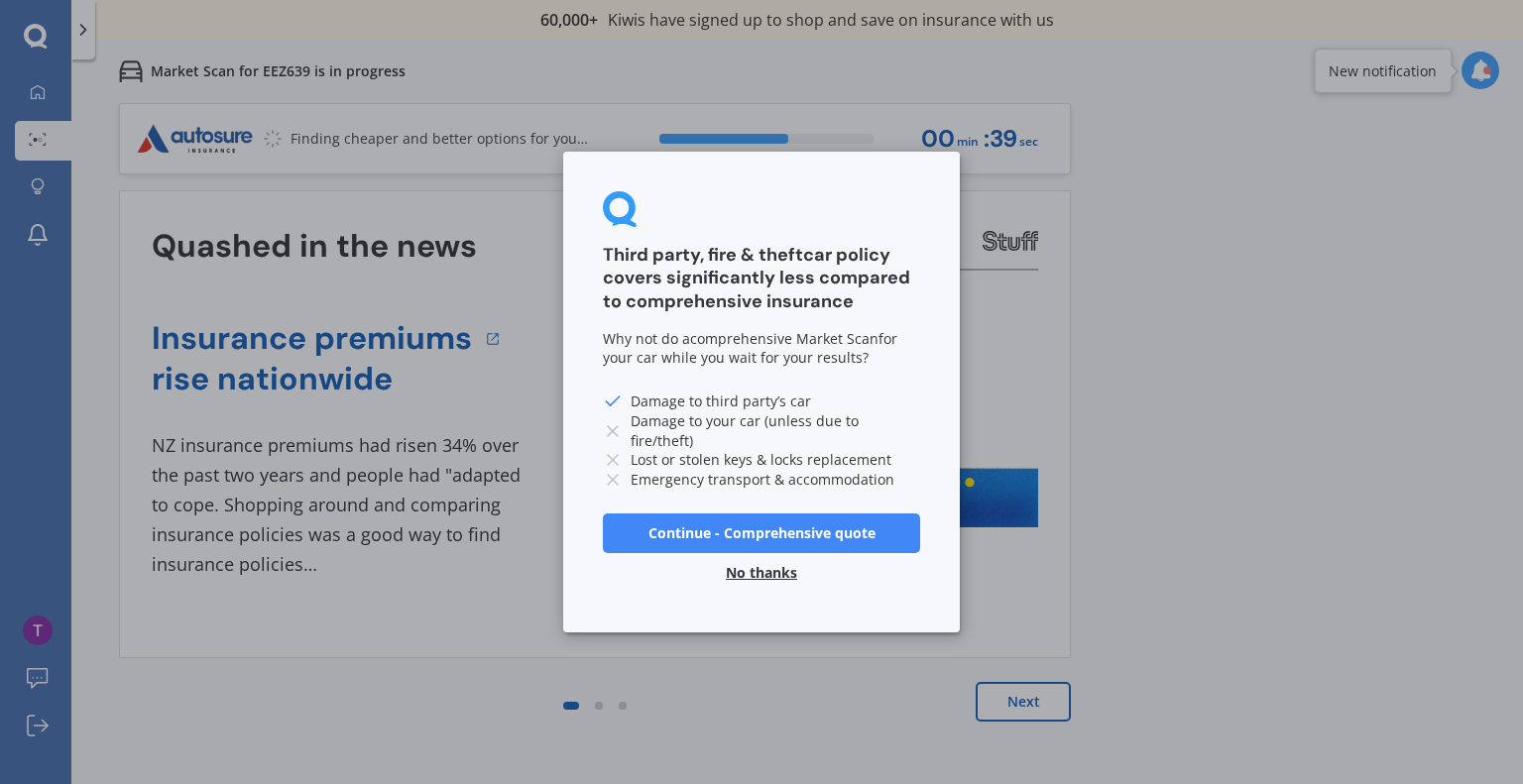 click on "No thanks" at bounding box center (762, 573) 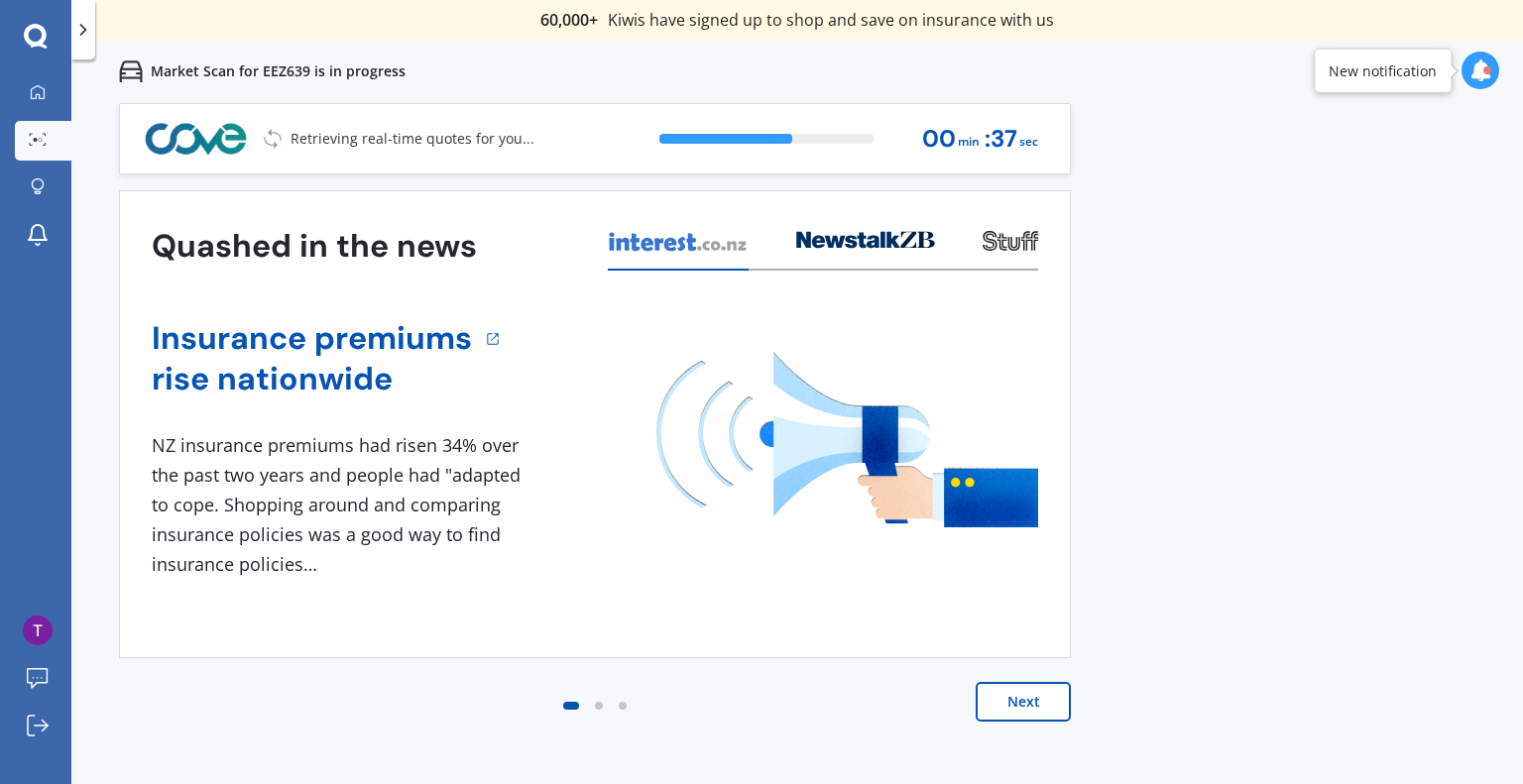 click at bounding box center (1480, 70) 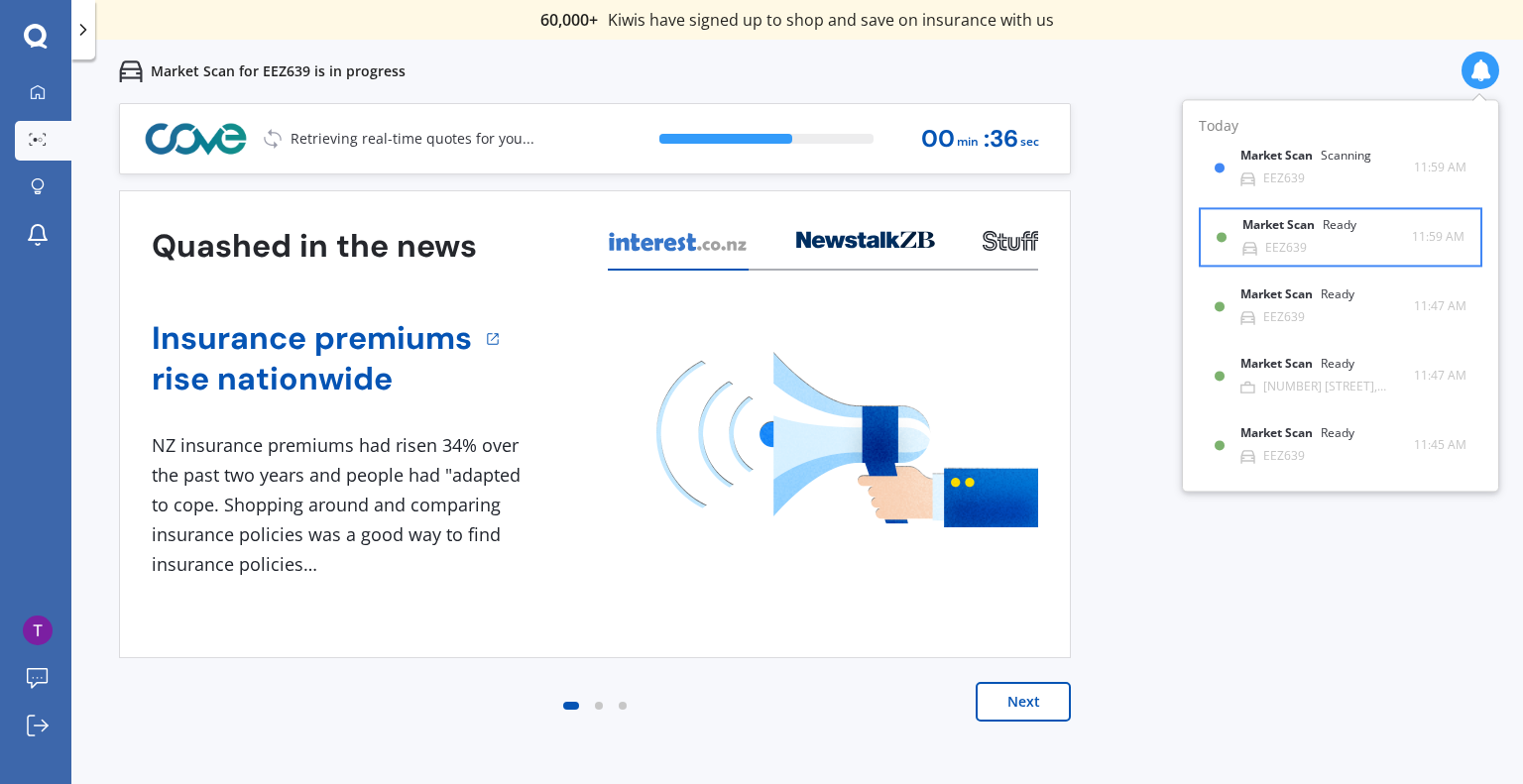 click on "Ready" at bounding box center [1340, 226] 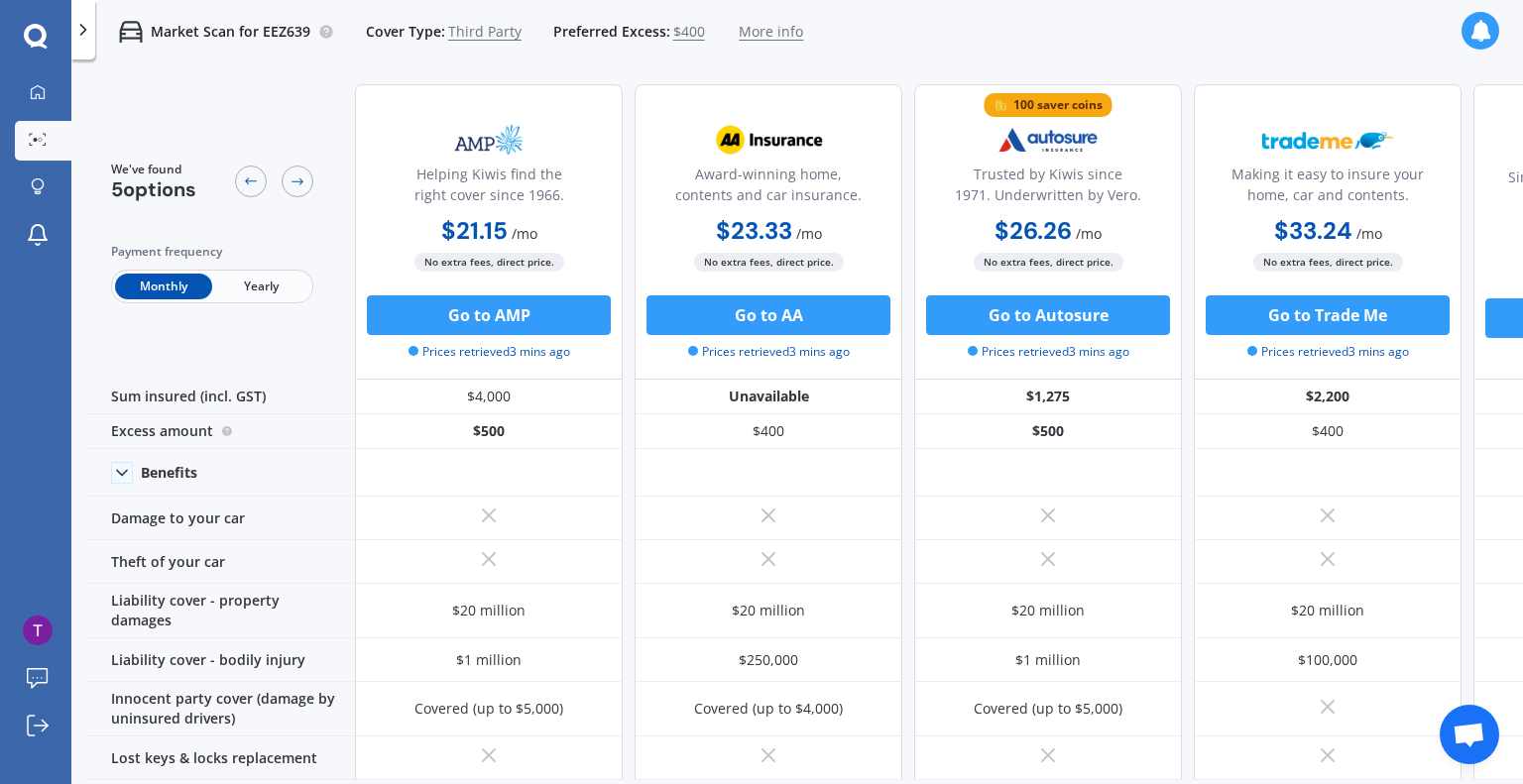 click on "Yearly" at bounding box center [261, 286] 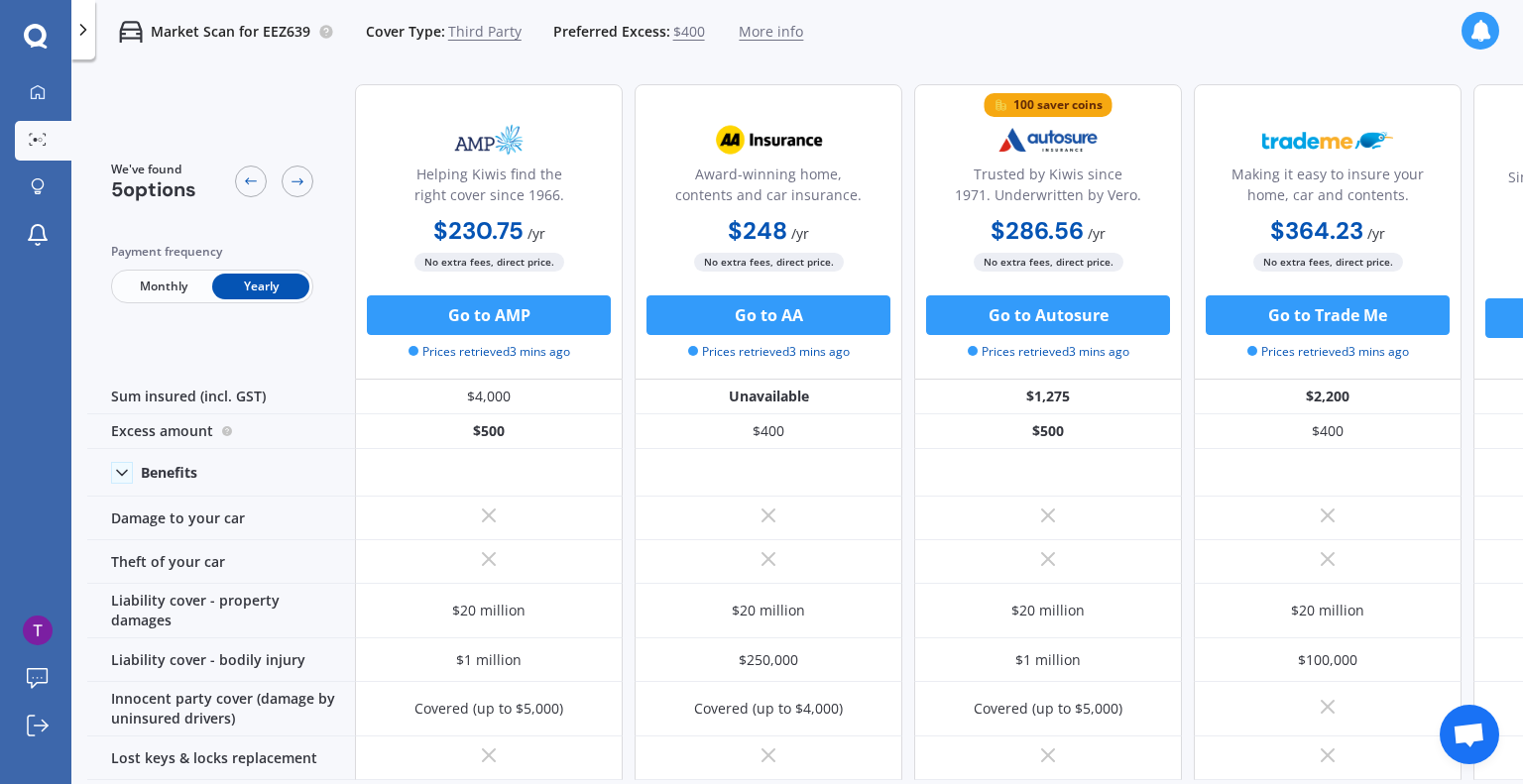 click at bounding box center (1480, 32) 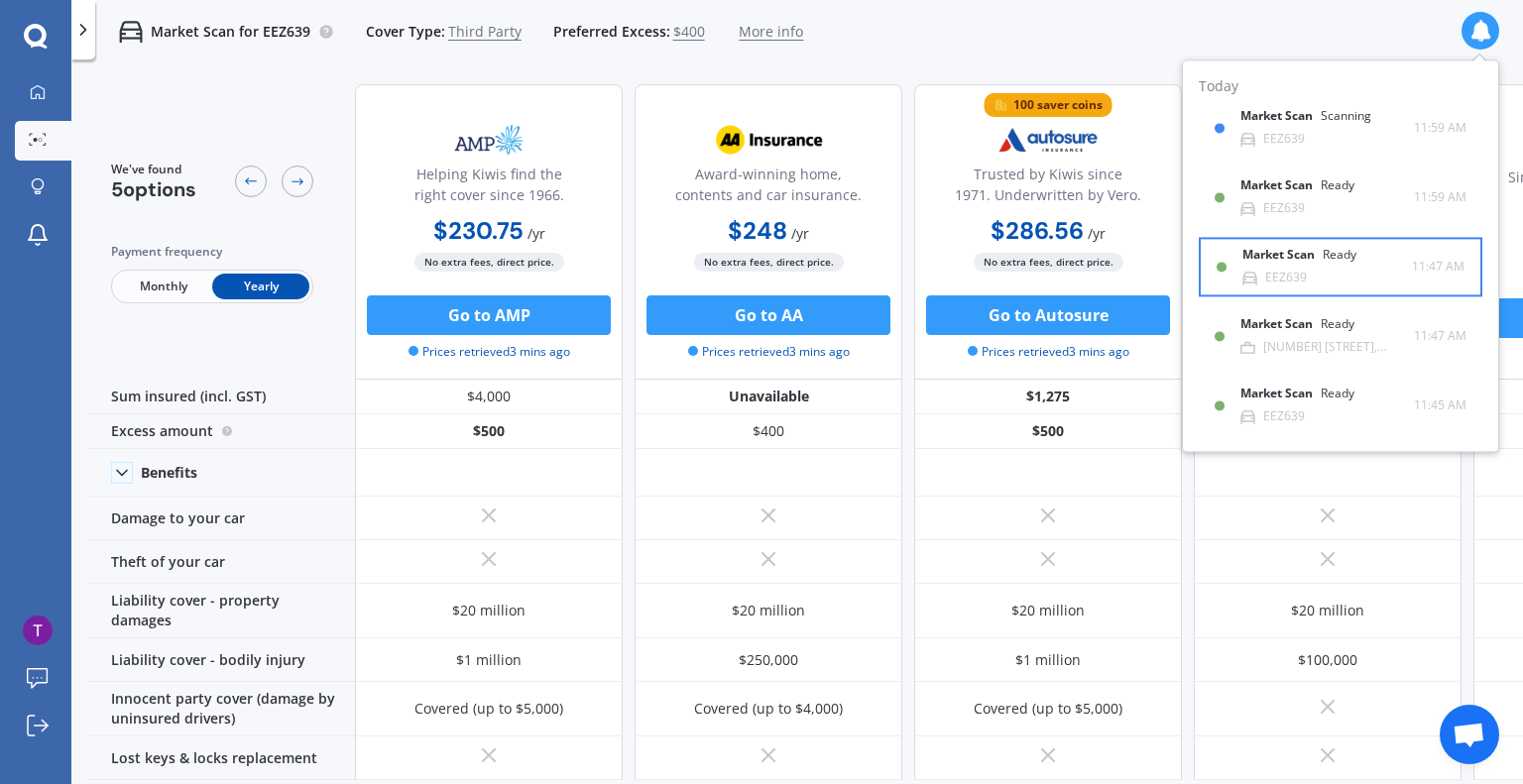click on "Market Scan Ready EEZ639" at bounding box center [1327, 267] 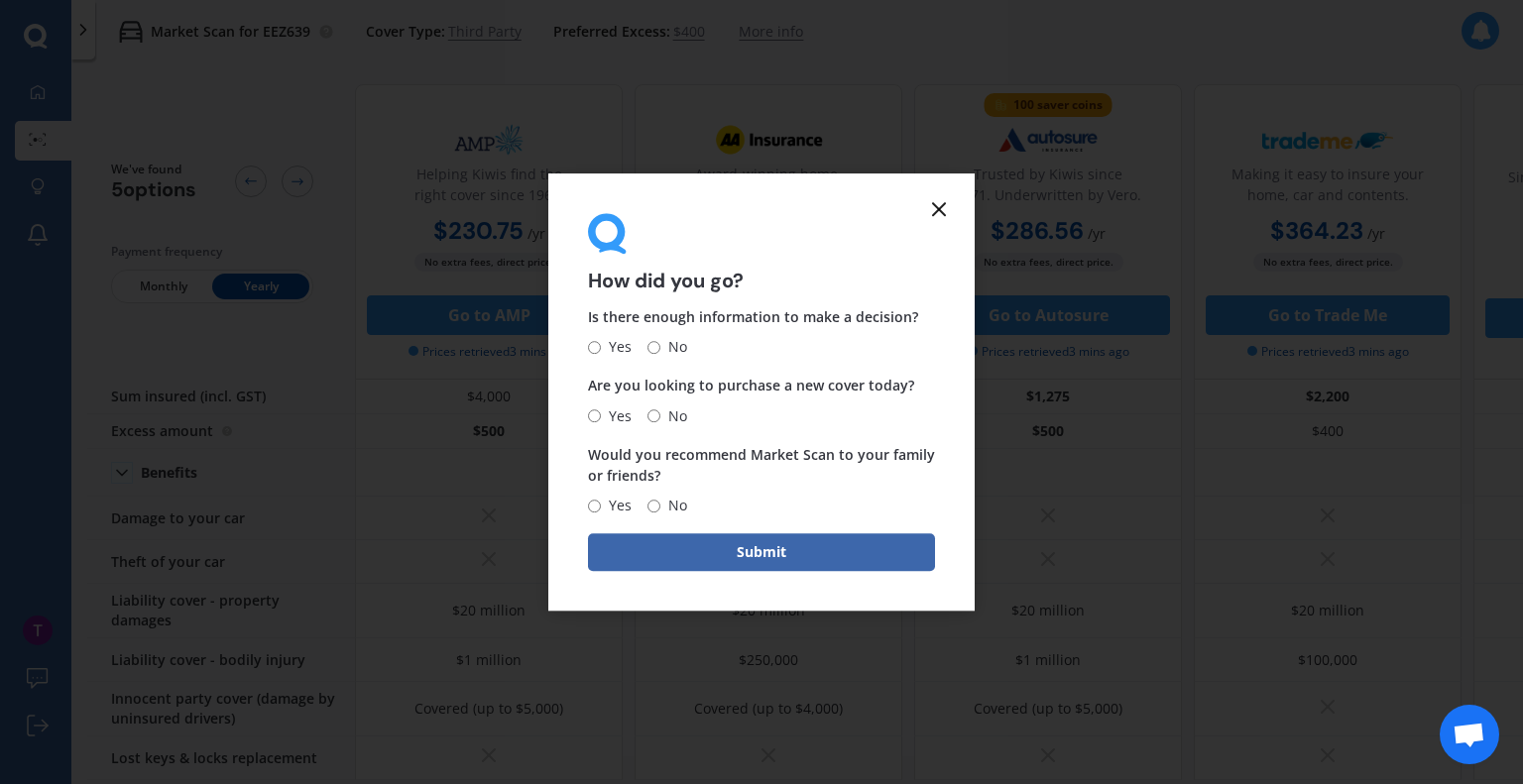 click 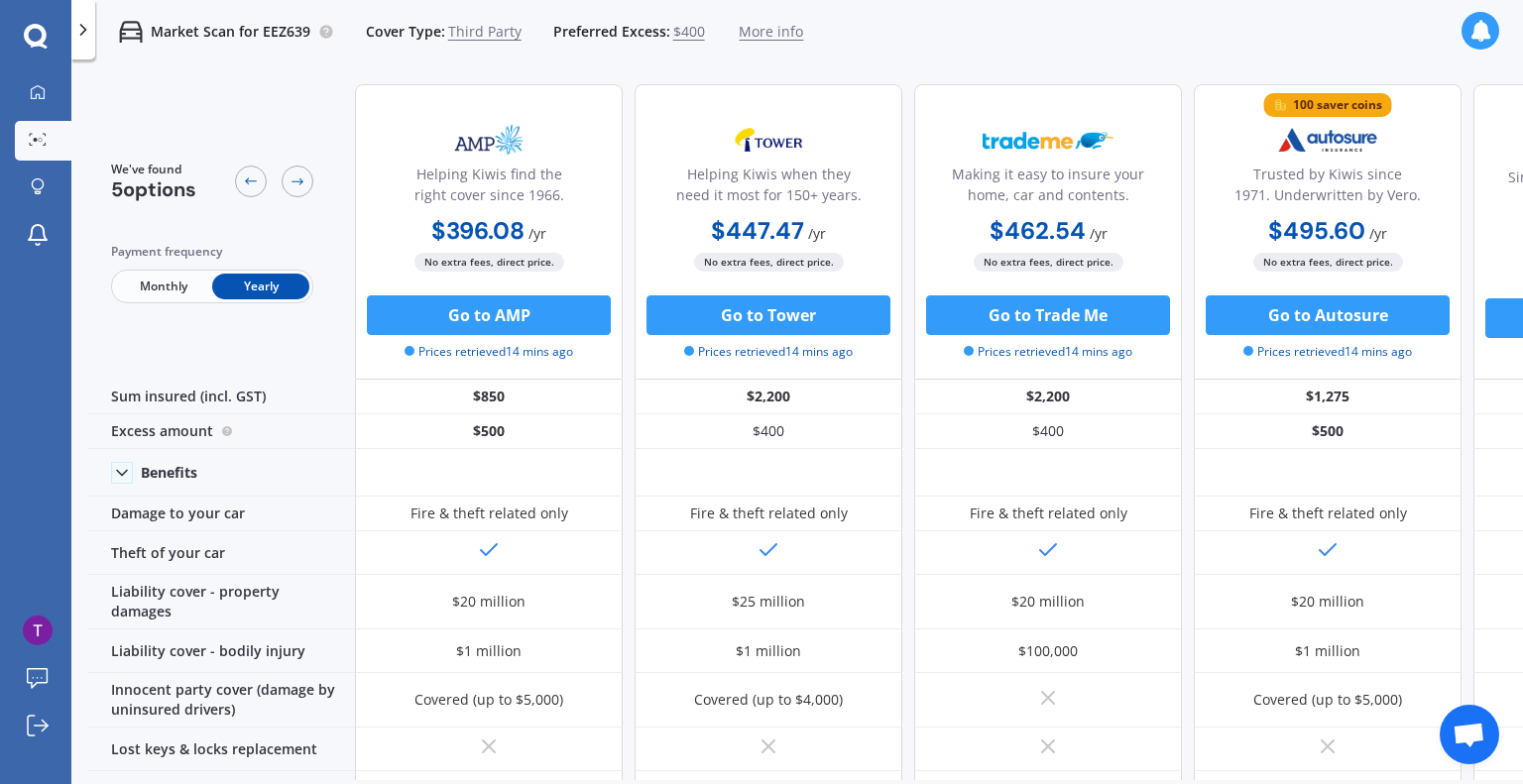 click at bounding box center [1480, 31] 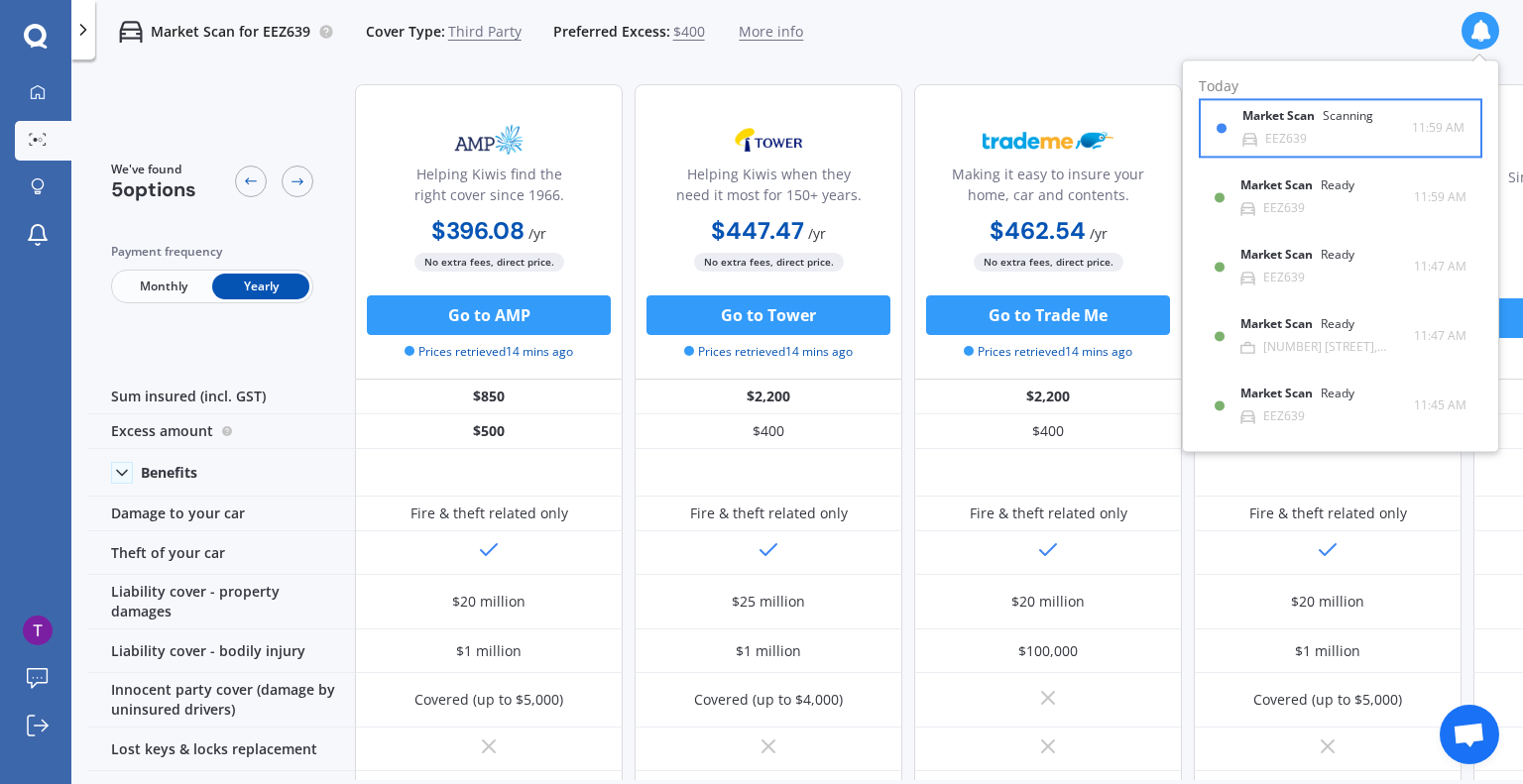 click on "Scanning" at bounding box center (1347, 117) 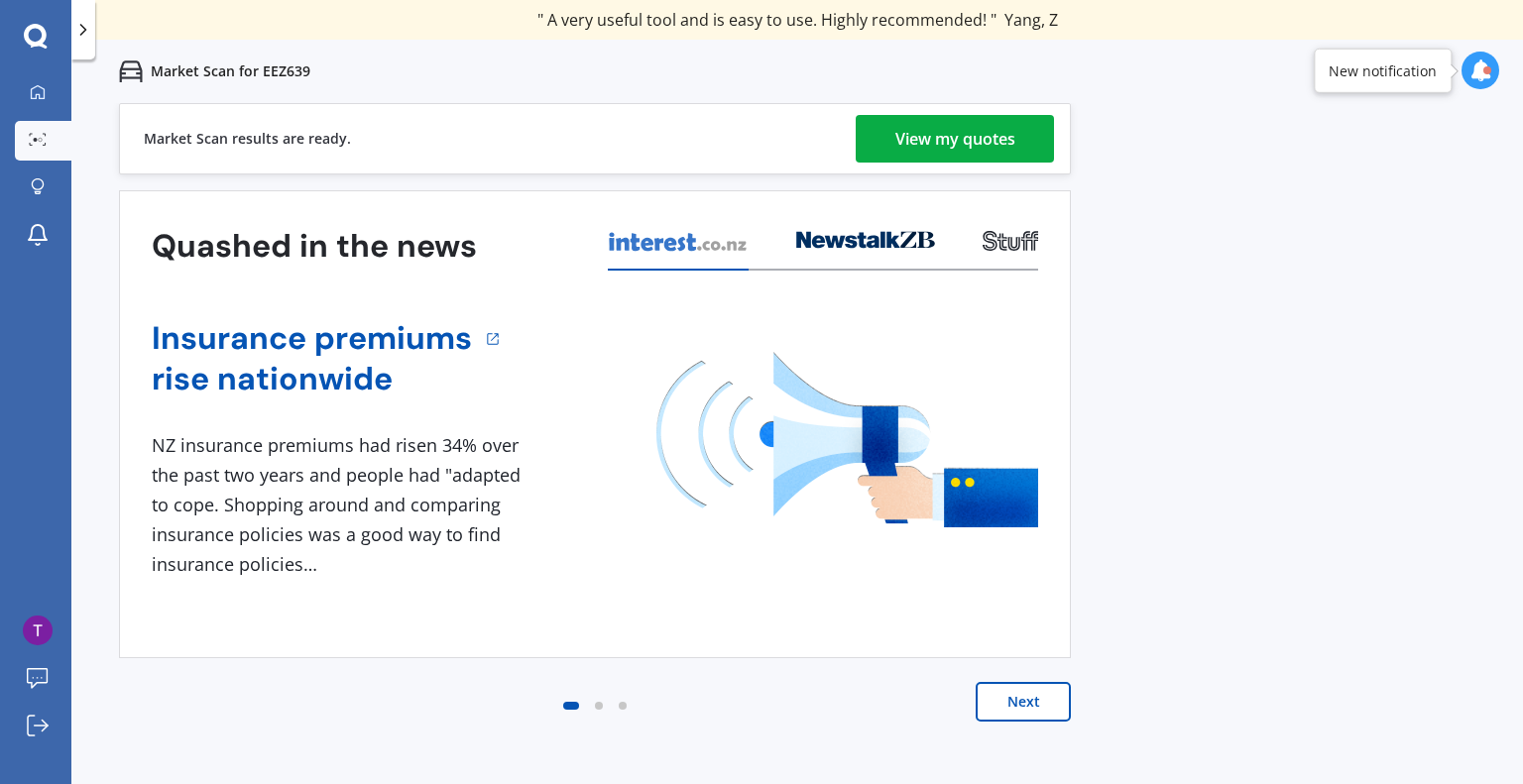 click on "View my quotes" at bounding box center [955, 139] 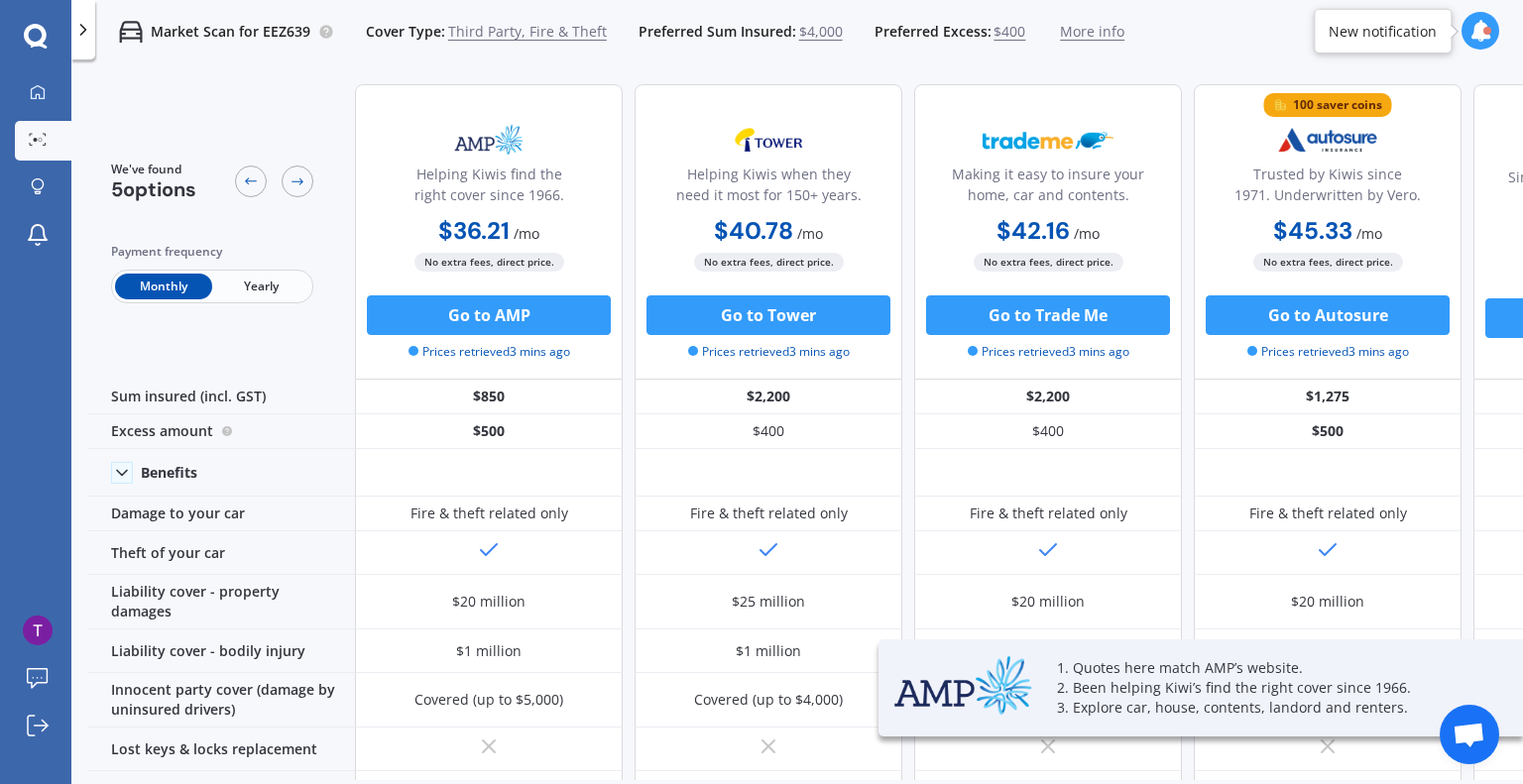 click on "Yearly" at bounding box center (261, 286) 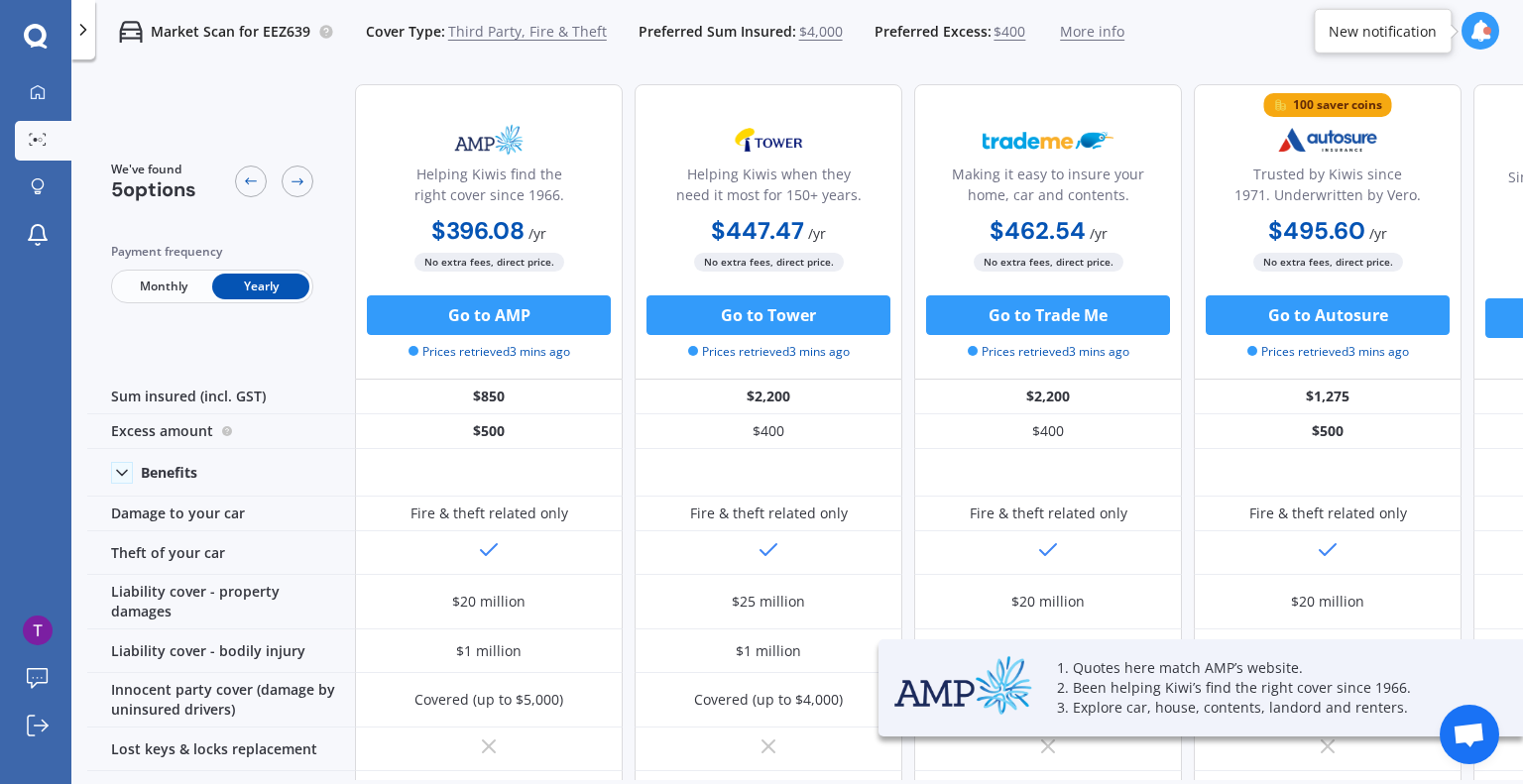 click on "Monthly" at bounding box center [164, 286] 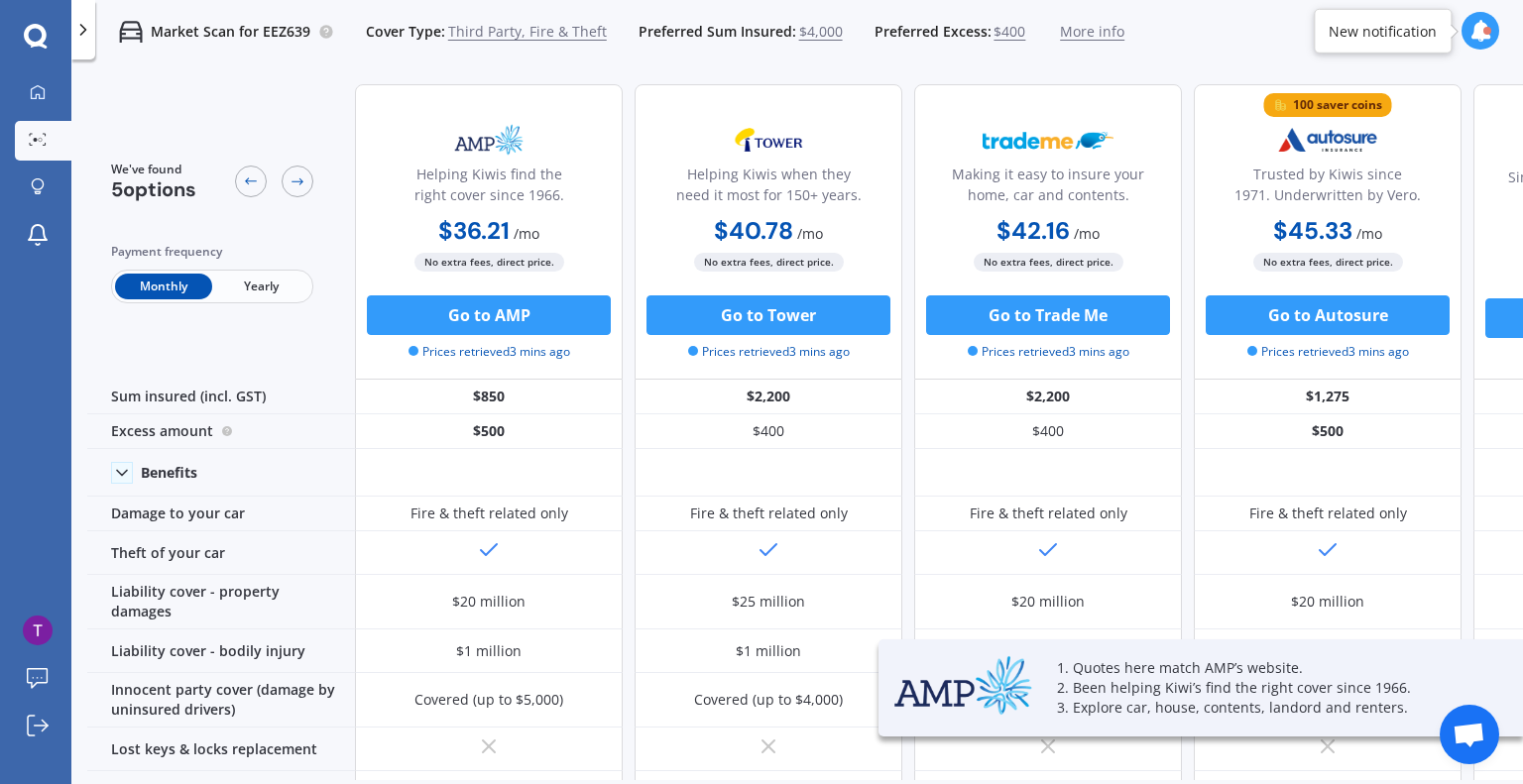 click on "Yearly" at bounding box center [261, 286] 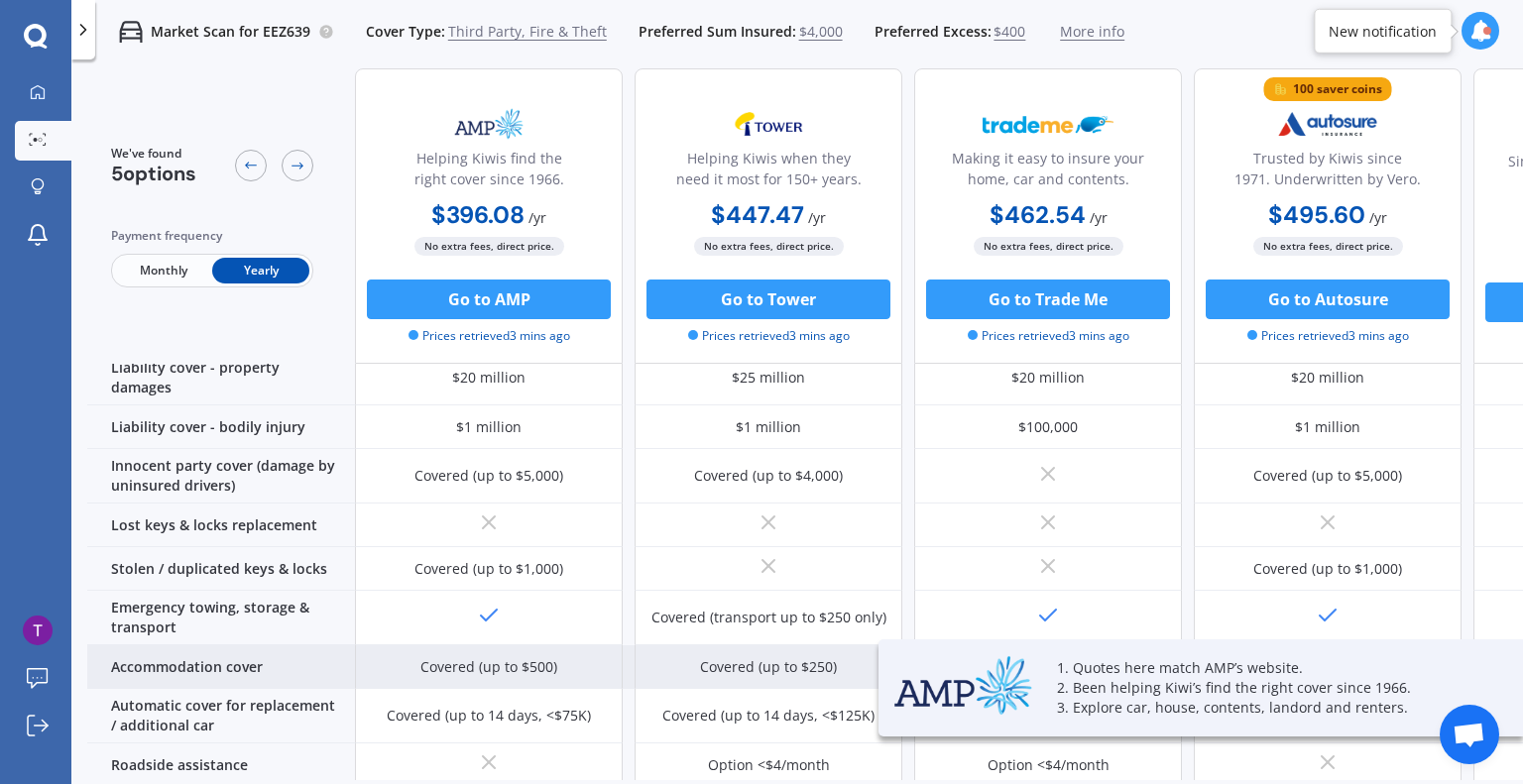 scroll, scrollTop: 198, scrollLeft: 0, axis: vertical 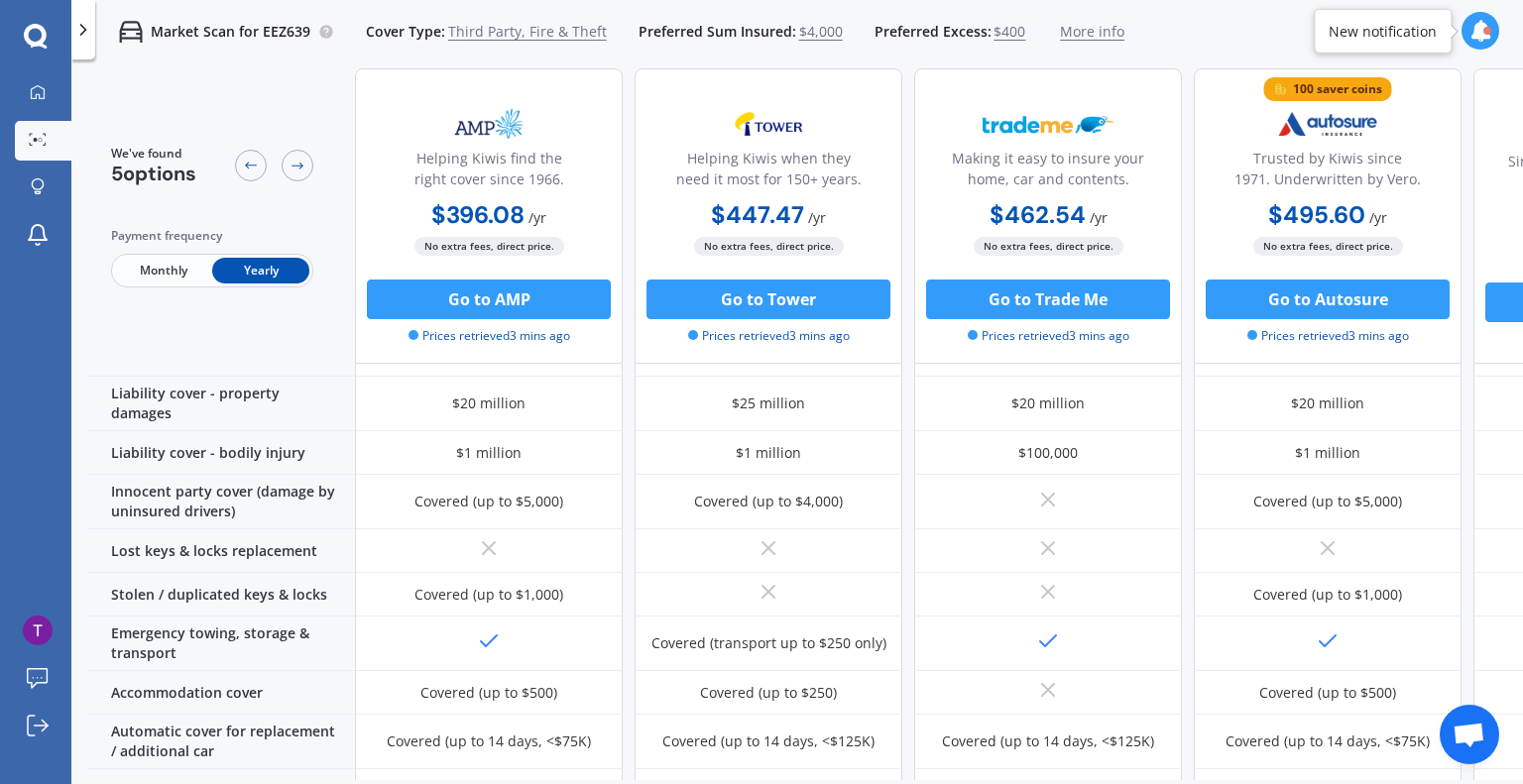 click at bounding box center (1480, 31) 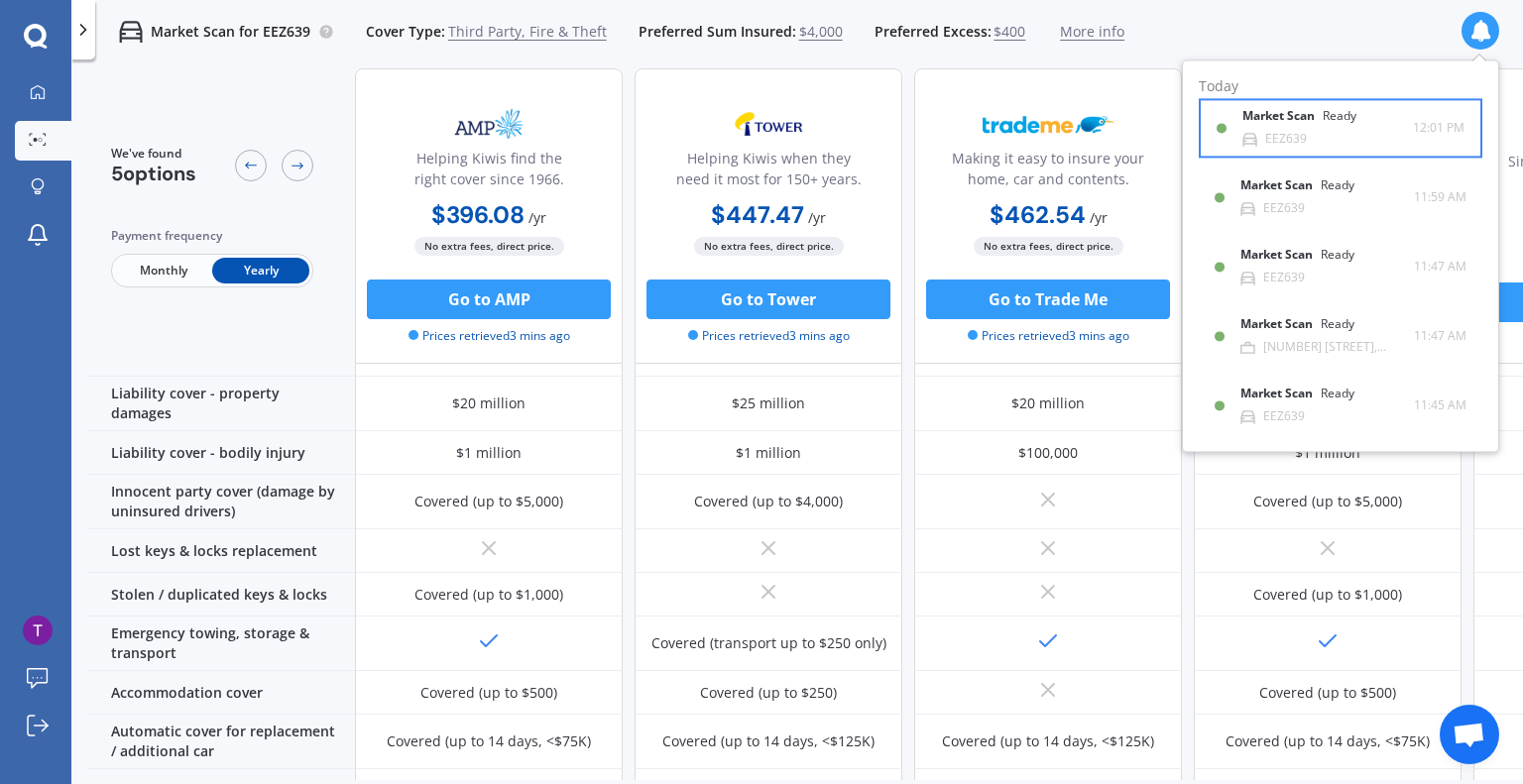 click on "Market Scan Ready" at bounding box center [1311, 121] 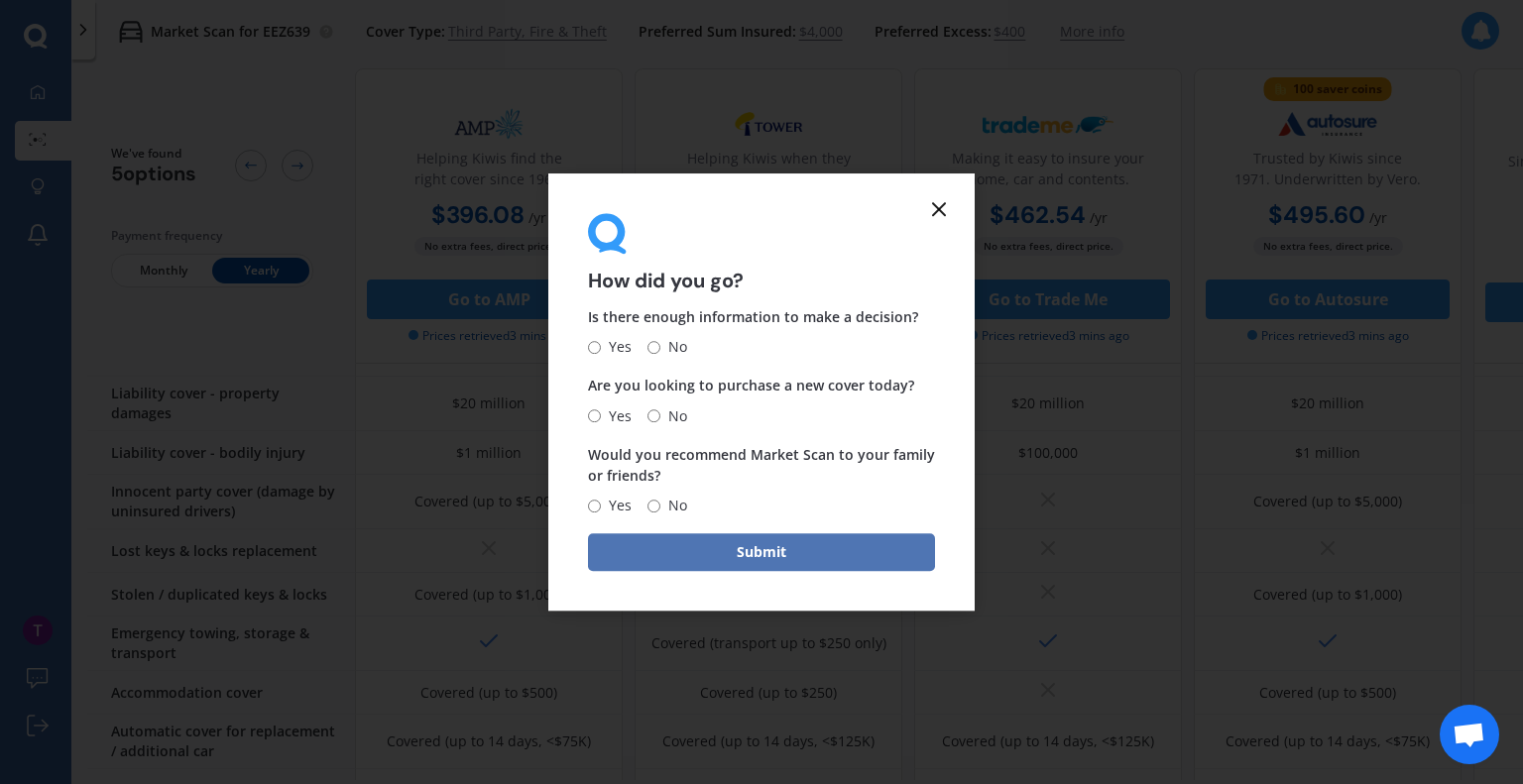 click on "Submit" at bounding box center (762, 552) 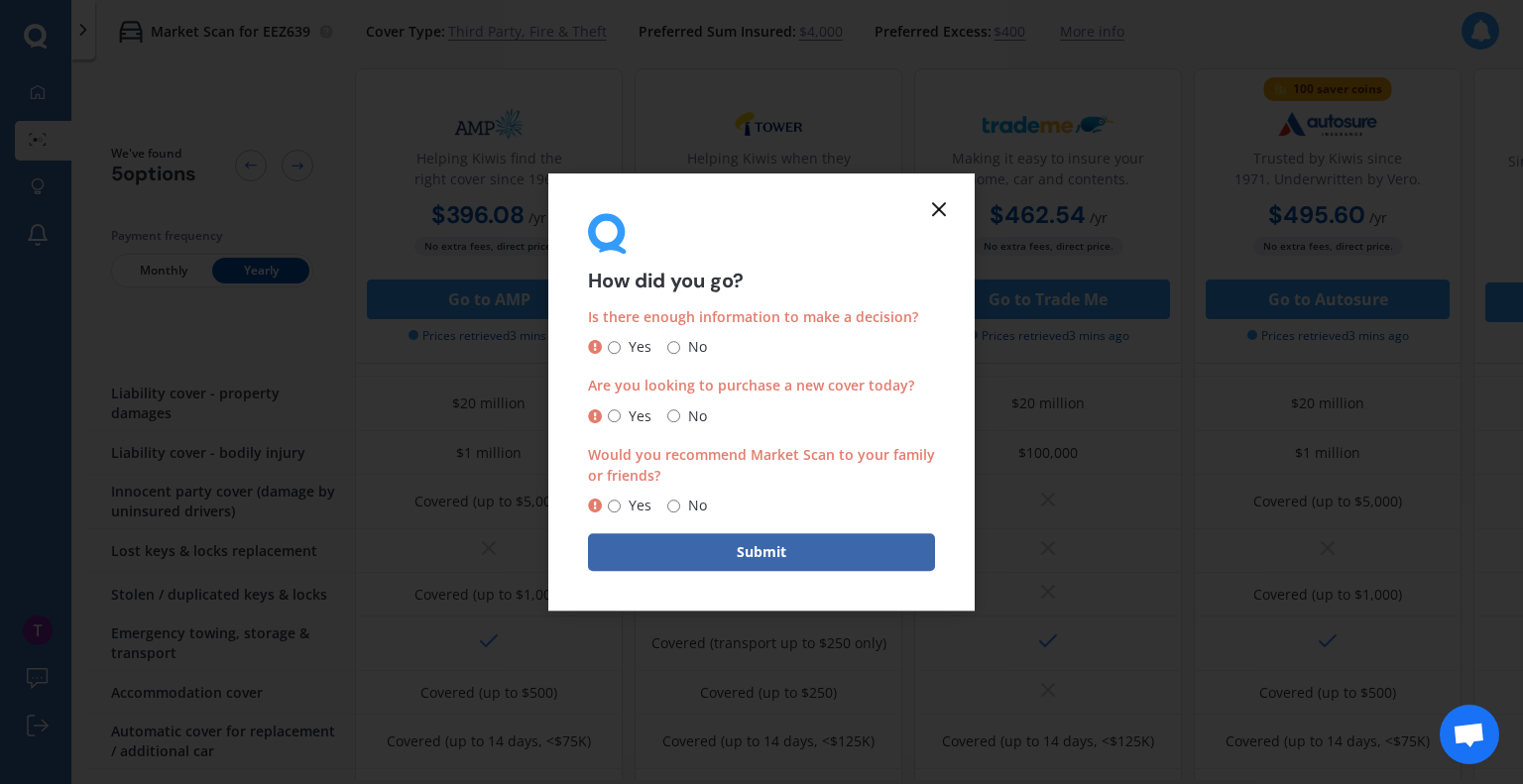 click on "No" at bounding box center (673, 347) 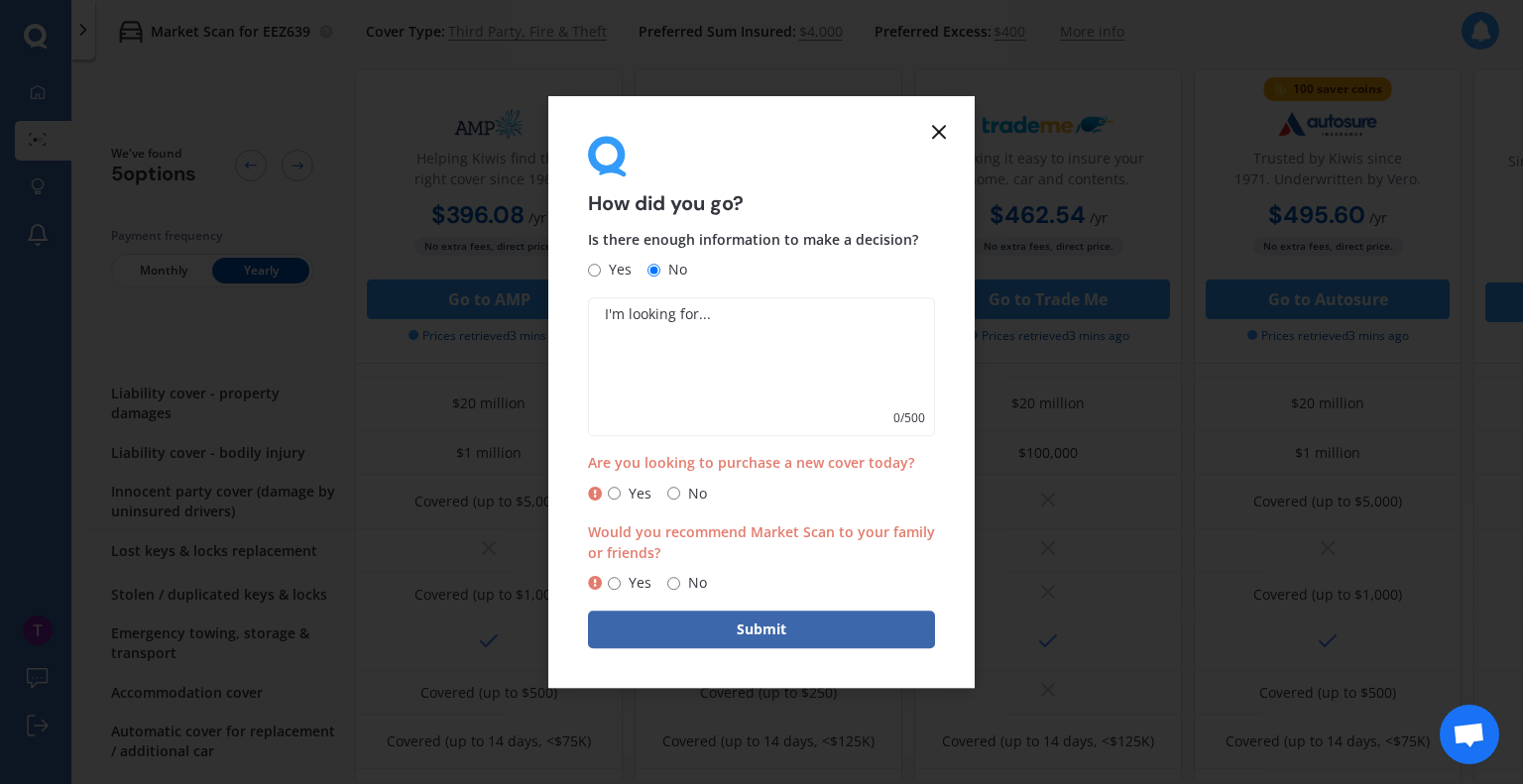 click on "No" at bounding box center (673, 493) 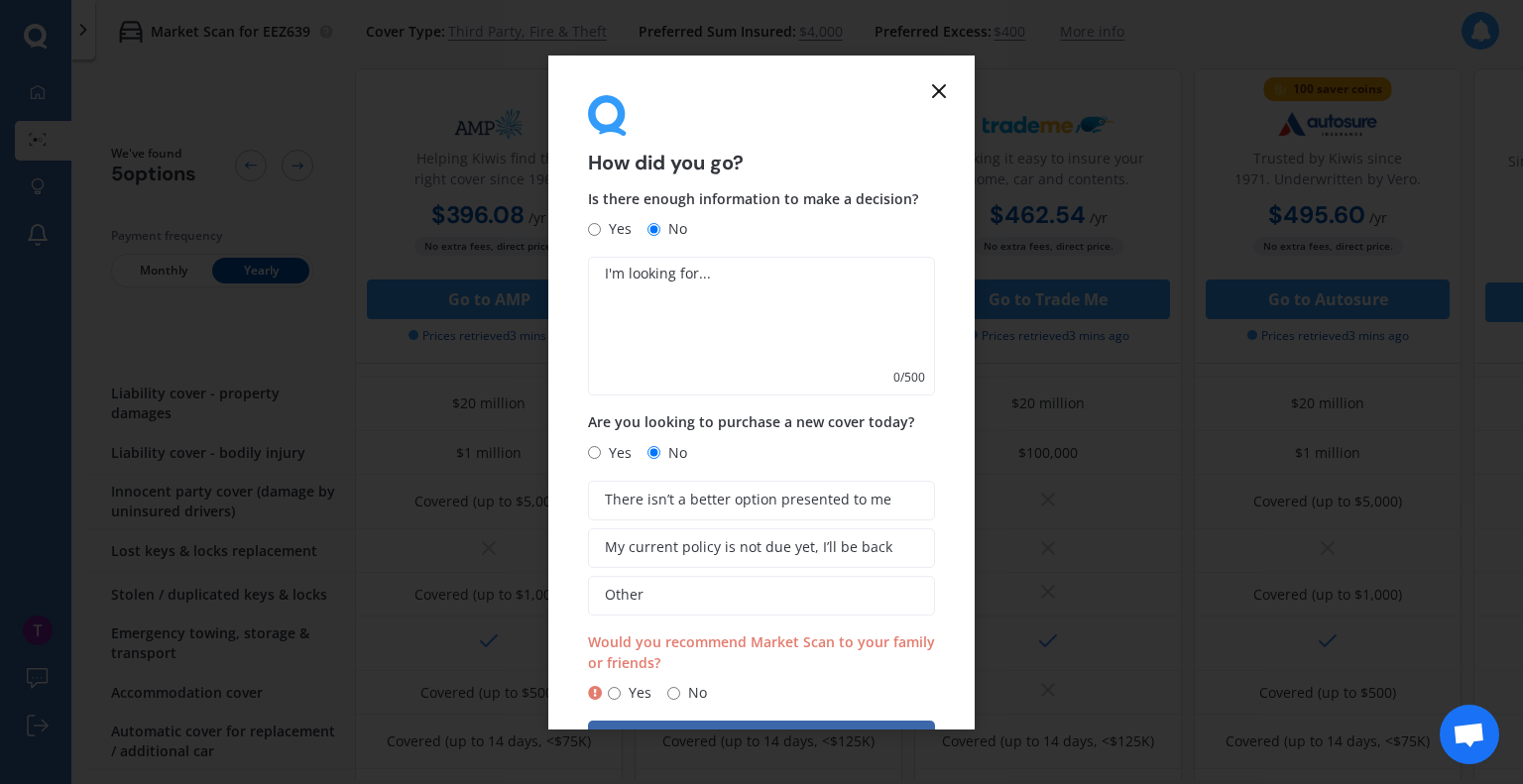 click on "Yes" at bounding box center (594, 452) 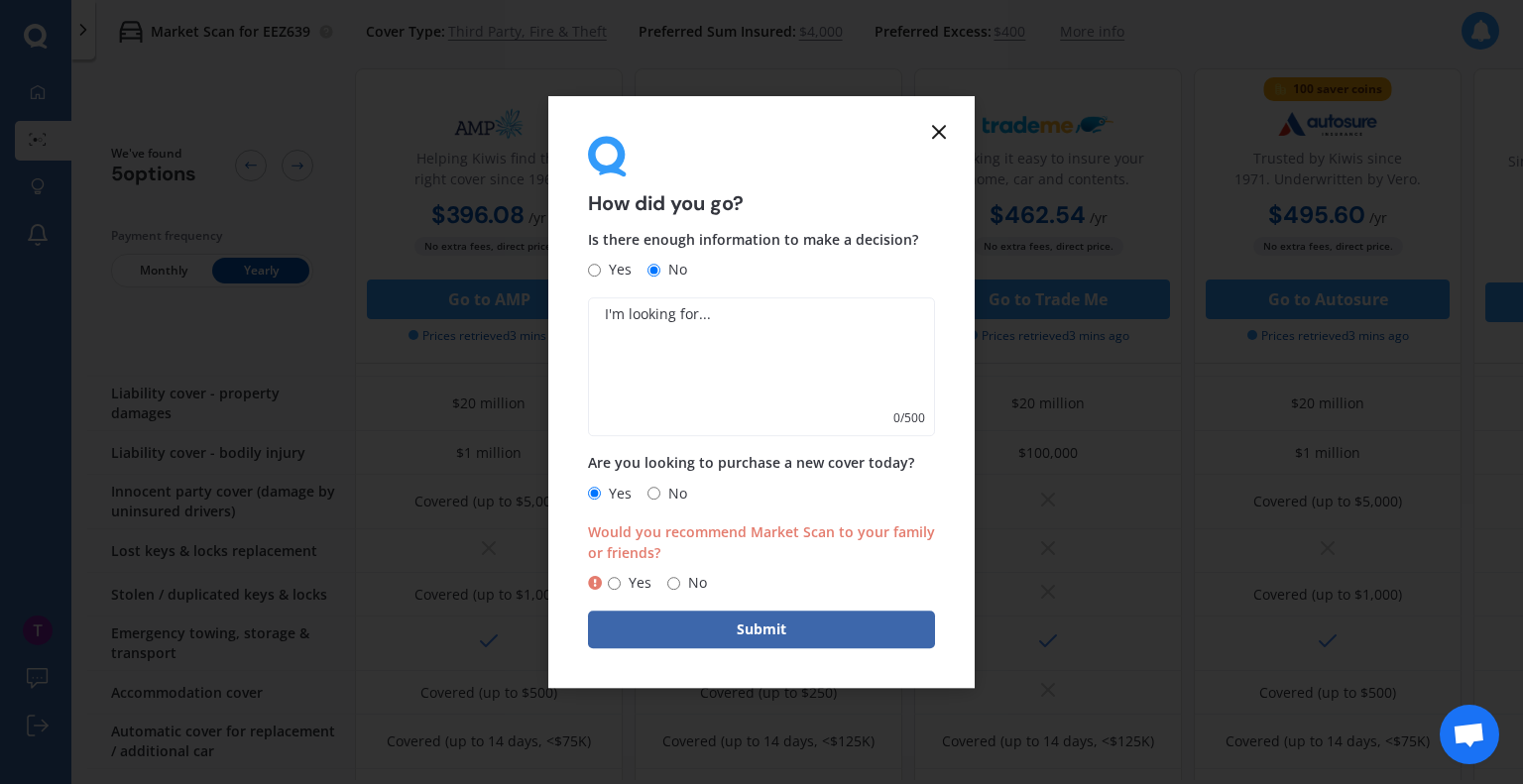 click on "Yes" at bounding box center (636, 583) 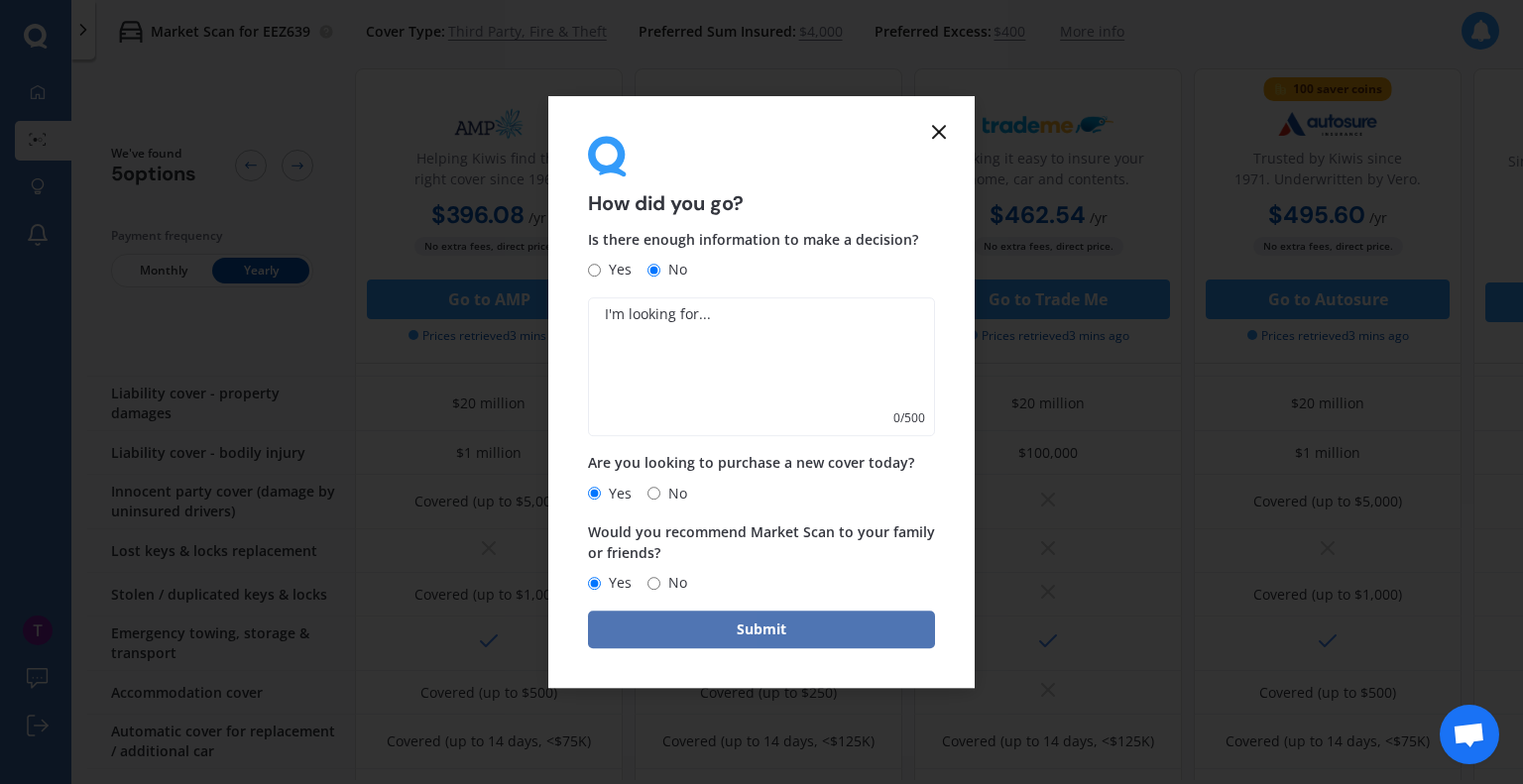click on "Submit" at bounding box center [762, 629] 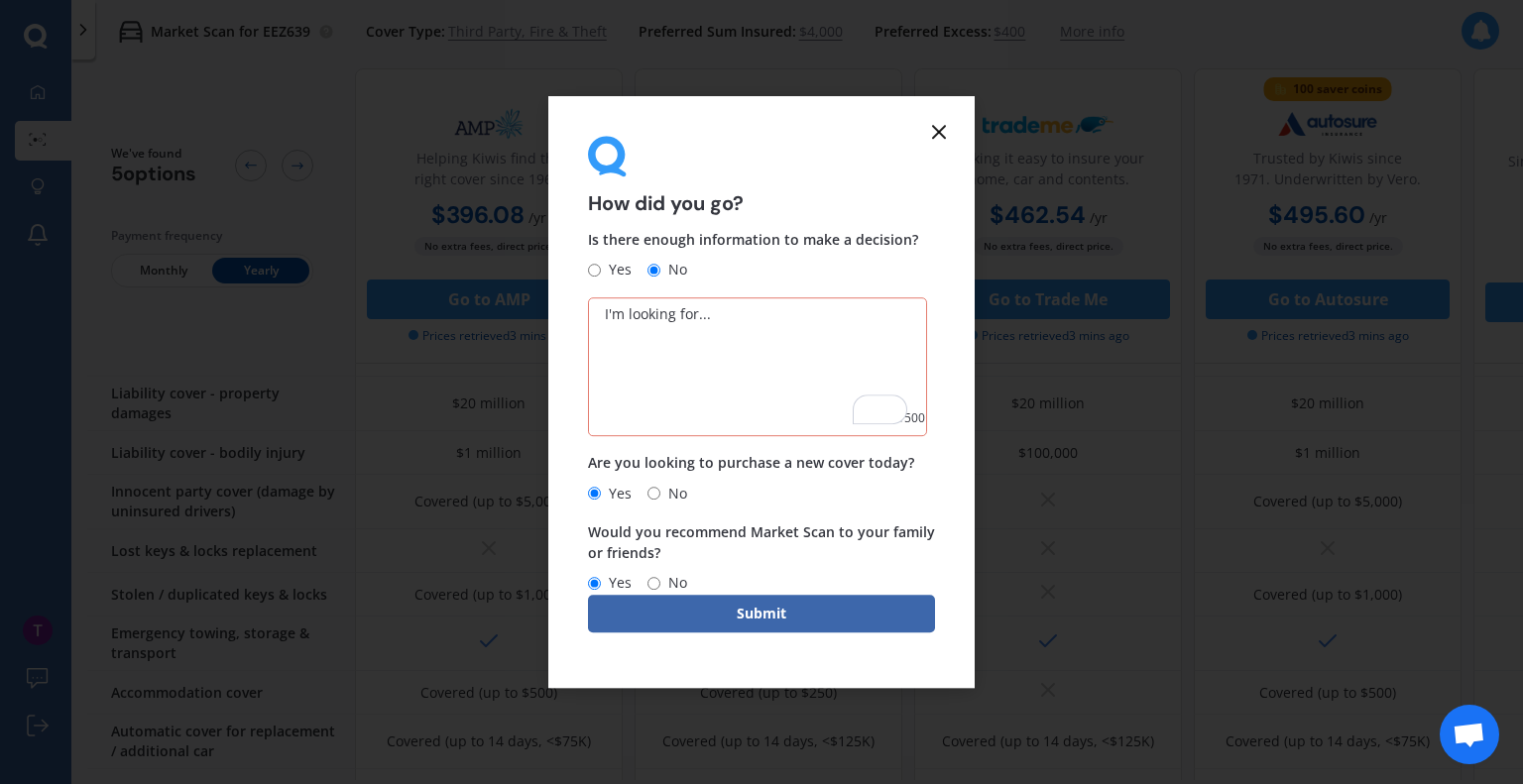 click 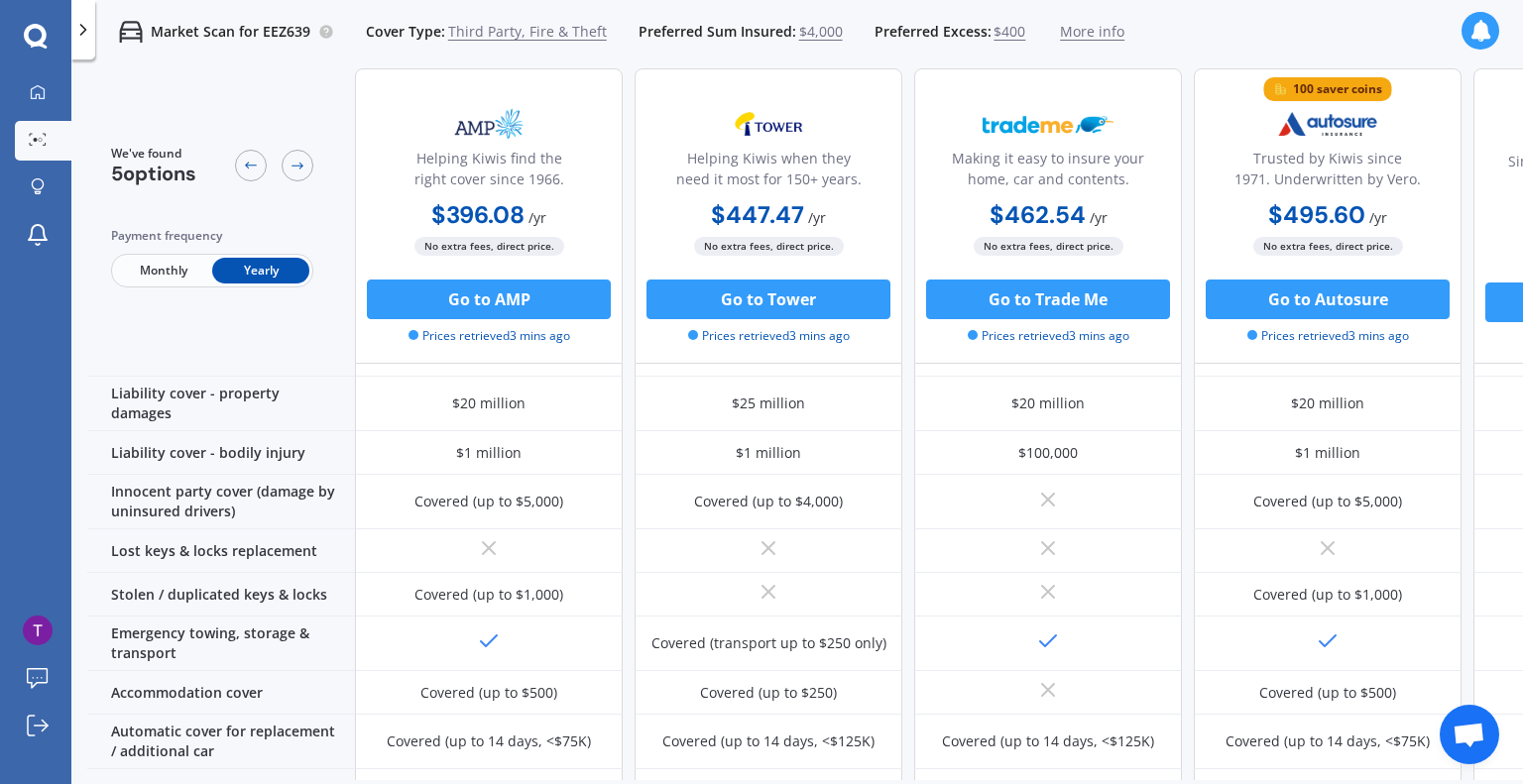 click on "$4,000" at bounding box center (821, 32) 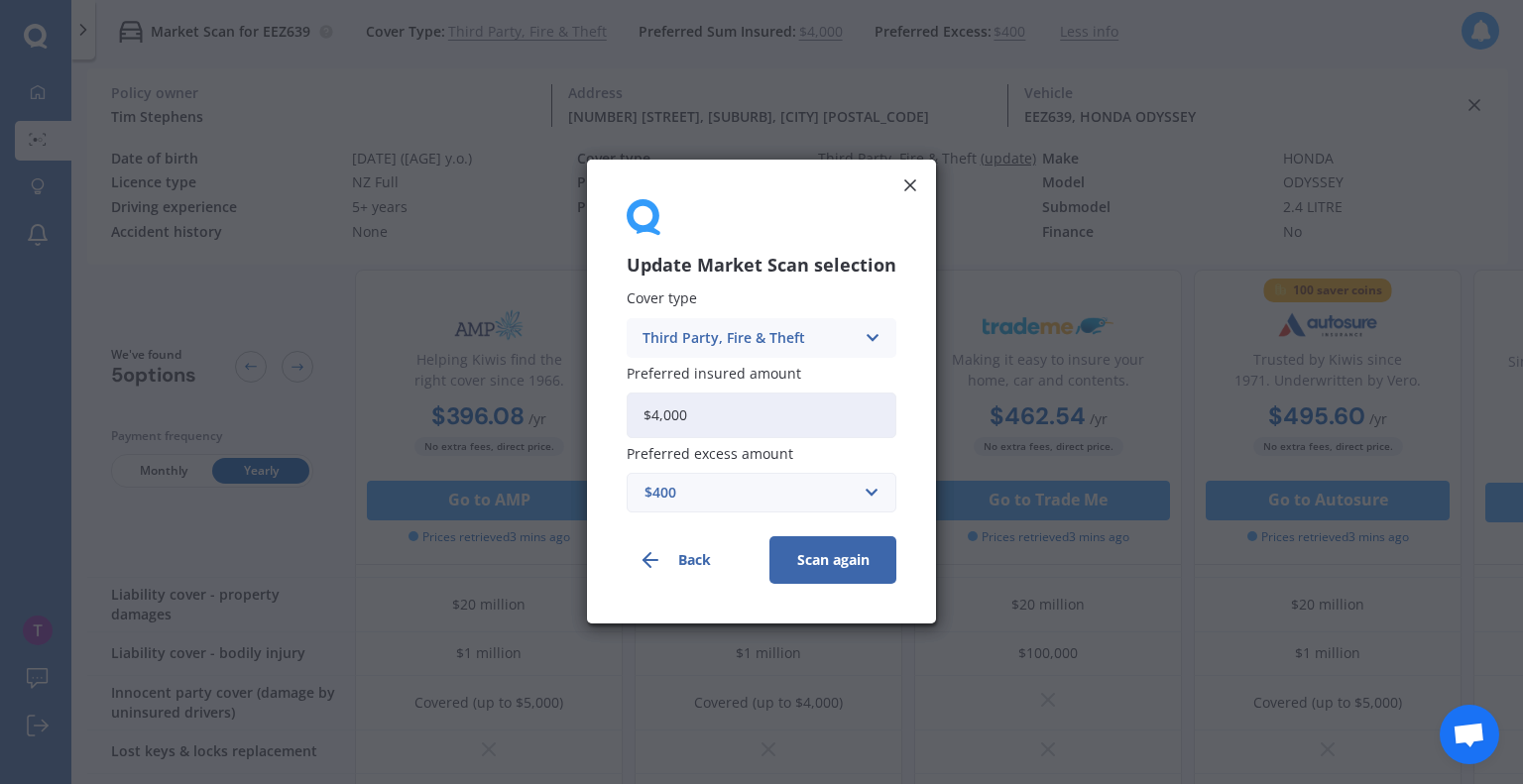 click 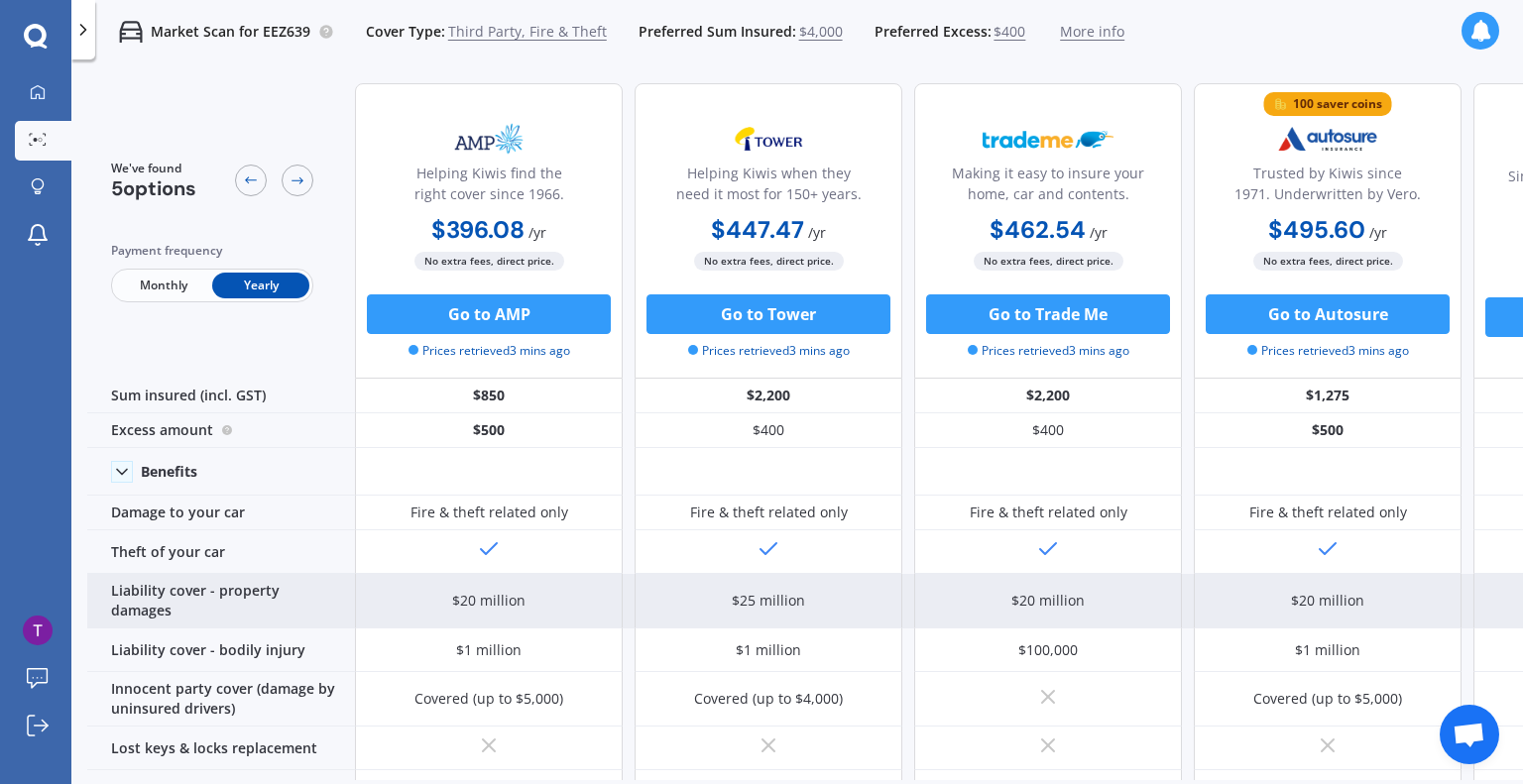 scroll, scrollTop: 0, scrollLeft: 0, axis: both 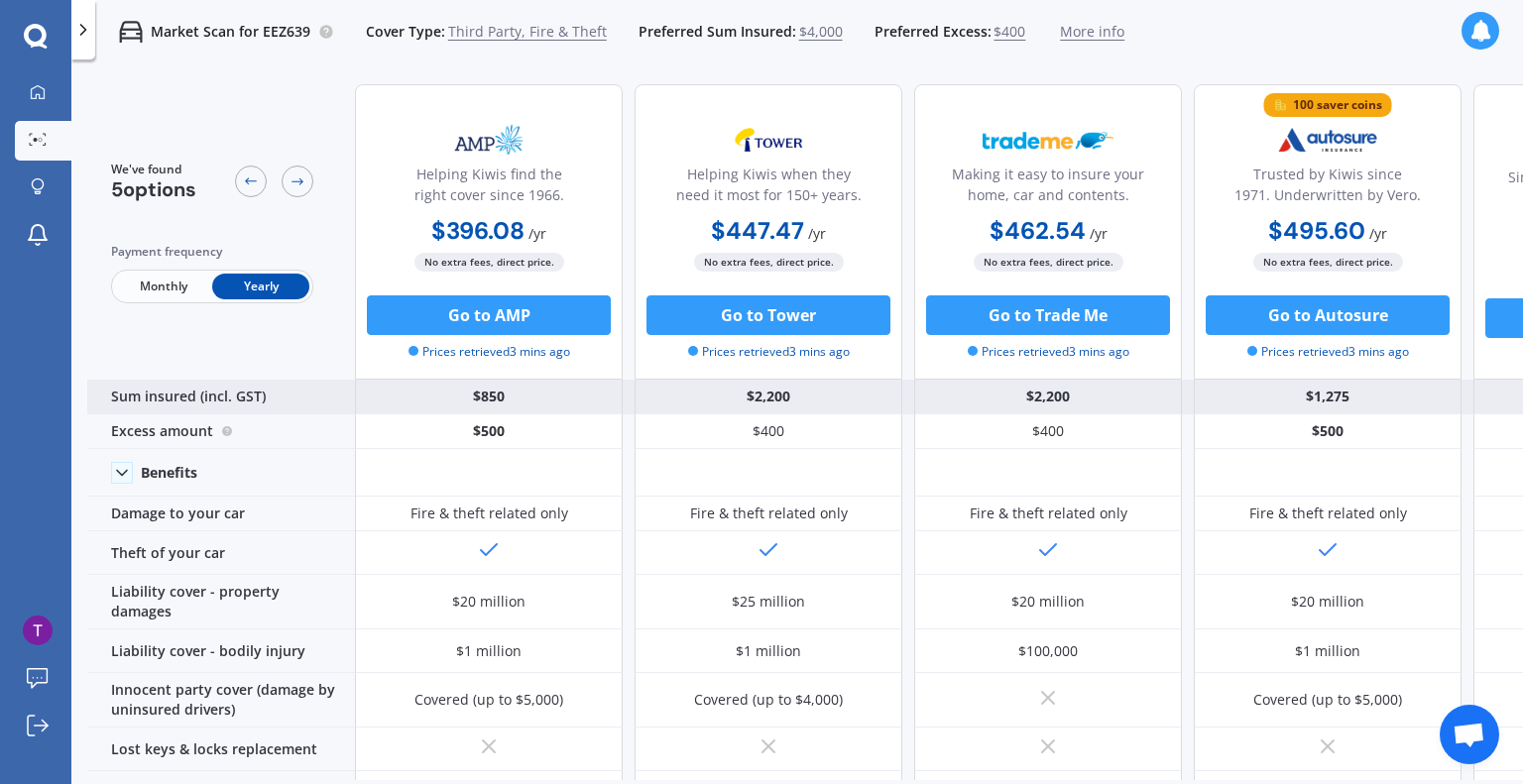 click on "$850" at bounding box center (489, 396) 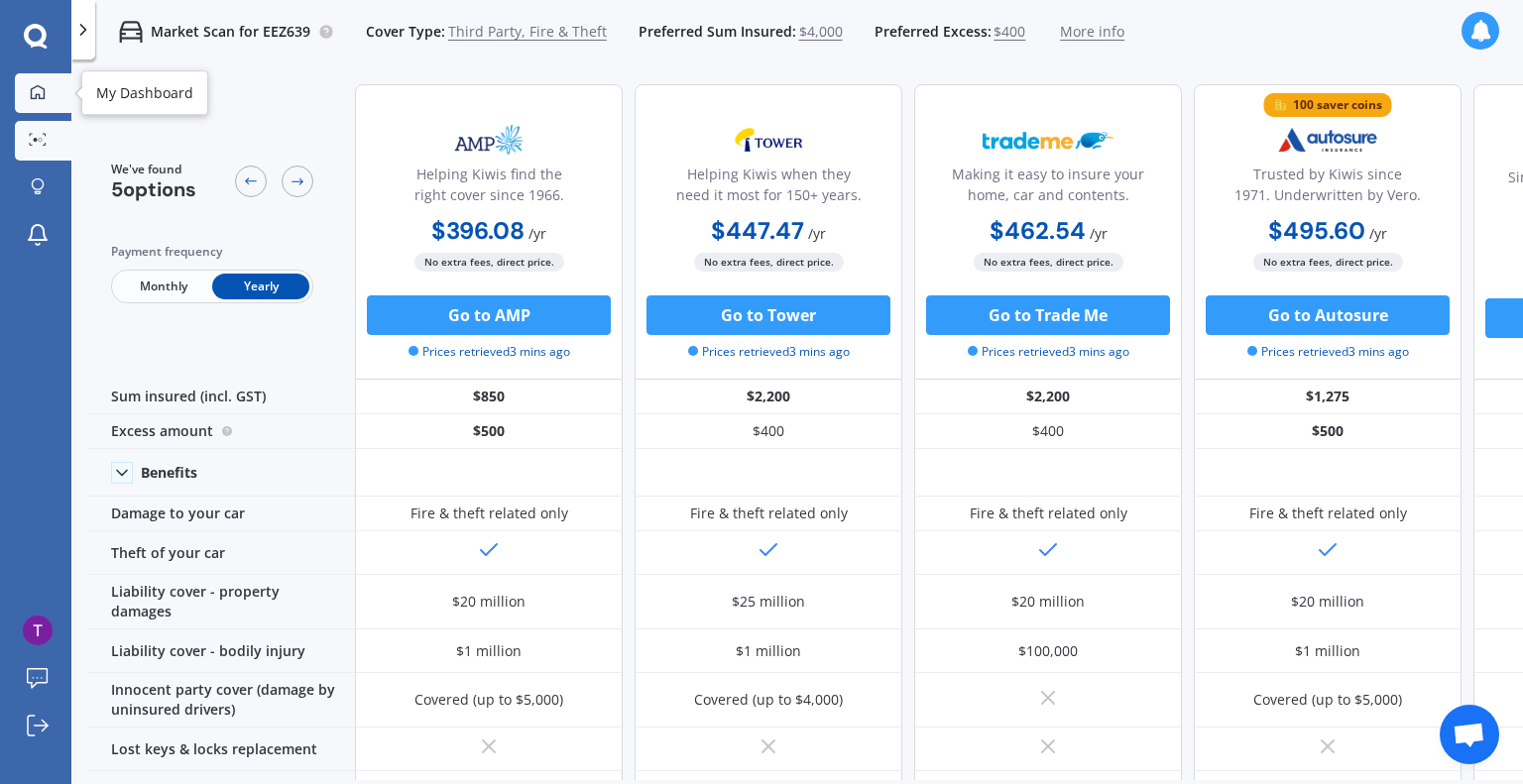 click 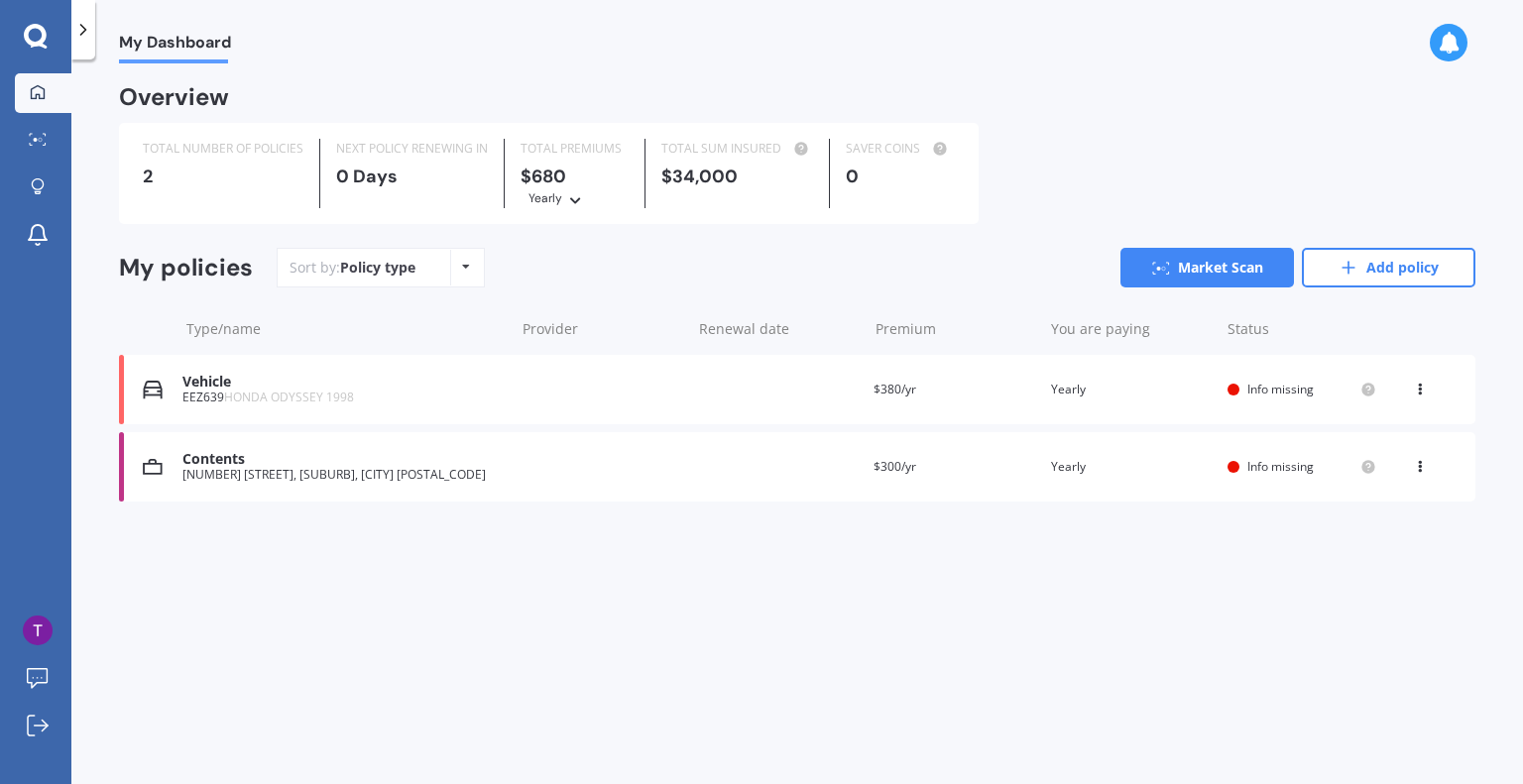 click on "[NUMBER] [STREET], [SUBURB], [CITY] [POSTAL_CODE]" at bounding box center [343, 475] 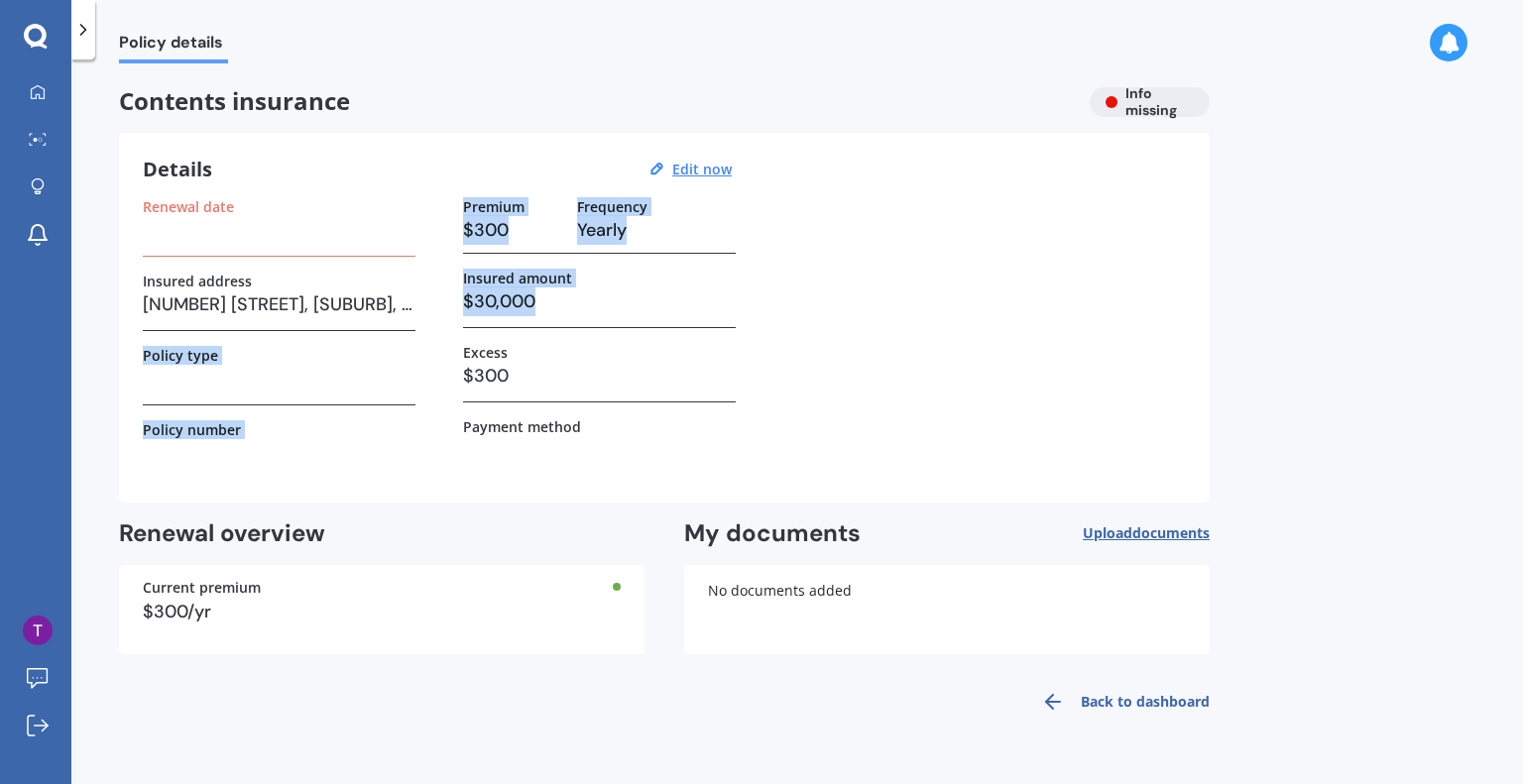 drag, startPoint x: 567, startPoint y: 304, endPoint x: 427, endPoint y: 310, distance: 140.12851 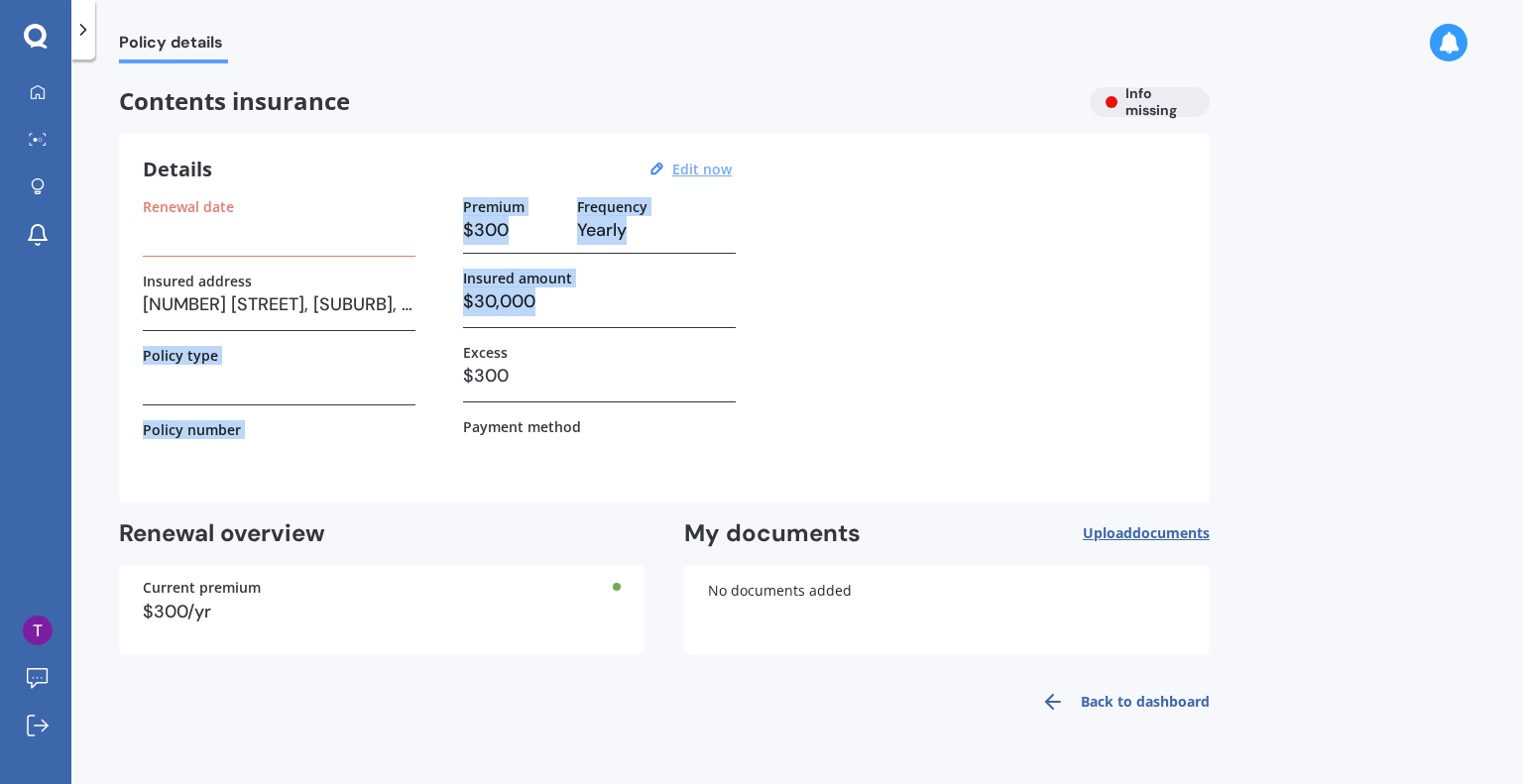 click on "Edit now" at bounding box center (702, 168) 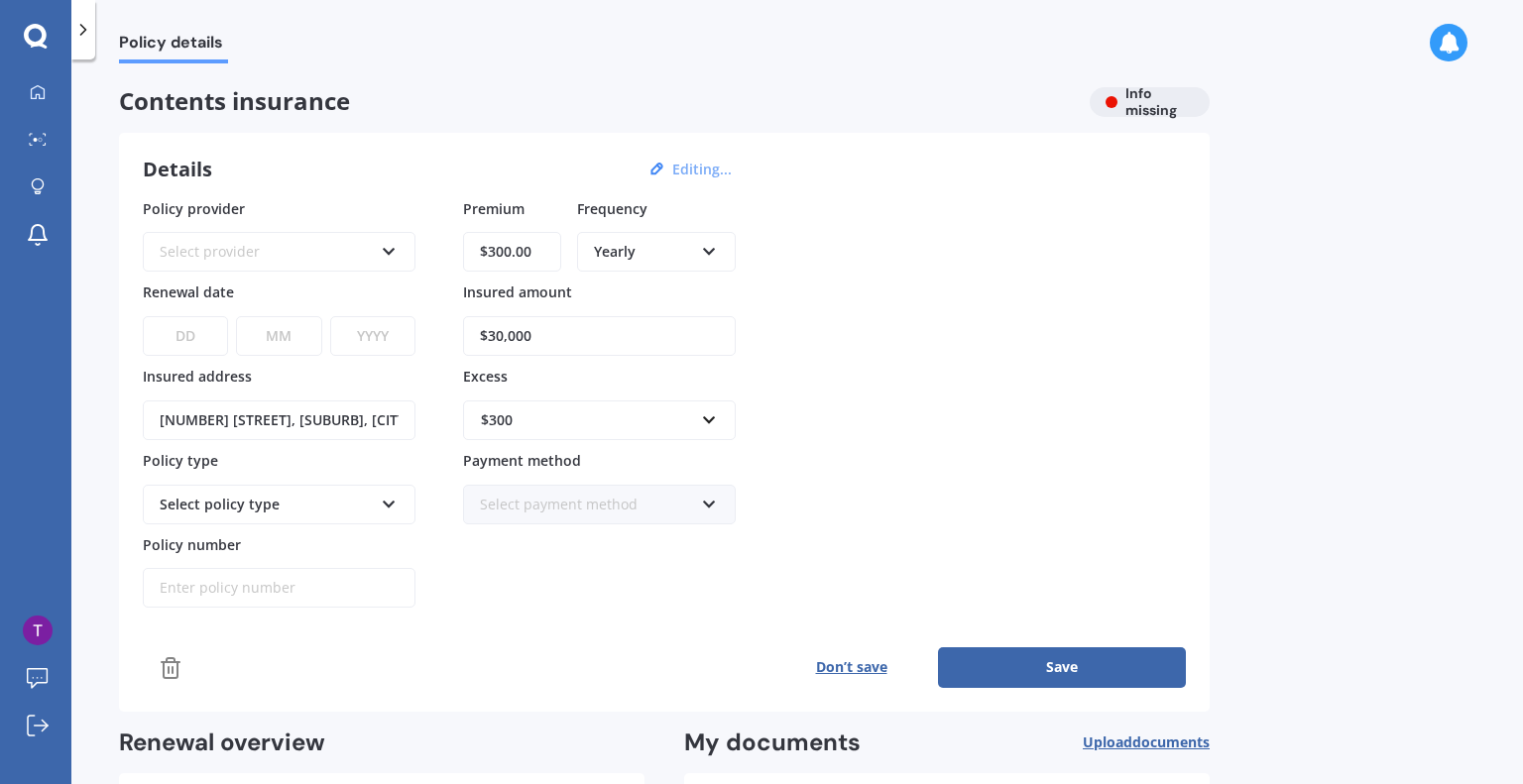 click on "$30,000" at bounding box center [599, 336] 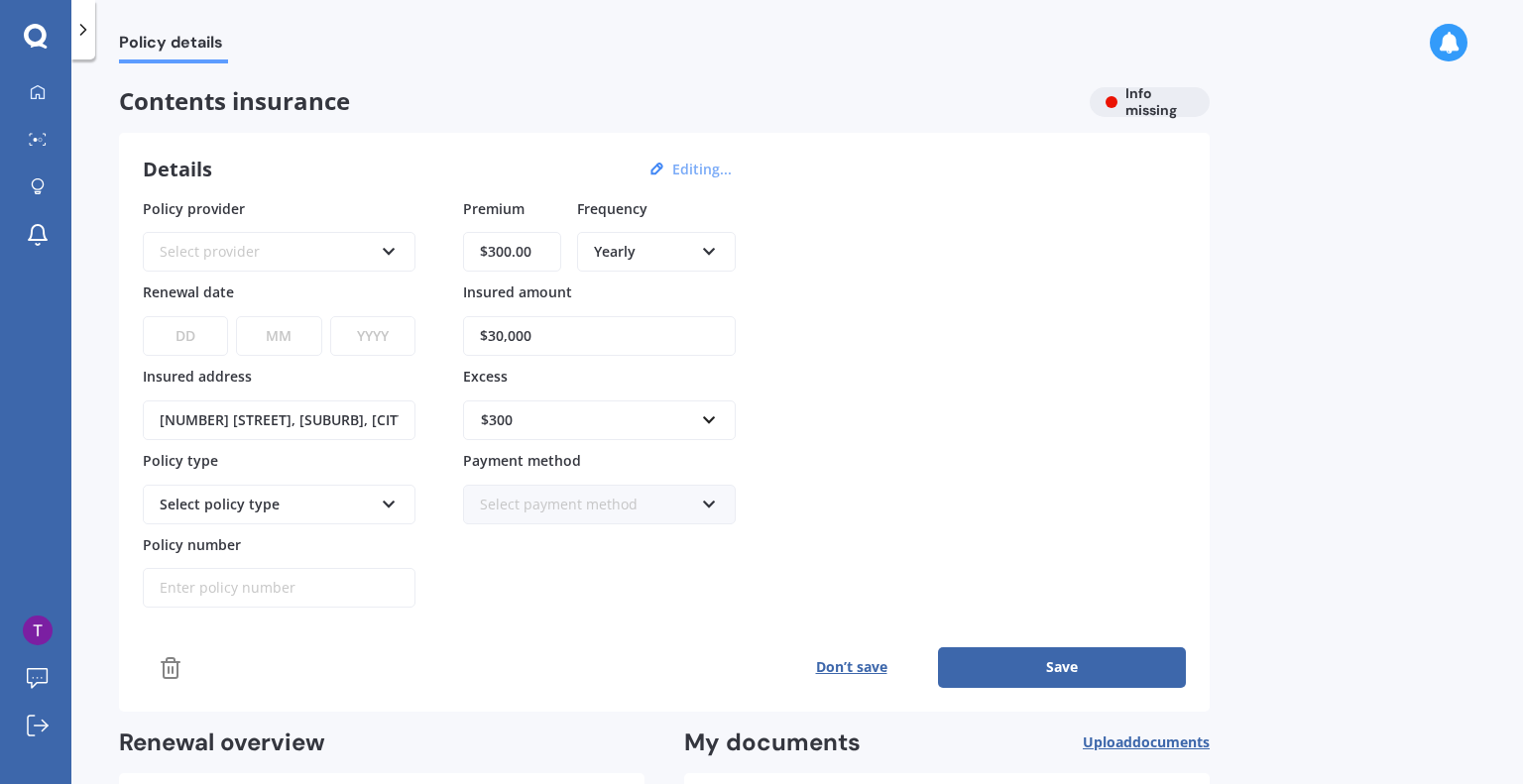 drag, startPoint x: 507, startPoint y: 343, endPoint x: 403, endPoint y: 337, distance: 104.17293 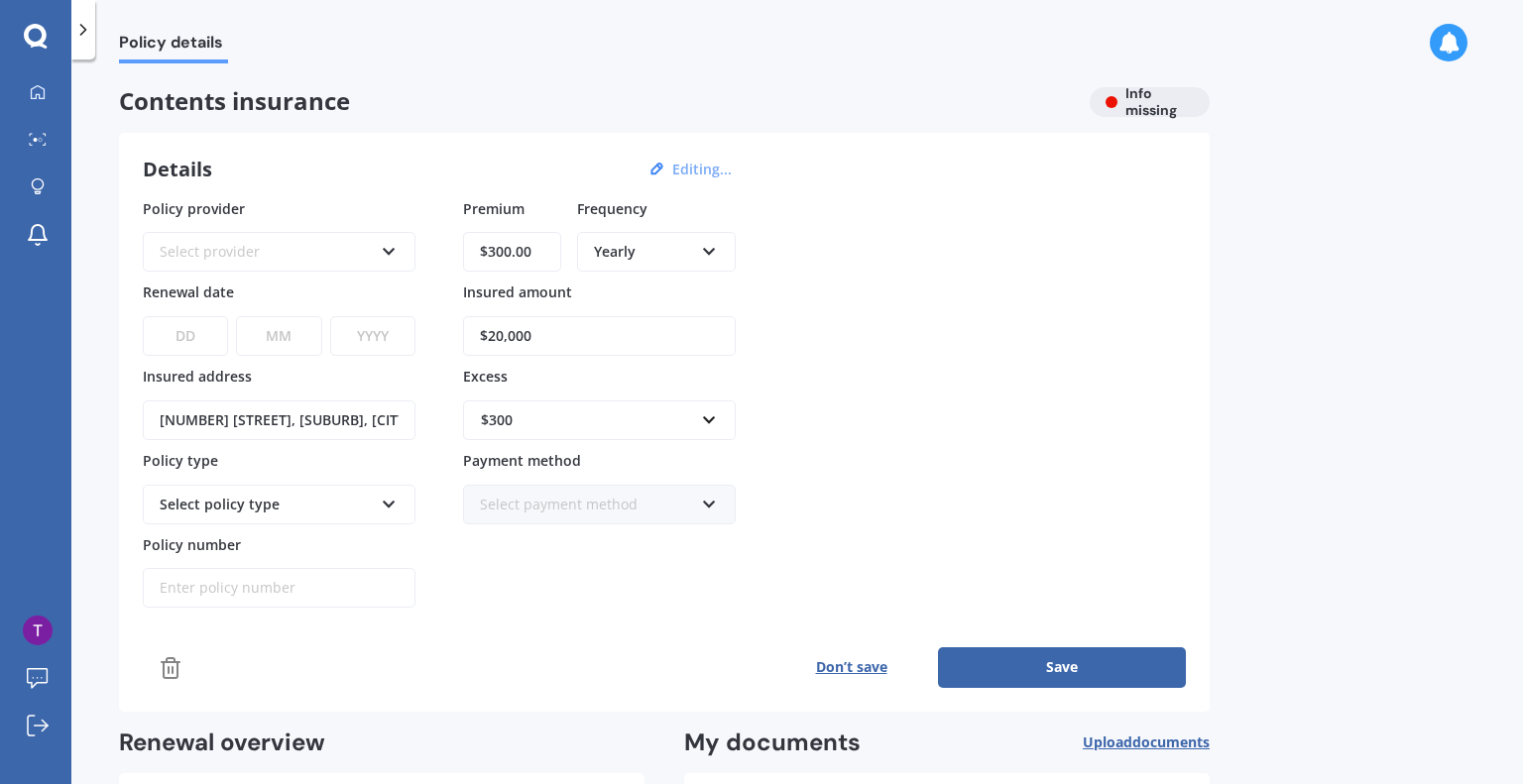type on "$20,000" 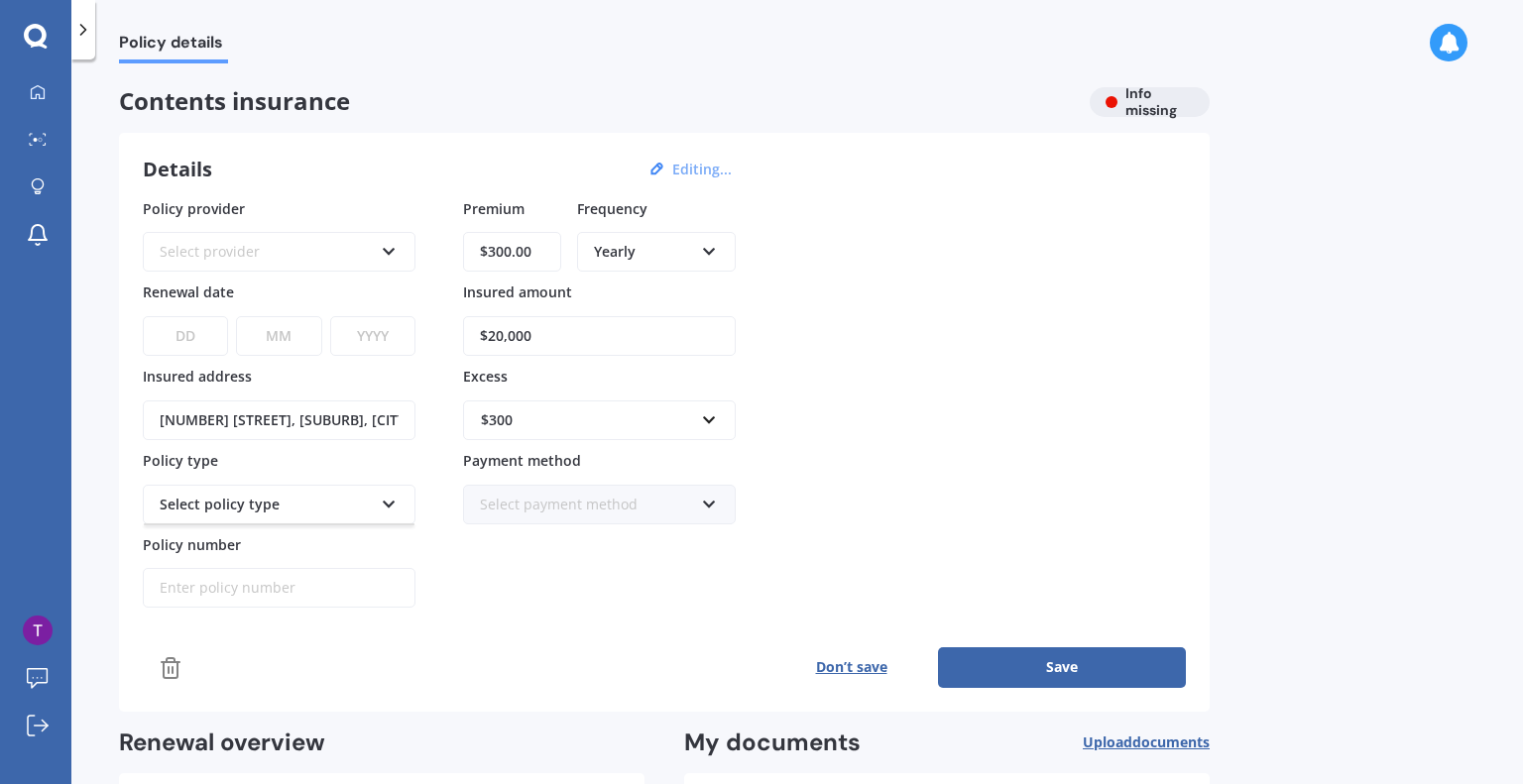 click at bounding box center [389, 501] 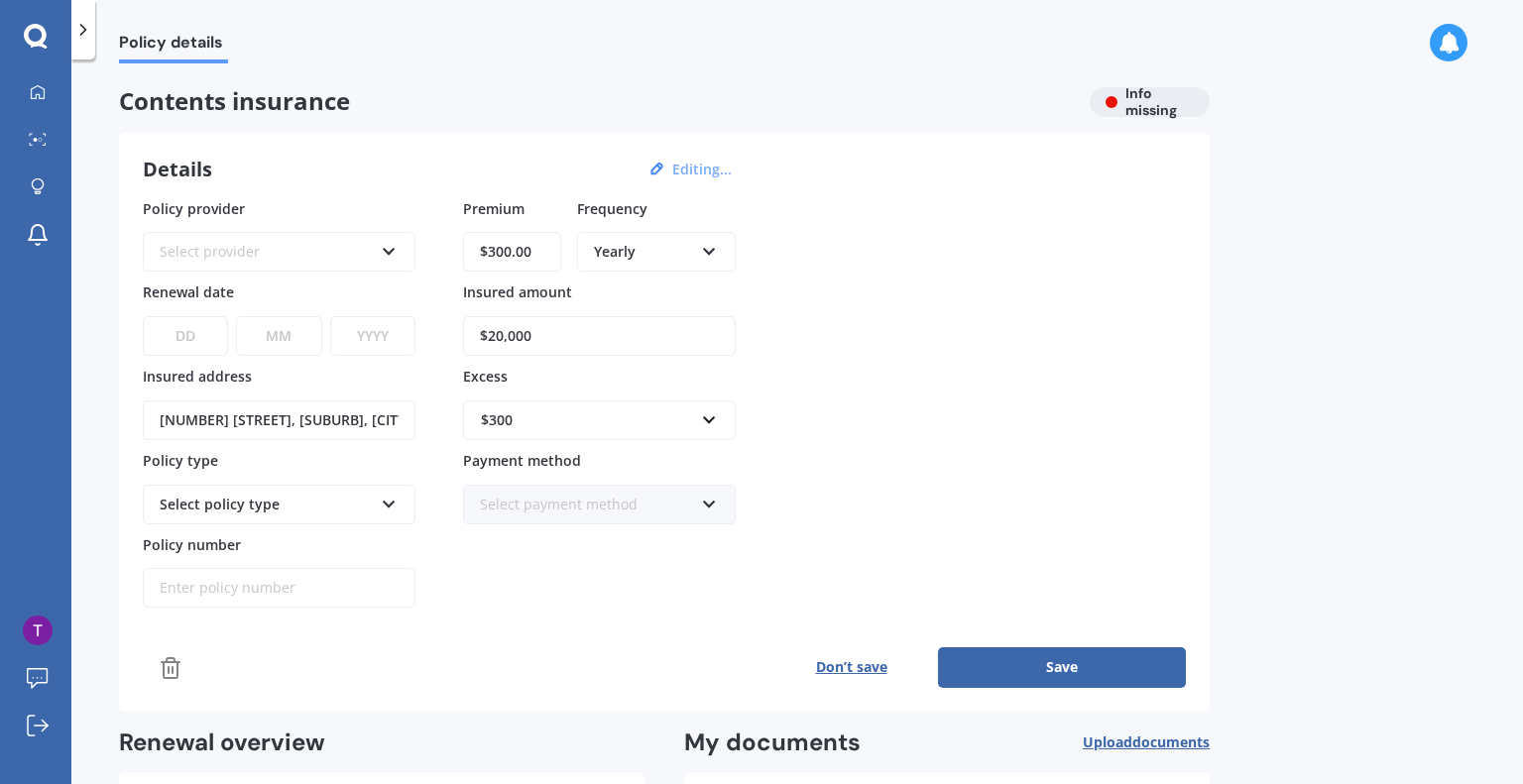 click at bounding box center [389, 501] 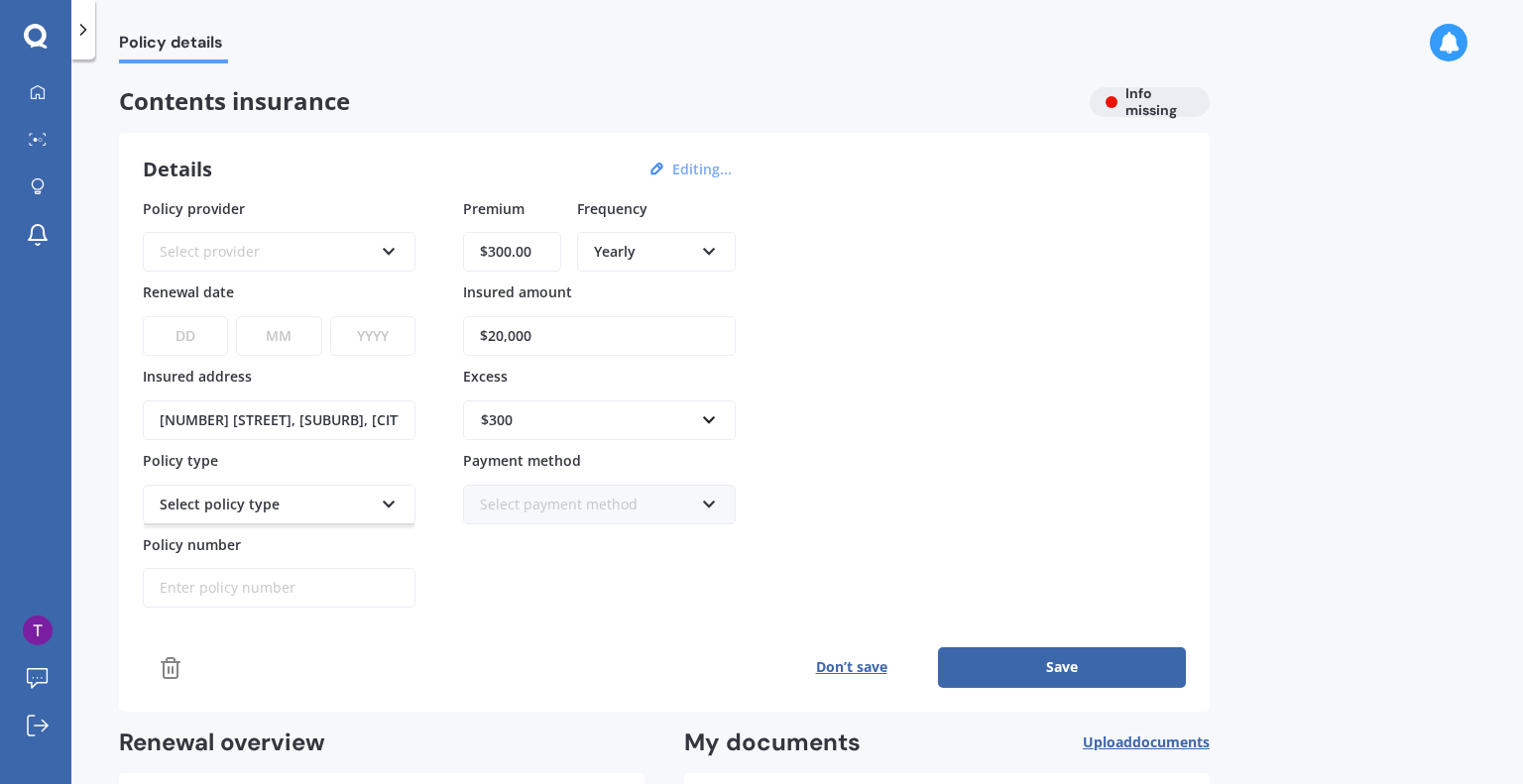 click on "Premium $300.00 Frequency Yearly Yearly Six-Monthly Quarterly Monthly Fortnightly Weekly Insured amount $20,000 Excess $300 $250 $300 $400 $500 $750 $1,000 $2,000 Payment method Select payment method Direct debit - bank account Direct debit - credit/debit card Online payment Internet banking transfer Cheque" at bounding box center (599, 403) 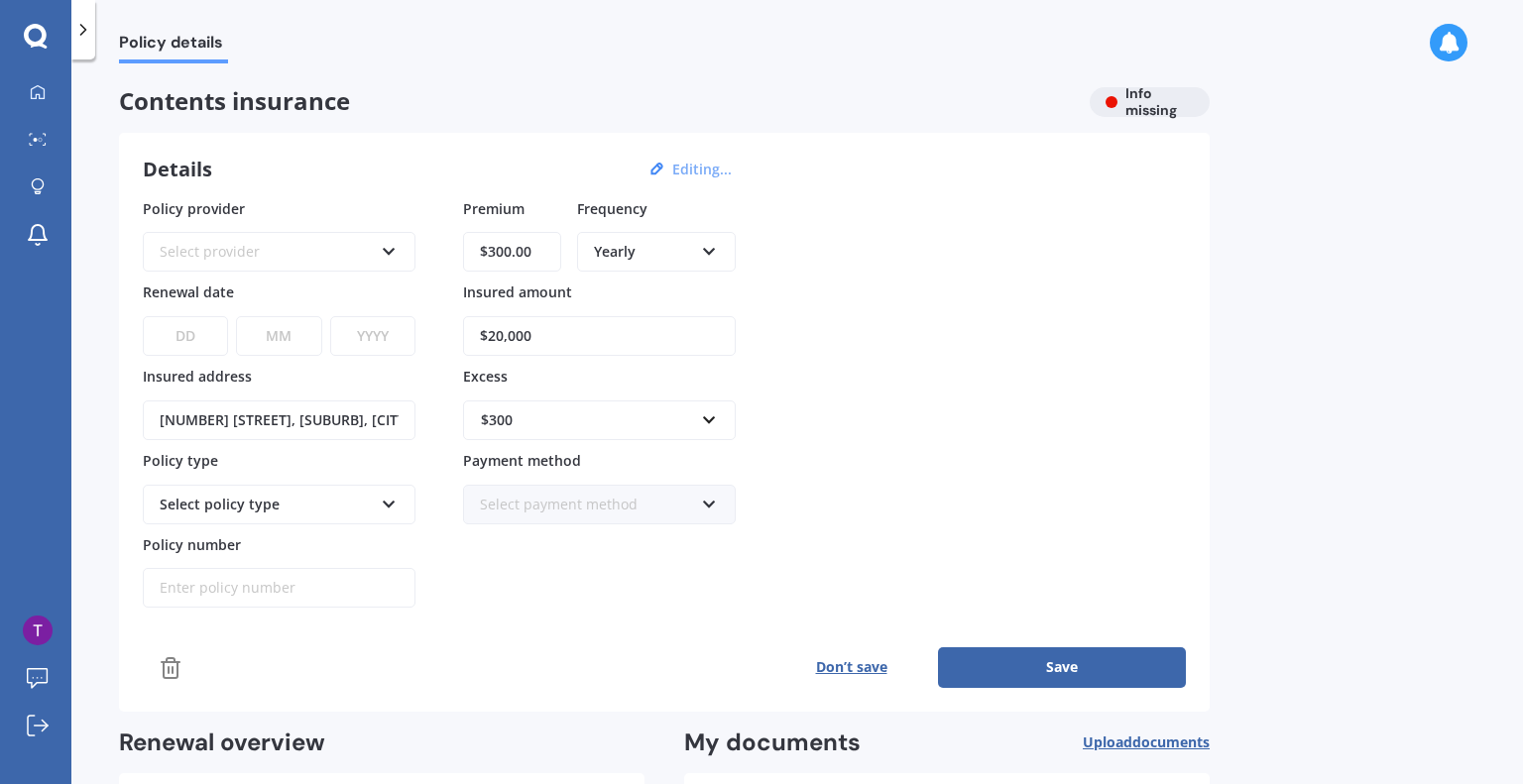 click on "Don’t save" at bounding box center [851, 667] 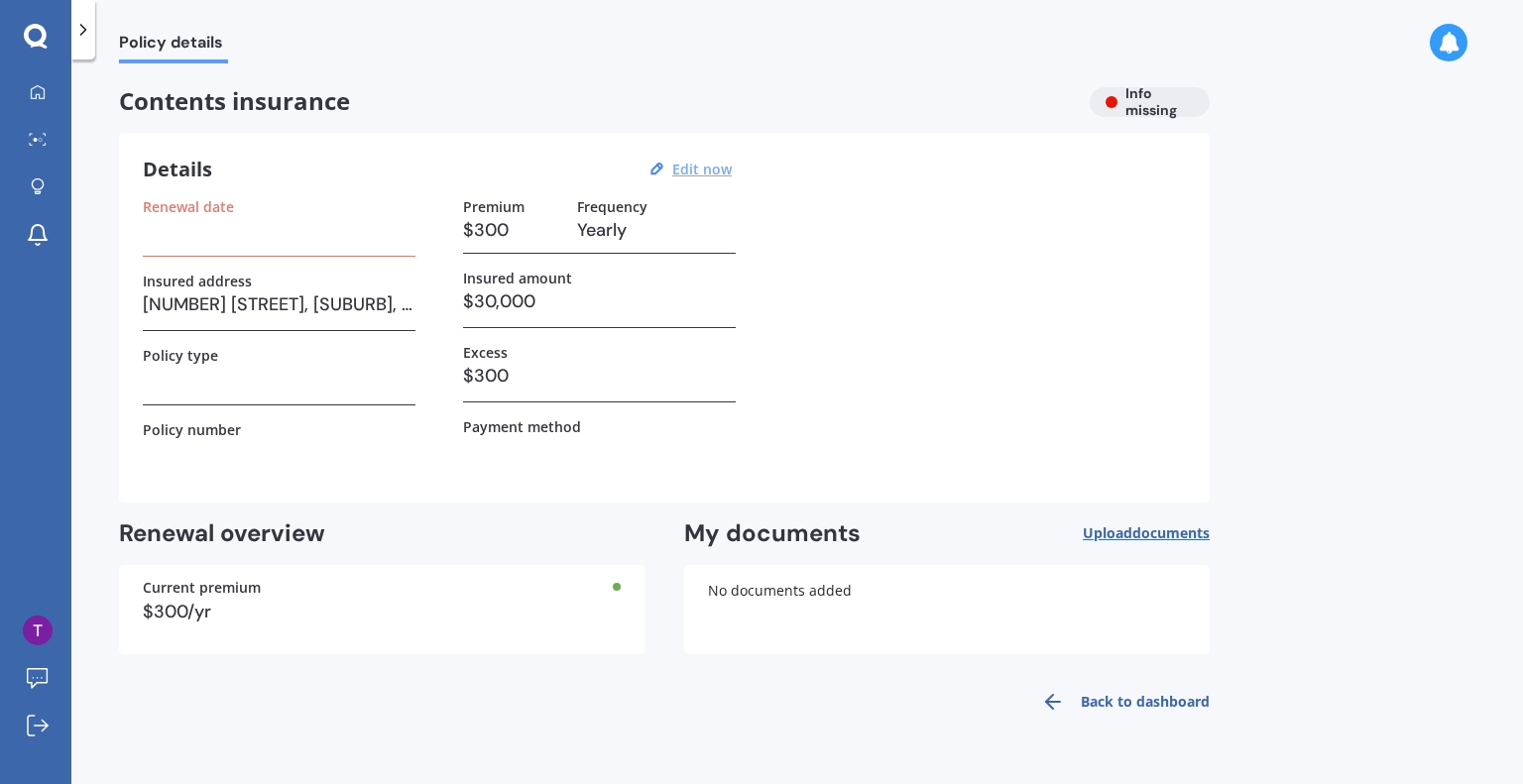 click on "Contents insurance Info missing" at bounding box center (664, 102) 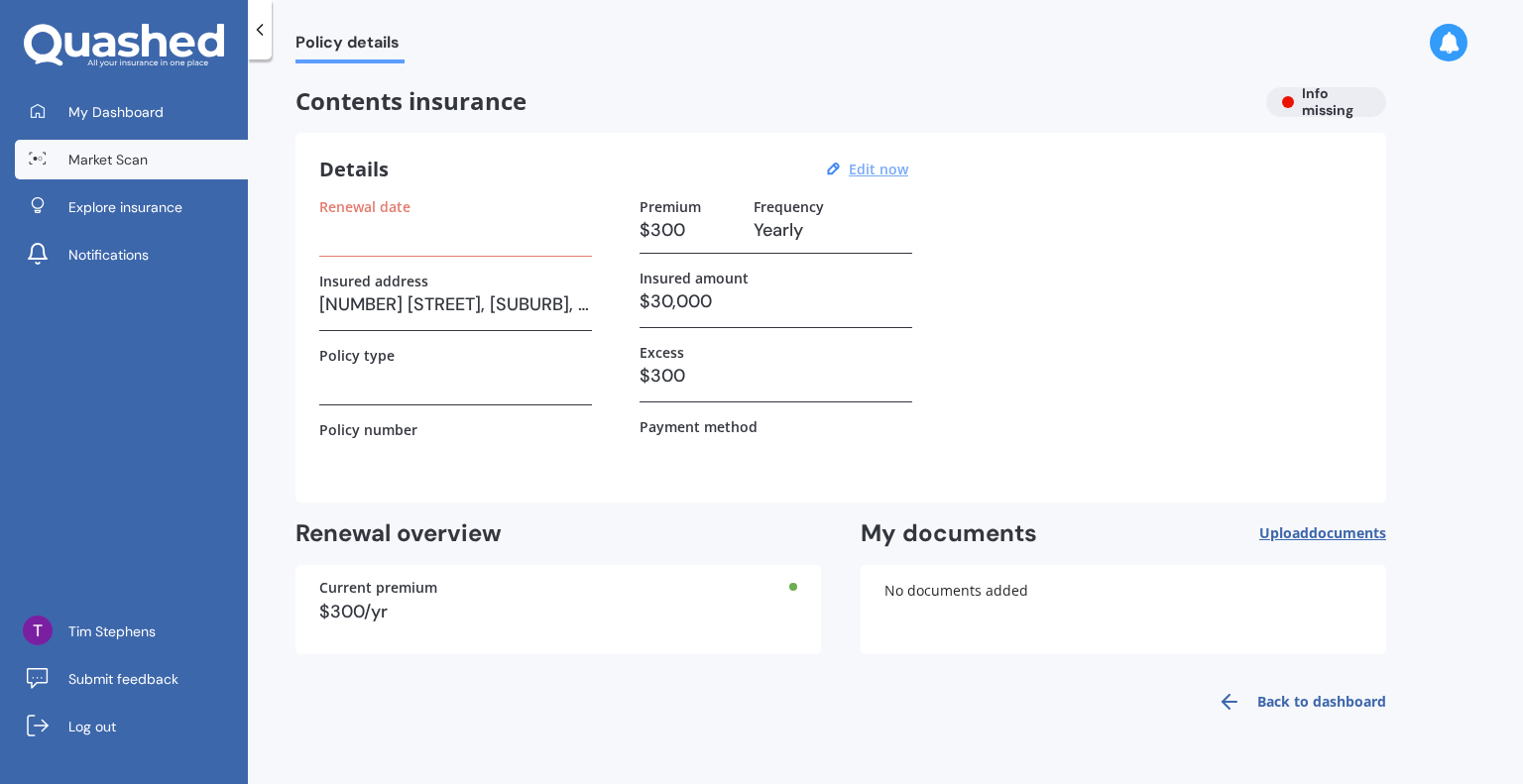 click on "Market Scan" at bounding box center (108, 160) 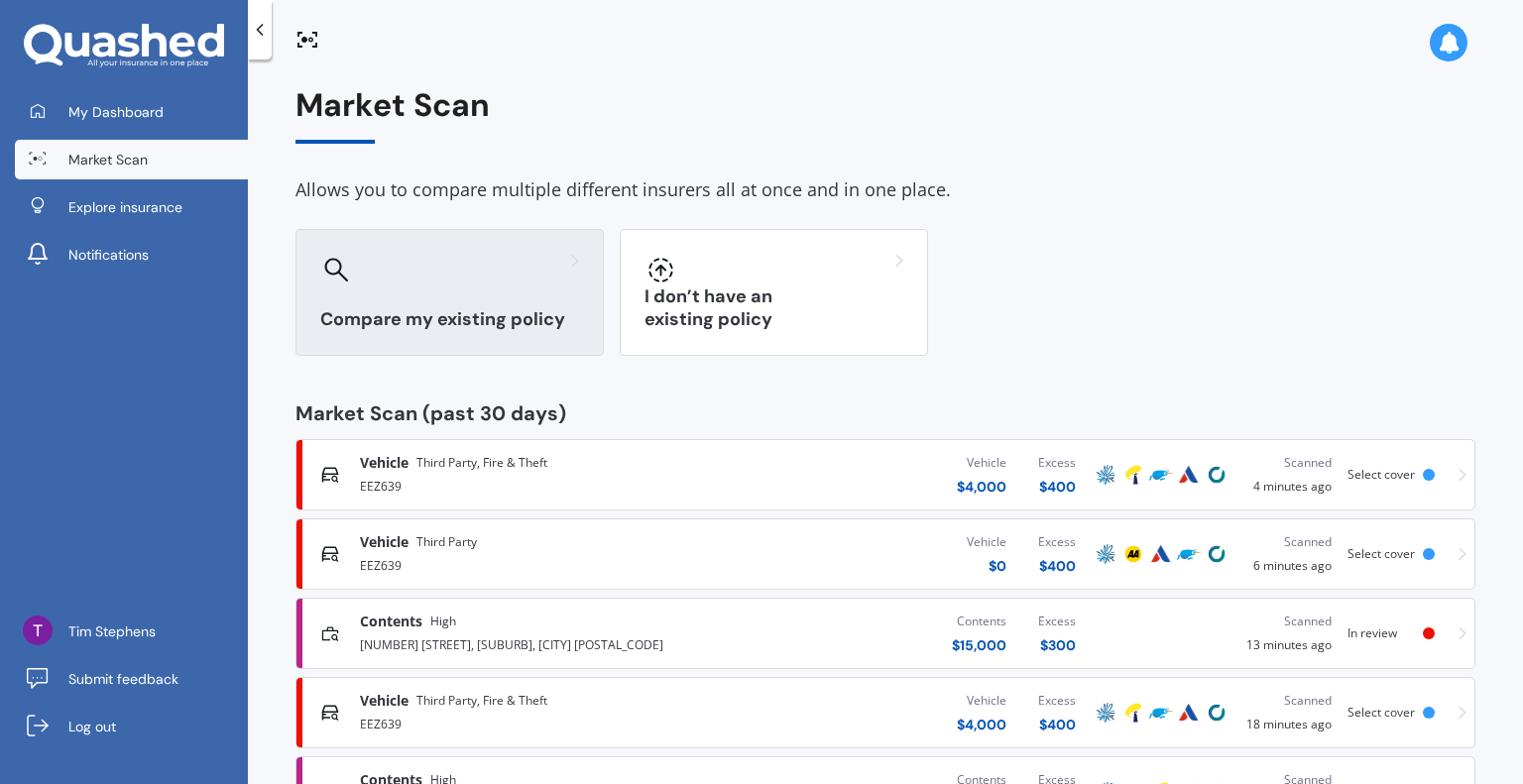 click on "Compare my existing policy" at bounding box center (449, 319) 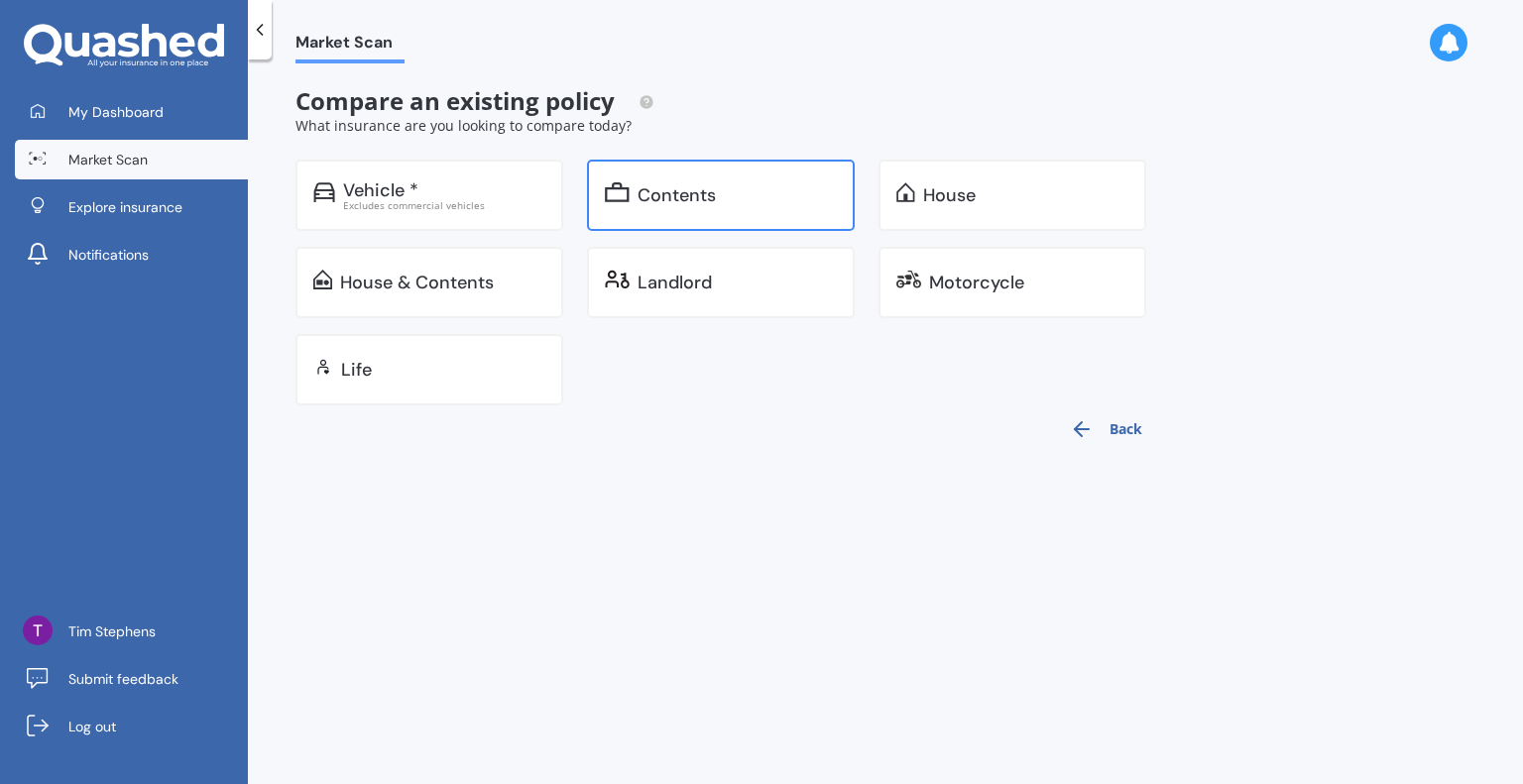click on "Contents" at bounding box center (676, 195) 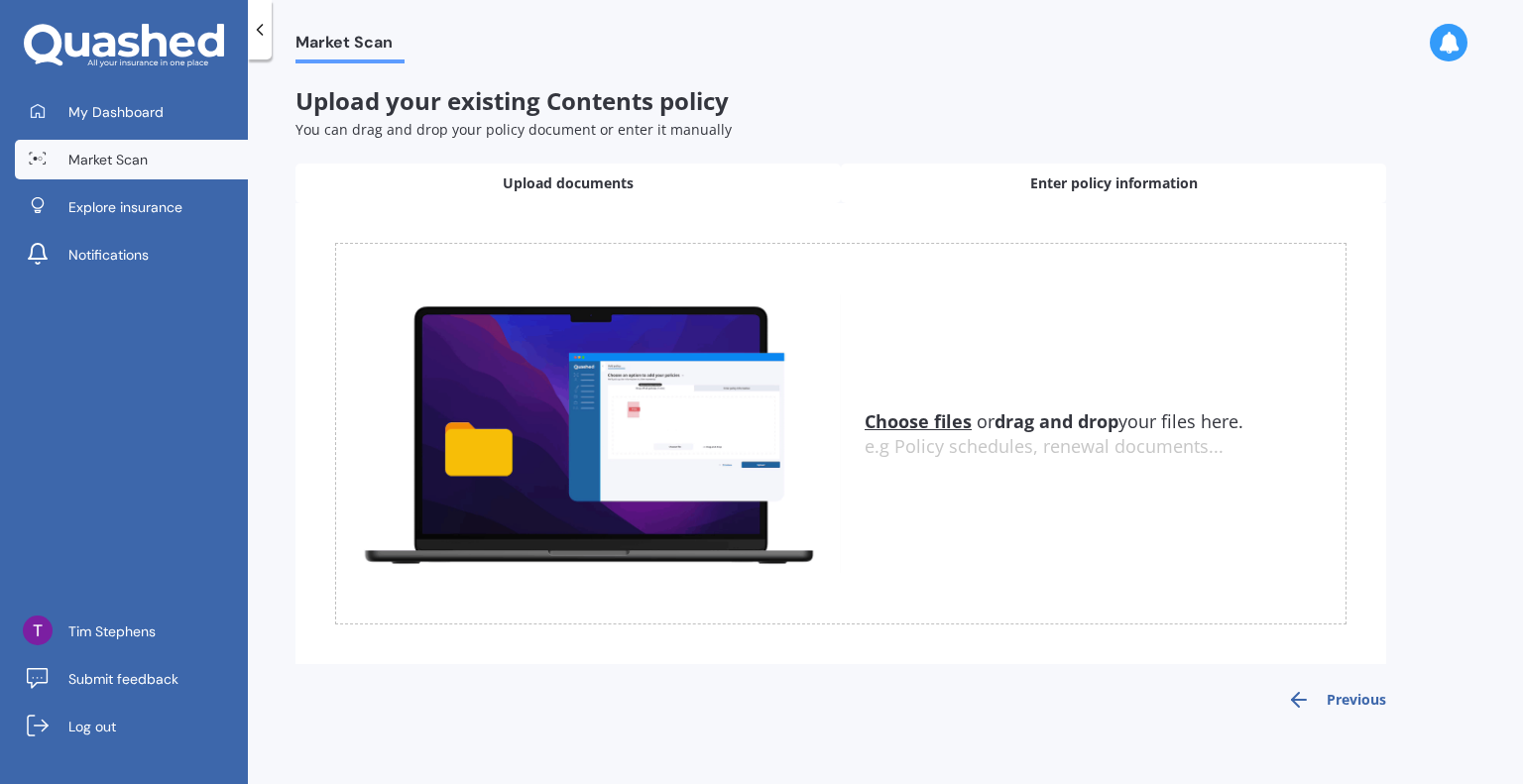 click on "Enter policy information" at bounding box center [1113, 183] 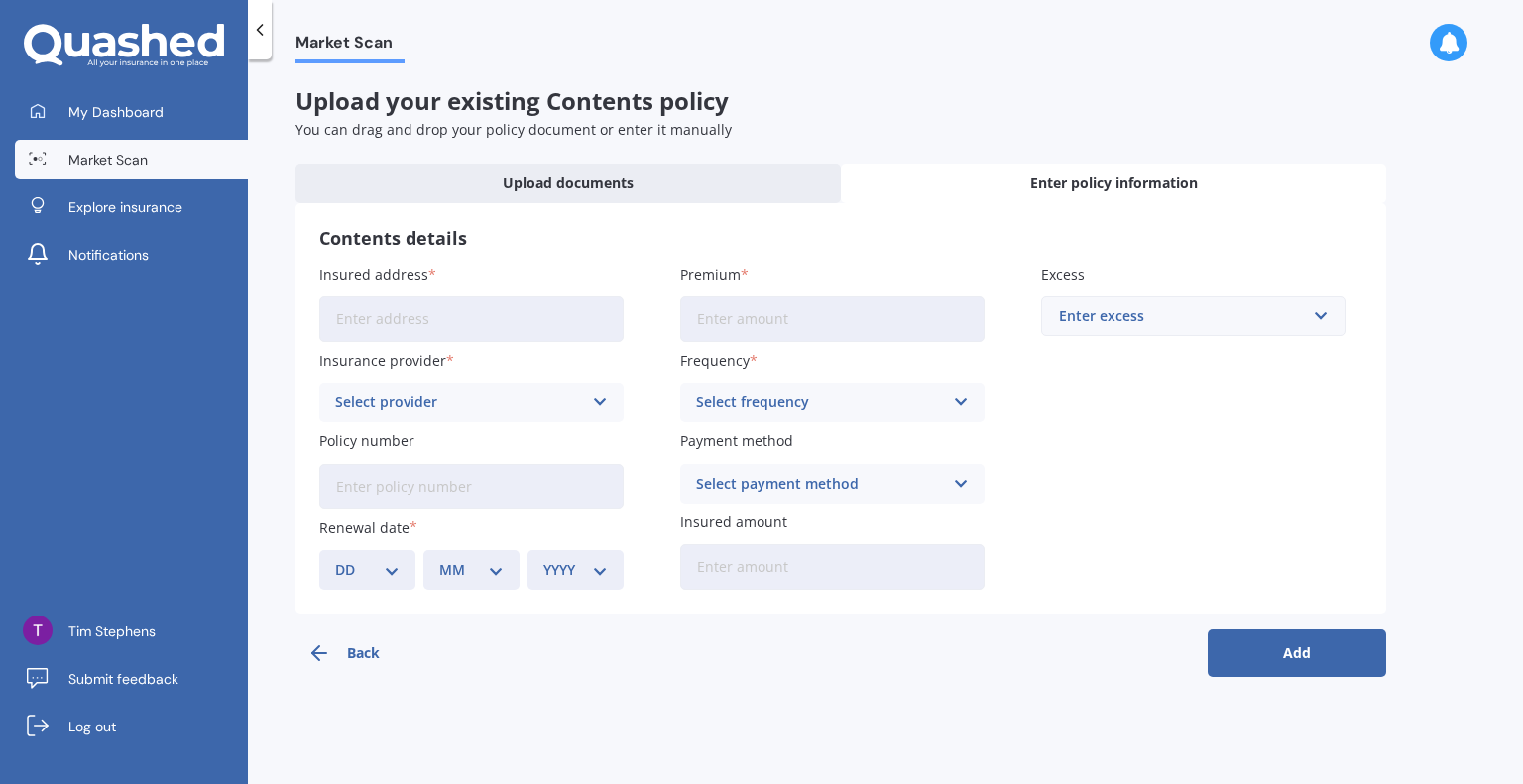 click on "Insured address" at bounding box center (471, 319) 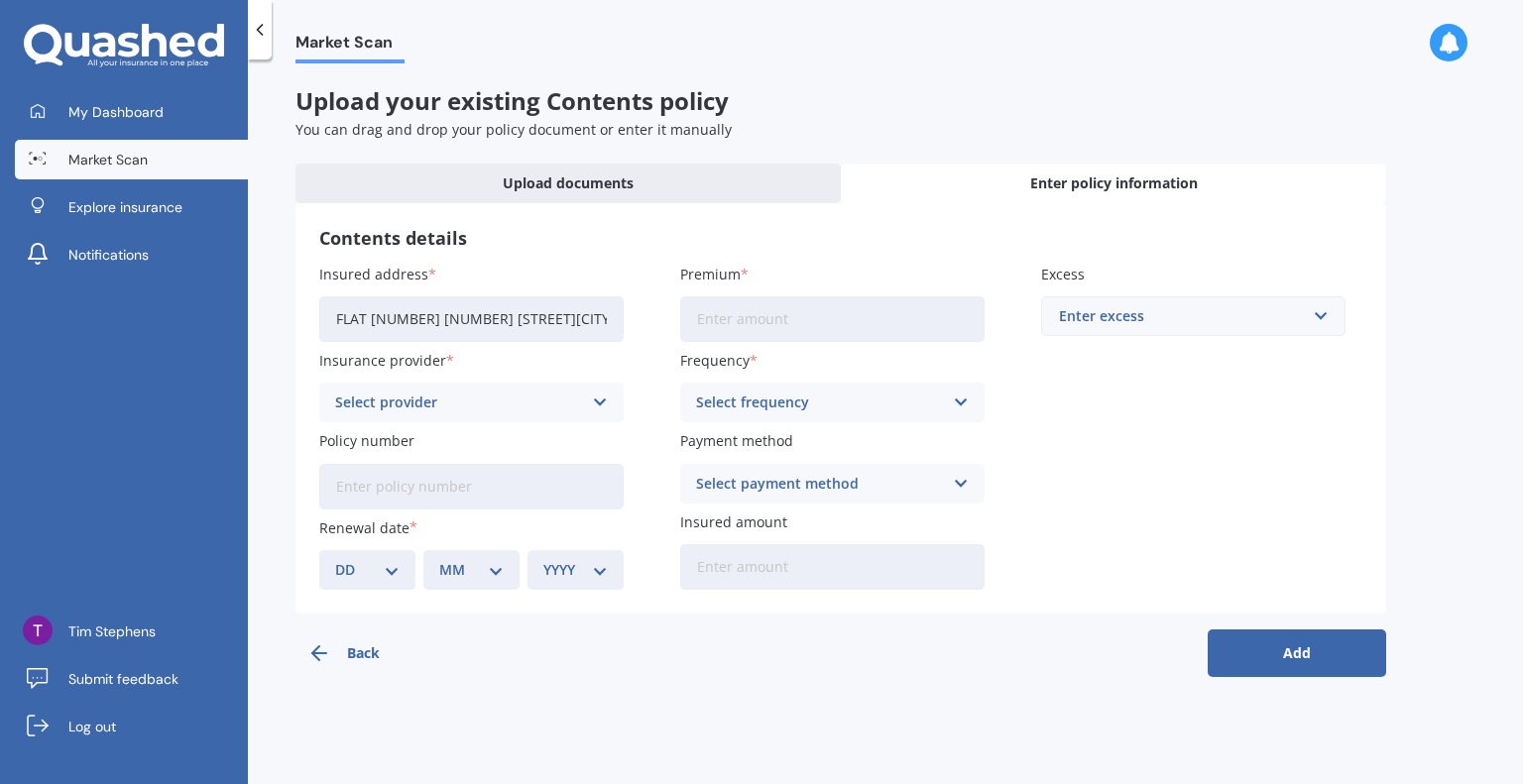 click on "Select provider" at bounding box center (458, 402) 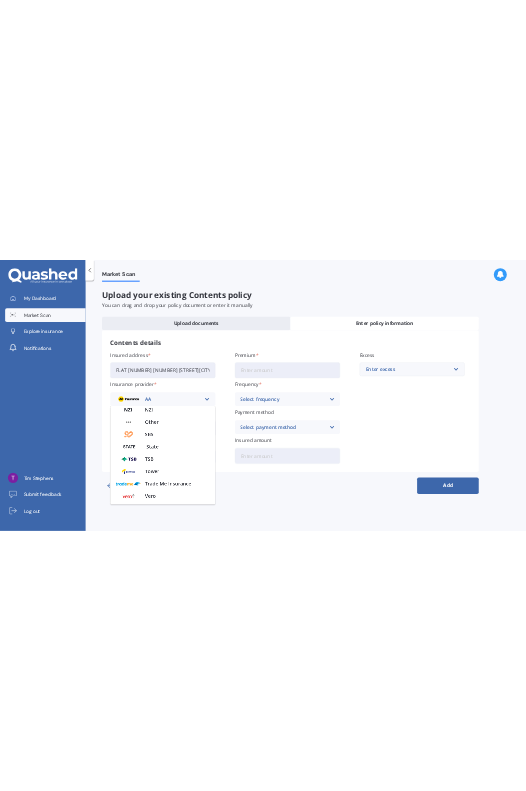 scroll, scrollTop: 500, scrollLeft: 0, axis: vertical 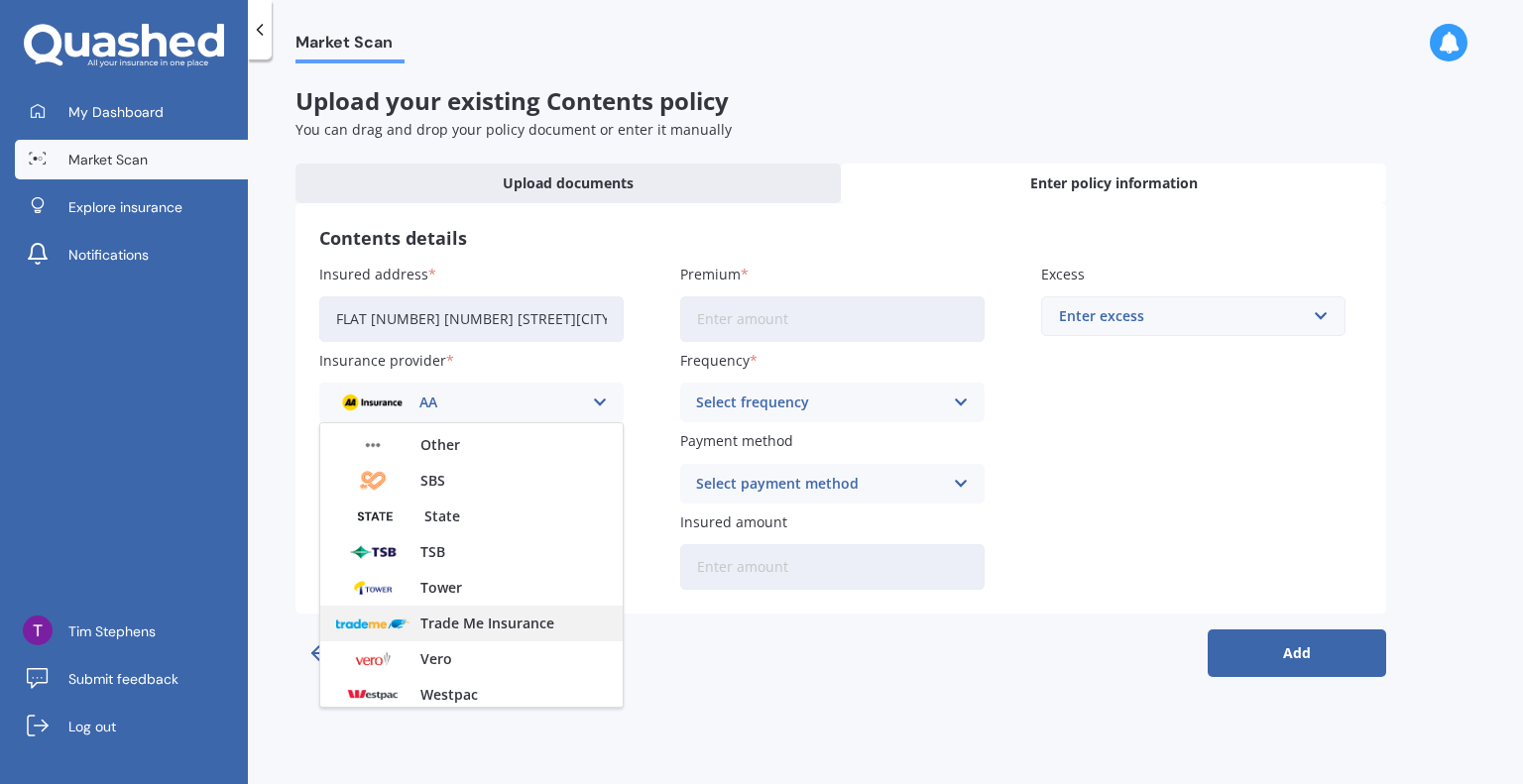 click on "Trade Me Insurance" at bounding box center (471, 623) 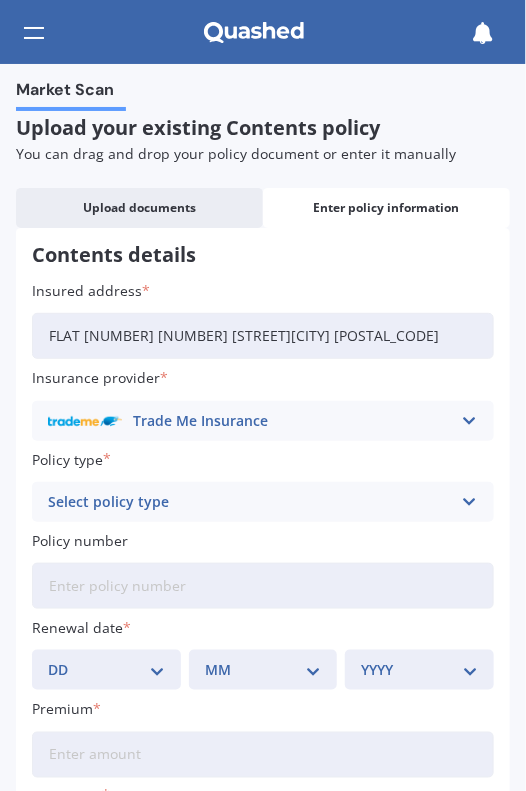 click on "Select policy type" at bounding box center [250, 502] 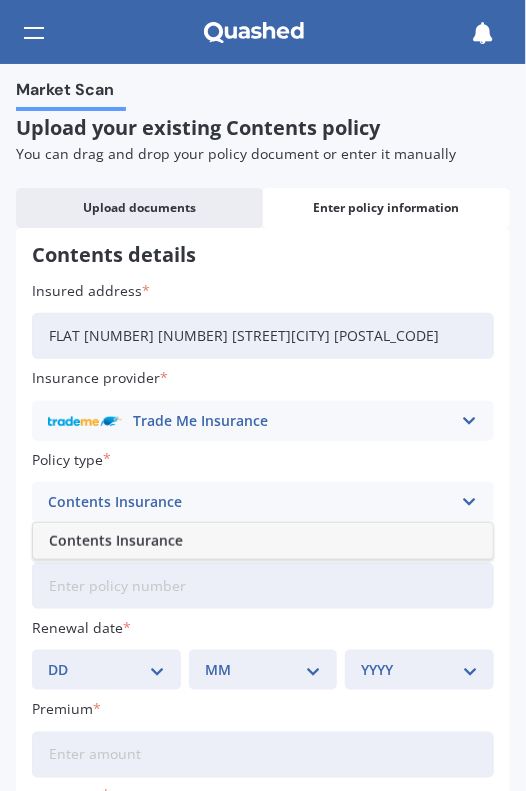 click on "Contents Insurance" at bounding box center [263, 541] 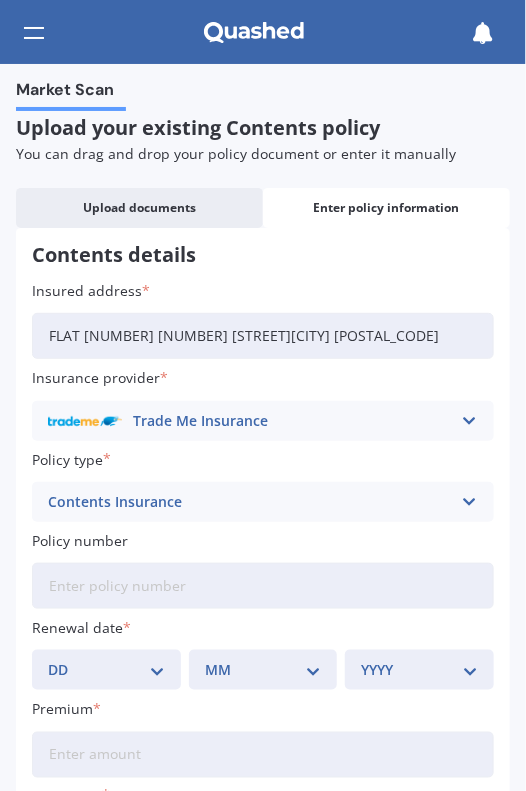 click on "Policy number" at bounding box center [263, 586] 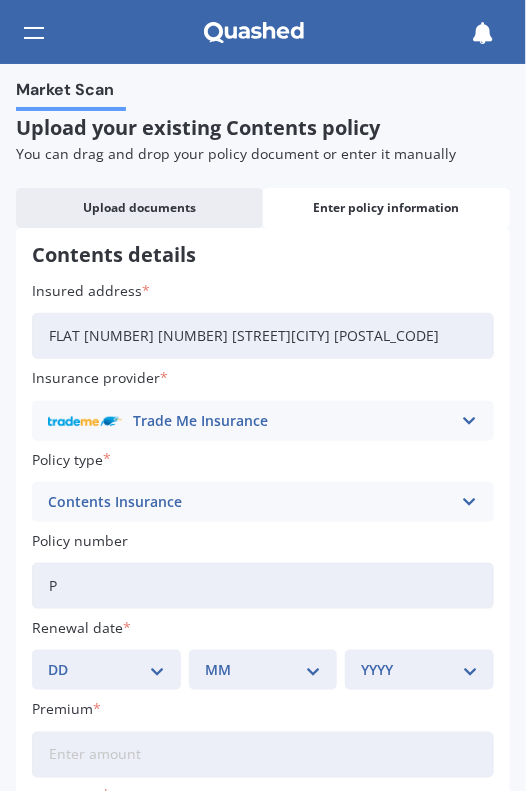 click on "P" at bounding box center (263, 586) 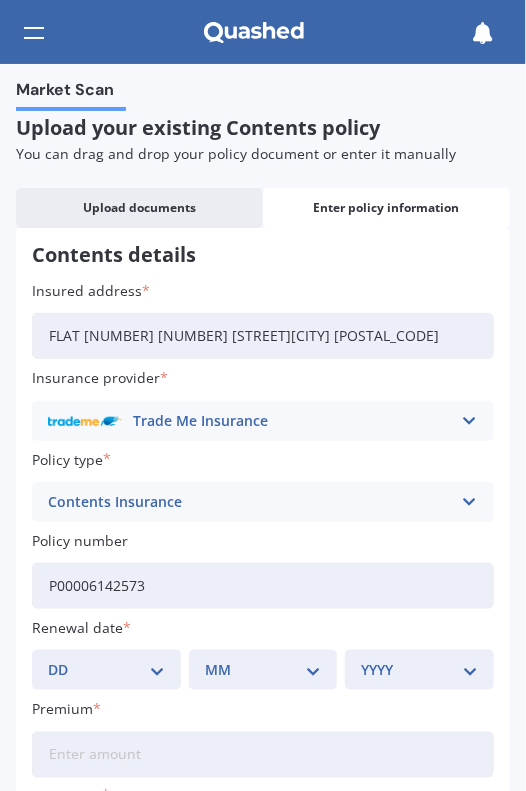 type on "P00006142573" 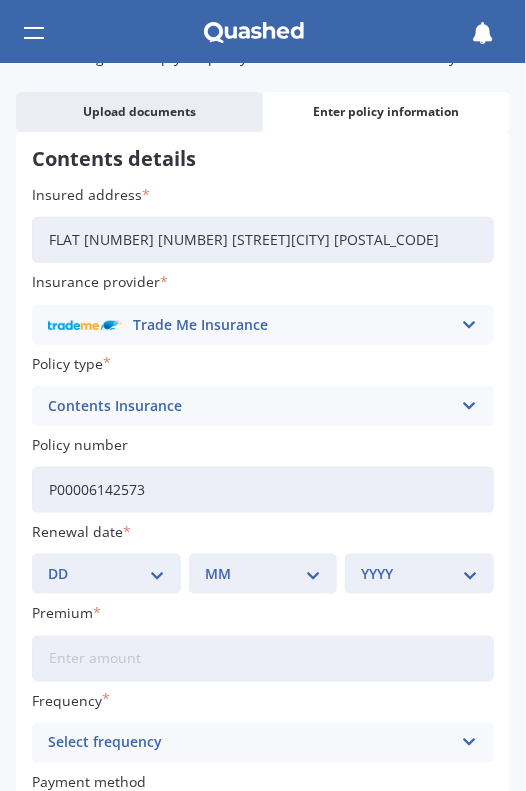 scroll, scrollTop: 100, scrollLeft: 0, axis: vertical 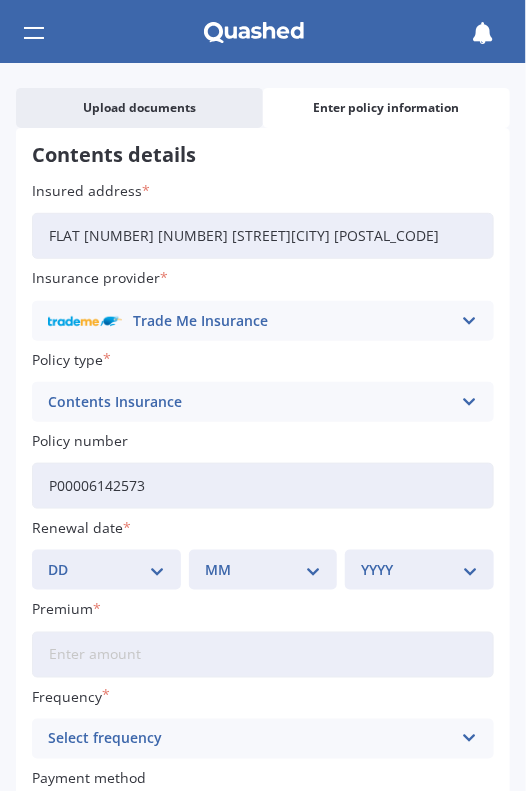 click on "DD 01 02 03 04 05 06 07 08 09 10 11 12 13 14 15 16 17 18 19 20 21 22 23 24 25 26 27 28 29 30 31" at bounding box center [106, 570] 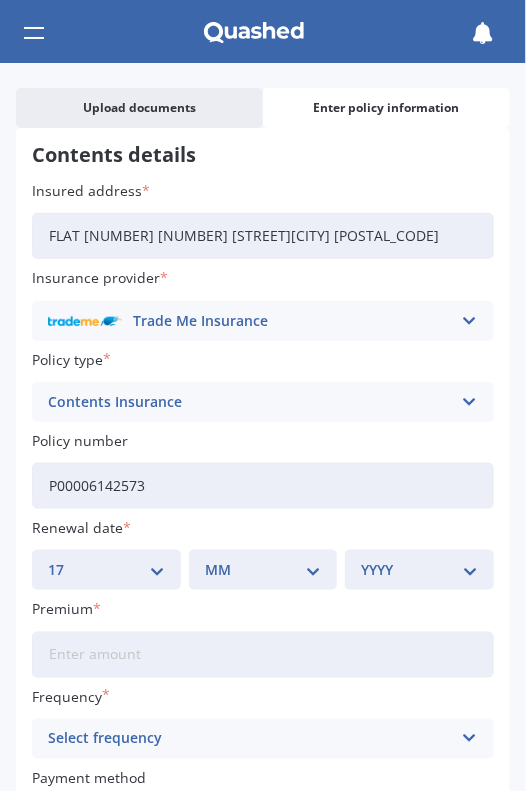 click on "DD 01 02 03 04 05 06 07 08 09 10 11 12 13 14 15 16 17 18 19 20 21 22 23 24 25 26 27 28 29 30 31" at bounding box center (106, 570) 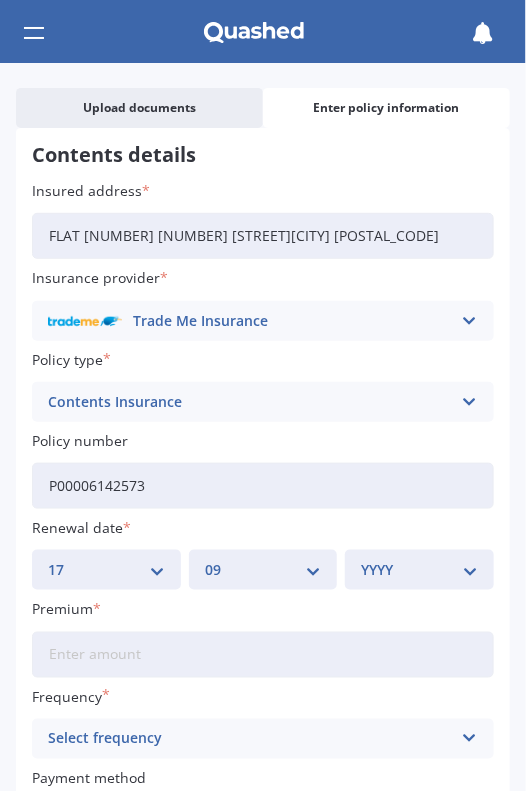 click on "MM 01 02 03 04 05 06 07 08 09 10 11 12" at bounding box center [263, 570] 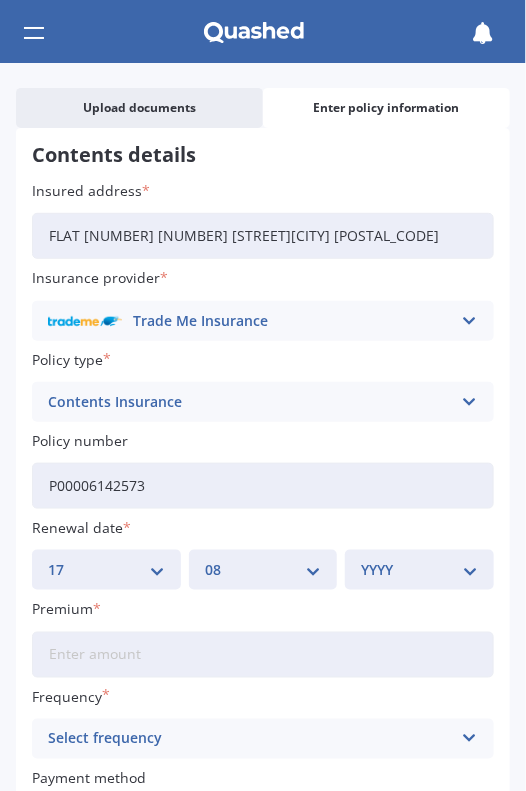 click on "MM 01 02 03 04 05 06 07 08 09 10 11 12" at bounding box center [263, 570] 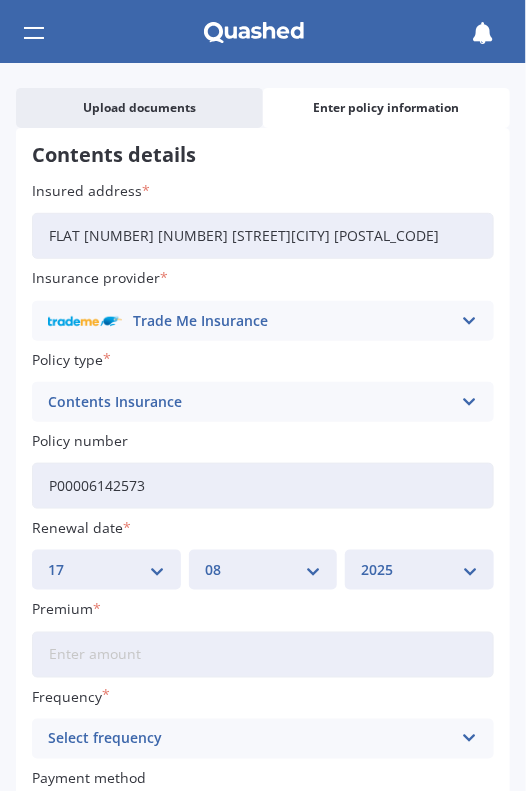 click on "YYYY 2027 2026 2025 2024 2023 2022 2021 2020 2019 2018 2017 2016 2015 2014 2013 2012 2011 2010 2009 2008 2007 2006 2005 2004 2003 2002 2001 2000 1999 1998 1997 1996 1995 1994 1993 1992 1991 1990 1989 1988 1987 1986 1985 1984 1983 1982 1981 1980 1979 1978 1977 1976 1975 1974 1973 1972 1971 1970 1969 1968 1967 1966 1965 1964 1963 1962 1961 1960 1959 1958 1957 1956 1955 1954 1953 1952 1951 1950 1949 1948 1947 1946 1945 1944 1943 1942 1941 1940 1939 1938 1937 1936 1935 1934 1933 1932 1931 1930 1929 1928" at bounding box center (419, 570) 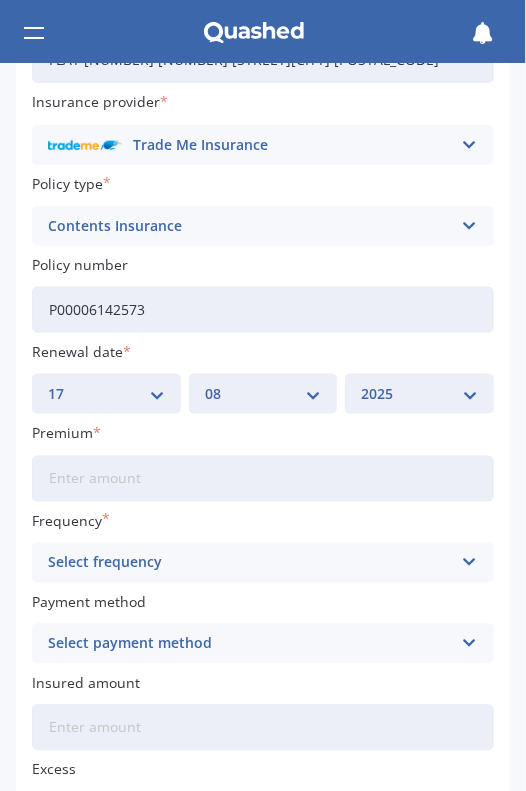 scroll, scrollTop: 300, scrollLeft: 0, axis: vertical 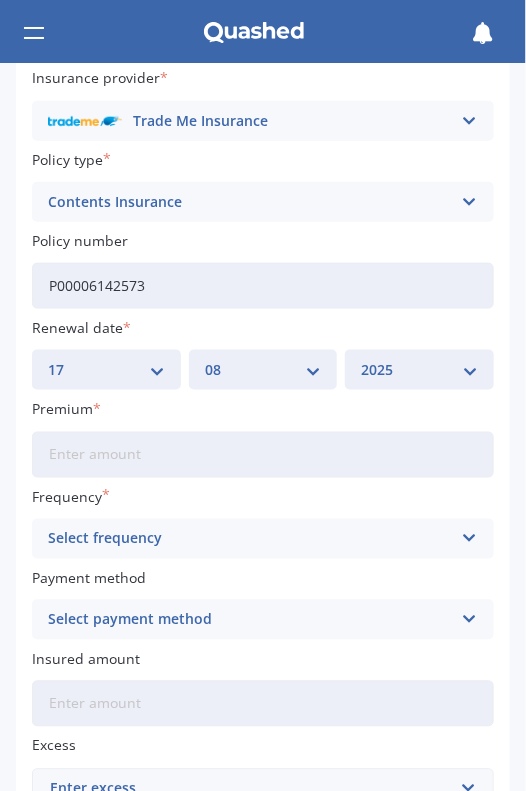 drag, startPoint x: 75, startPoint y: 443, endPoint x: 64, endPoint y: 450, distance: 13.038404 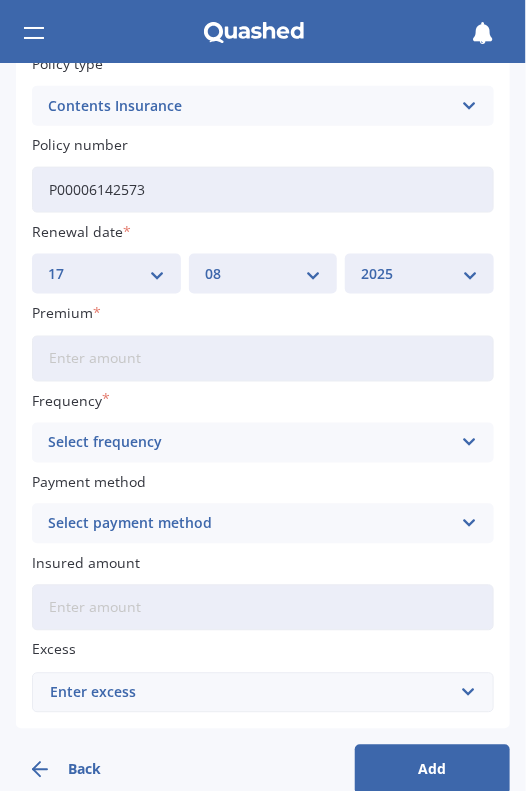 scroll, scrollTop: 400, scrollLeft: 0, axis: vertical 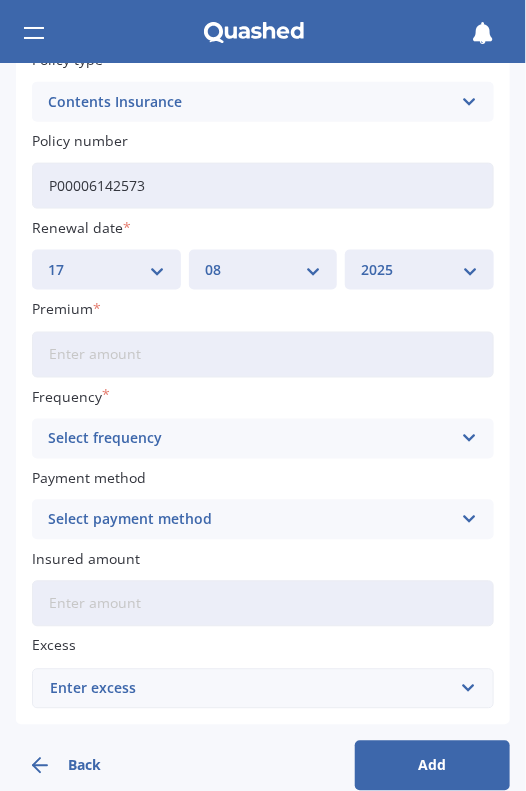 click on "Select payment method" at bounding box center [250, 520] 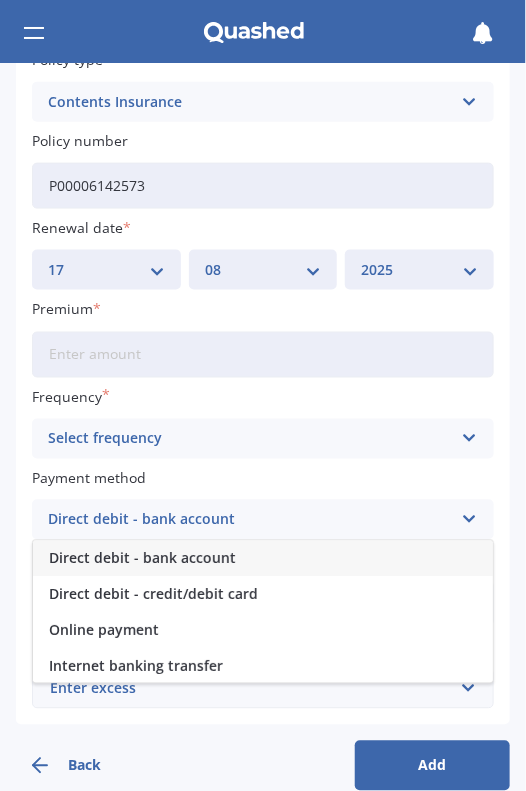 click on "Premium" at bounding box center (263, 355) 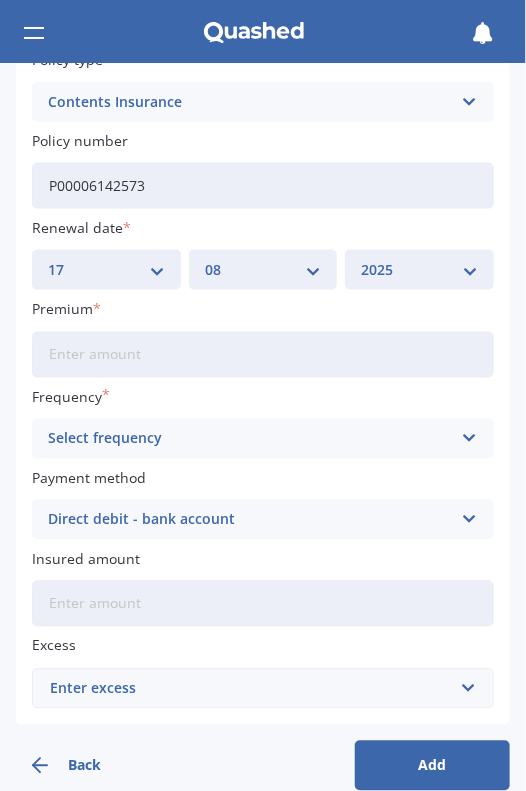 type on "$300.00" 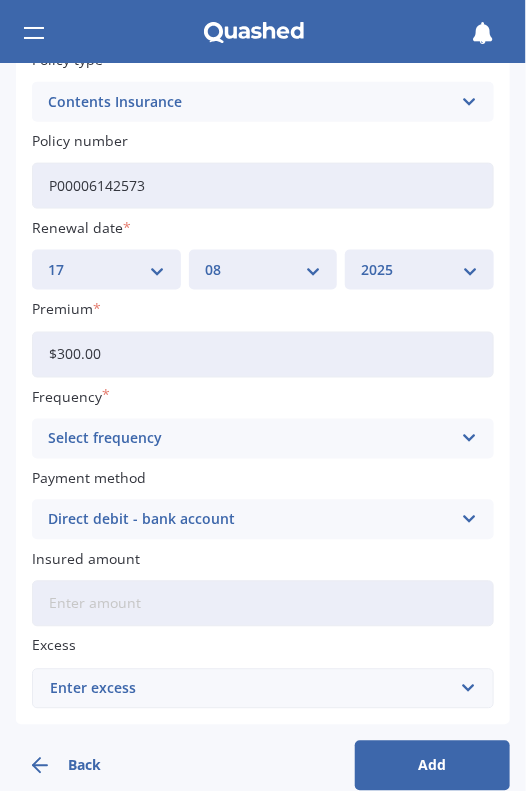 click on "Insured amount" at bounding box center [263, 604] 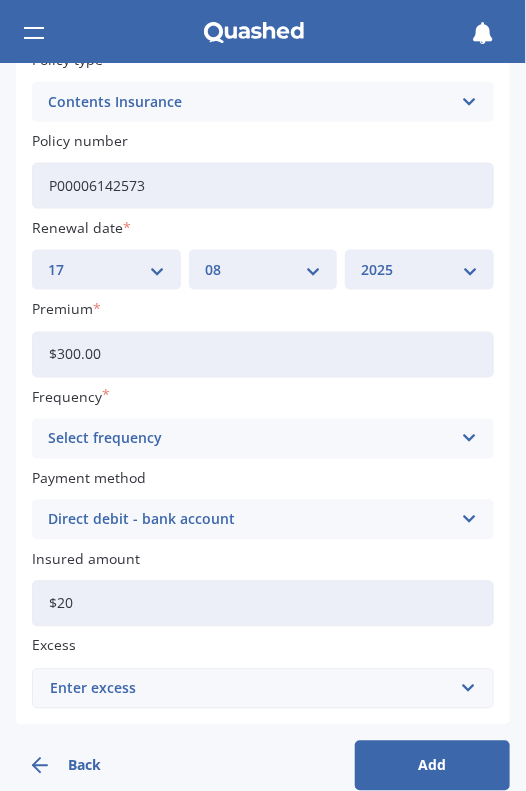 type on "$2" 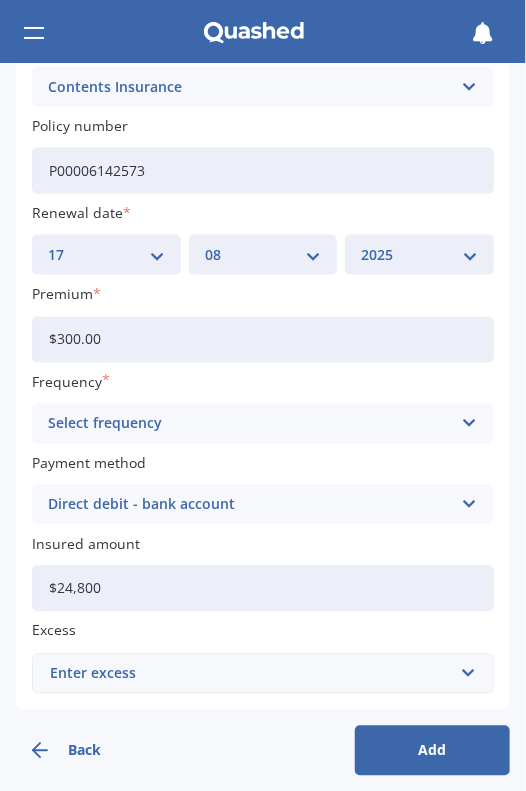 scroll, scrollTop: 416, scrollLeft: 0, axis: vertical 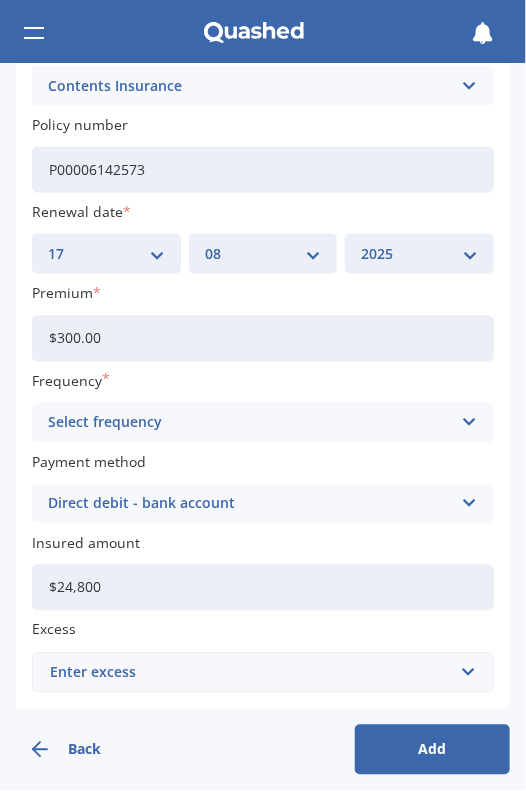 type on "$24,800" 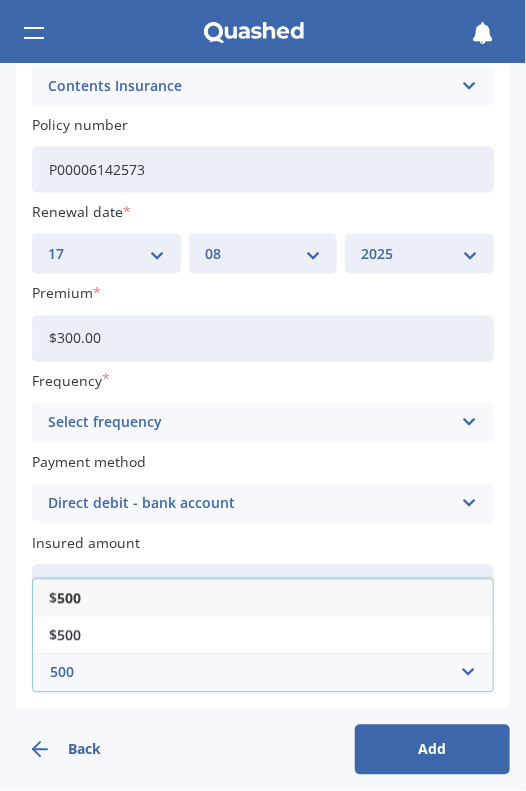 type on "500" 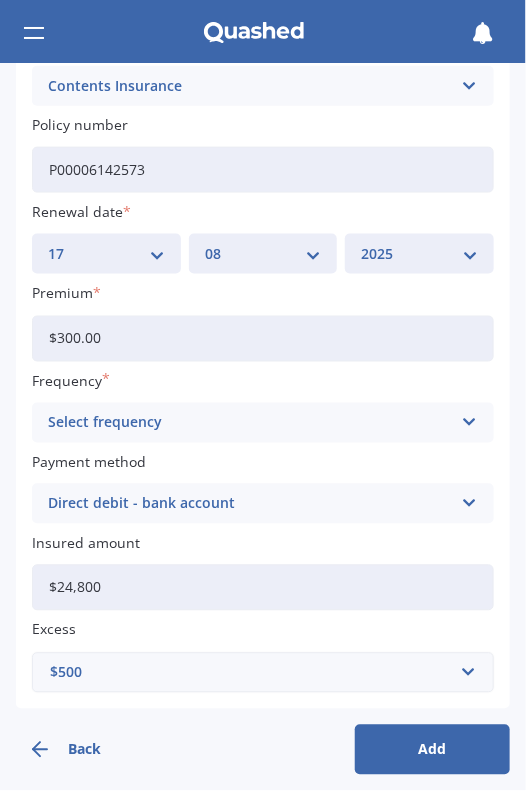 drag, startPoint x: 113, startPoint y: 331, endPoint x: -13, endPoint y: 331, distance: 126 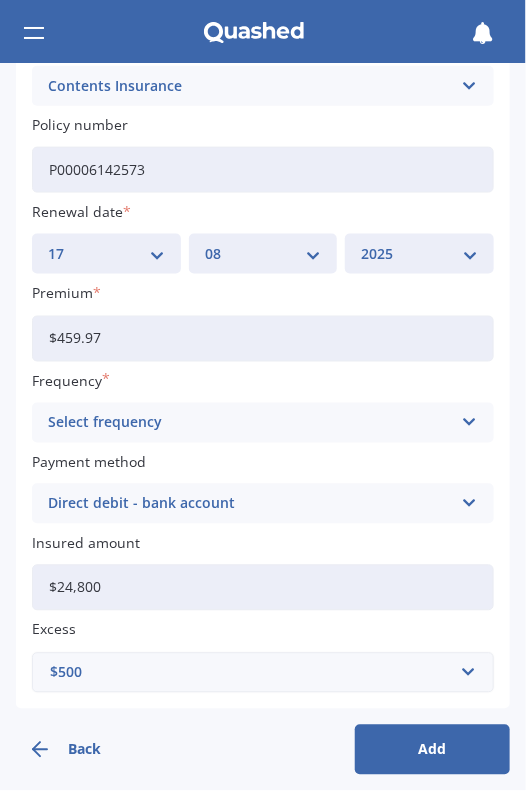 type on "$459.97" 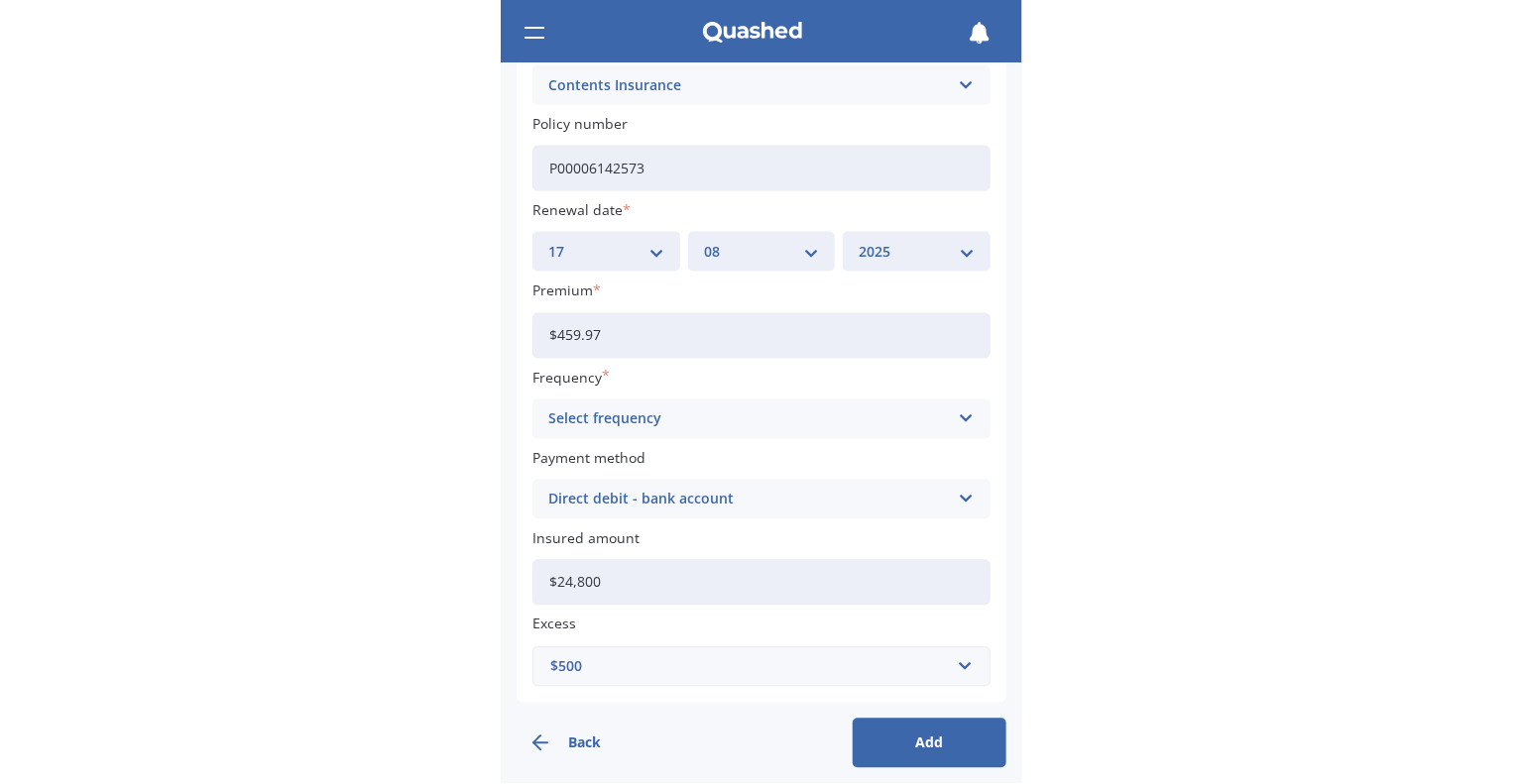 scroll, scrollTop: 432, scrollLeft: 0, axis: vertical 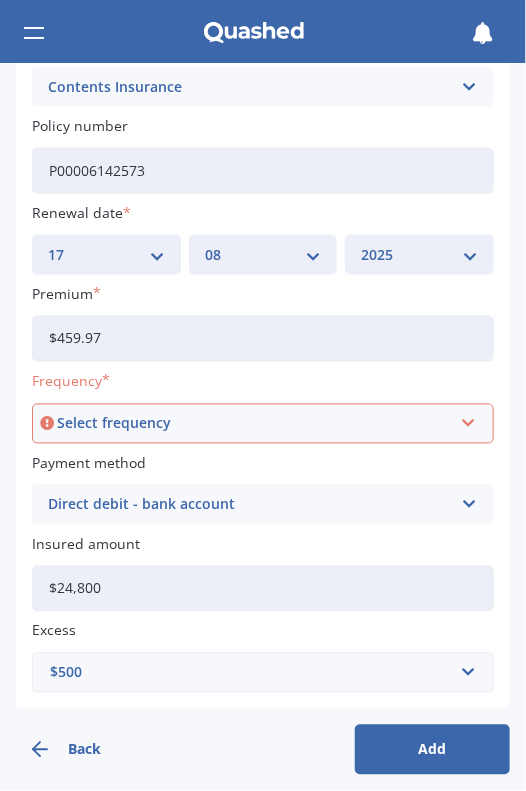 click on "Select frequency" at bounding box center (254, 424) 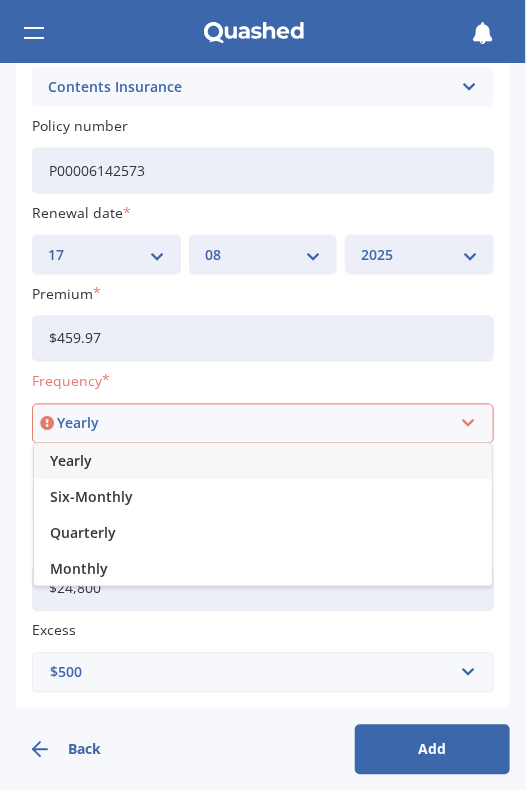 click on "Yearly" at bounding box center (263, 462) 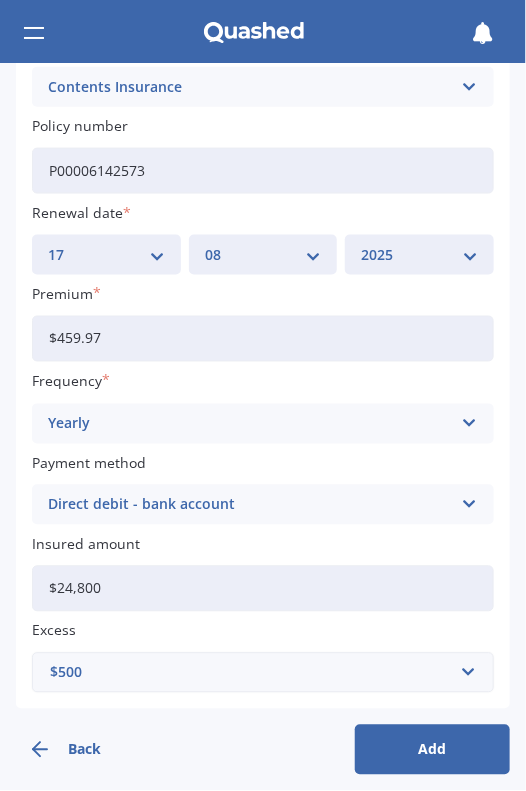 click on "Add" at bounding box center [432, 750] 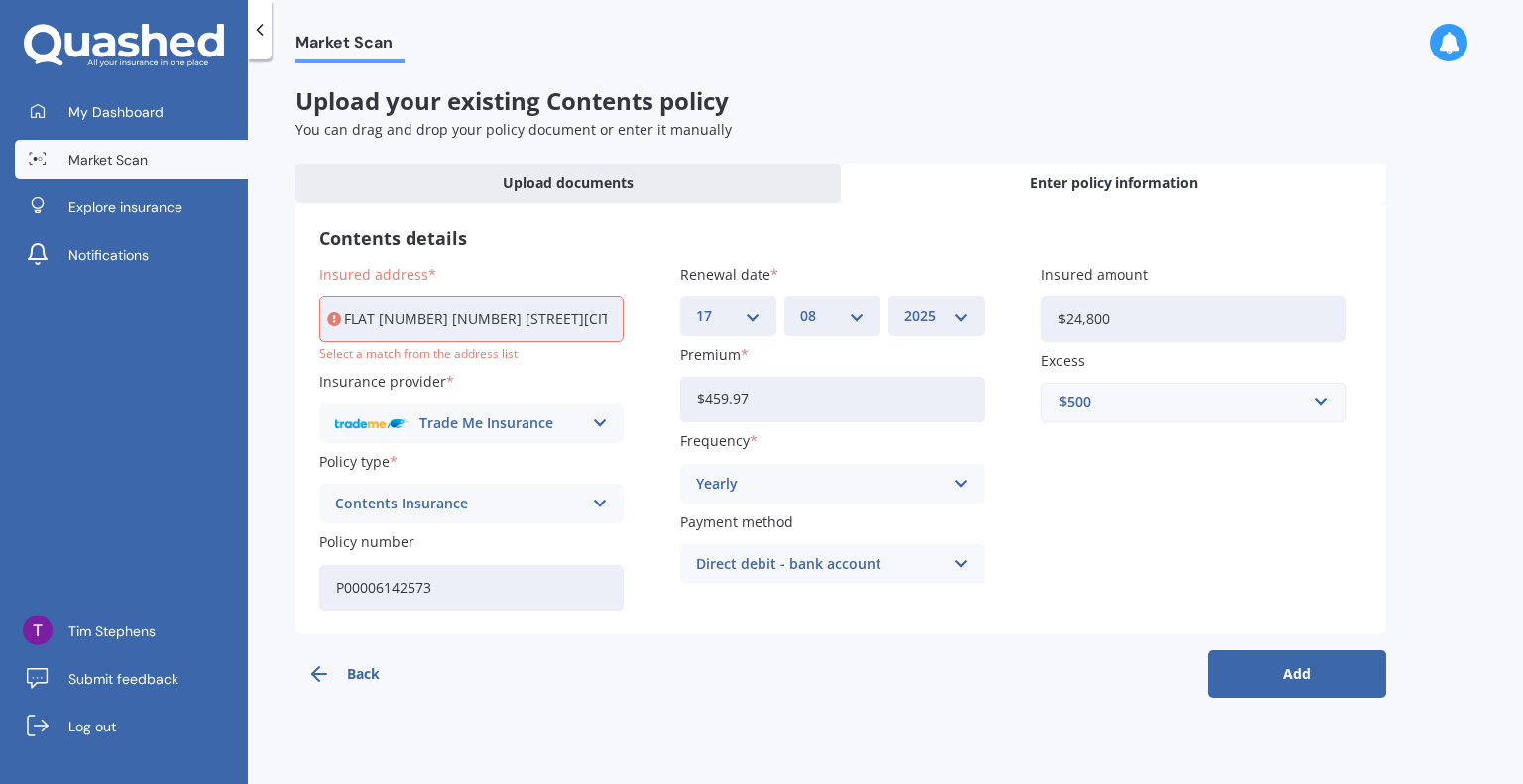 scroll, scrollTop: 0, scrollLeft: 0, axis: both 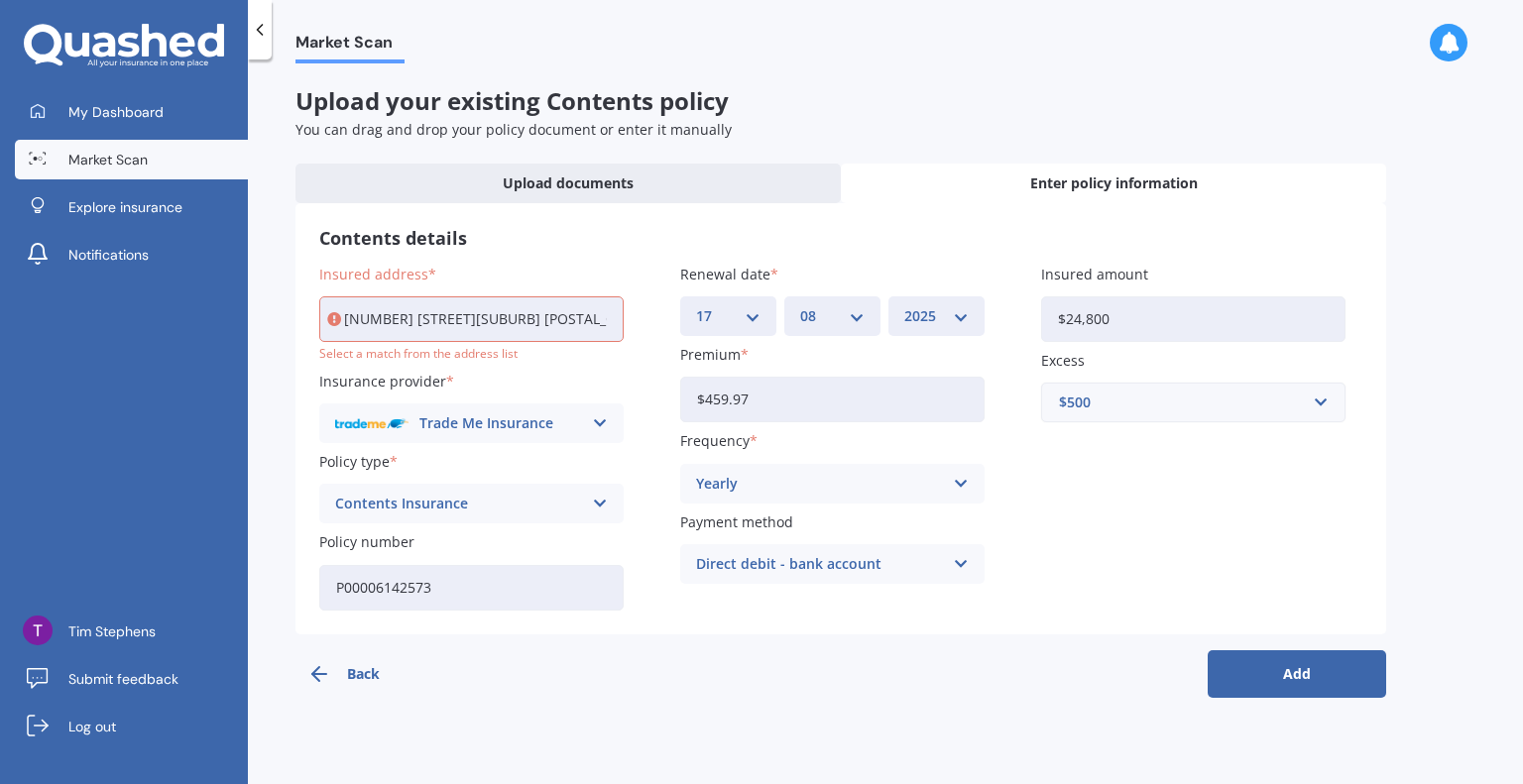 click on "Contents details" at bounding box center (841, 238) 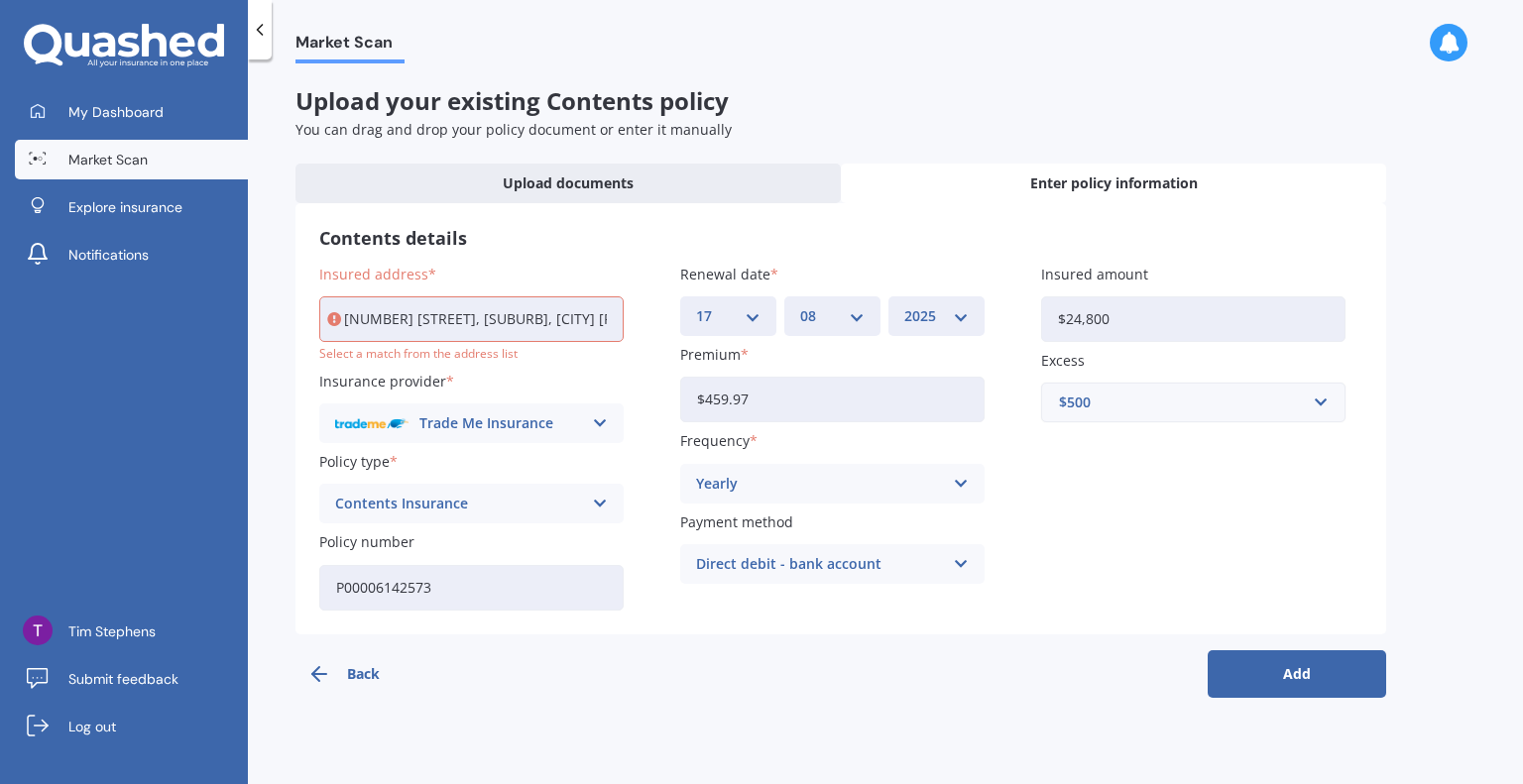 type on "[NUMBER] [STREET], [SUBURB], [CITY] [POSTAL_CODE]" 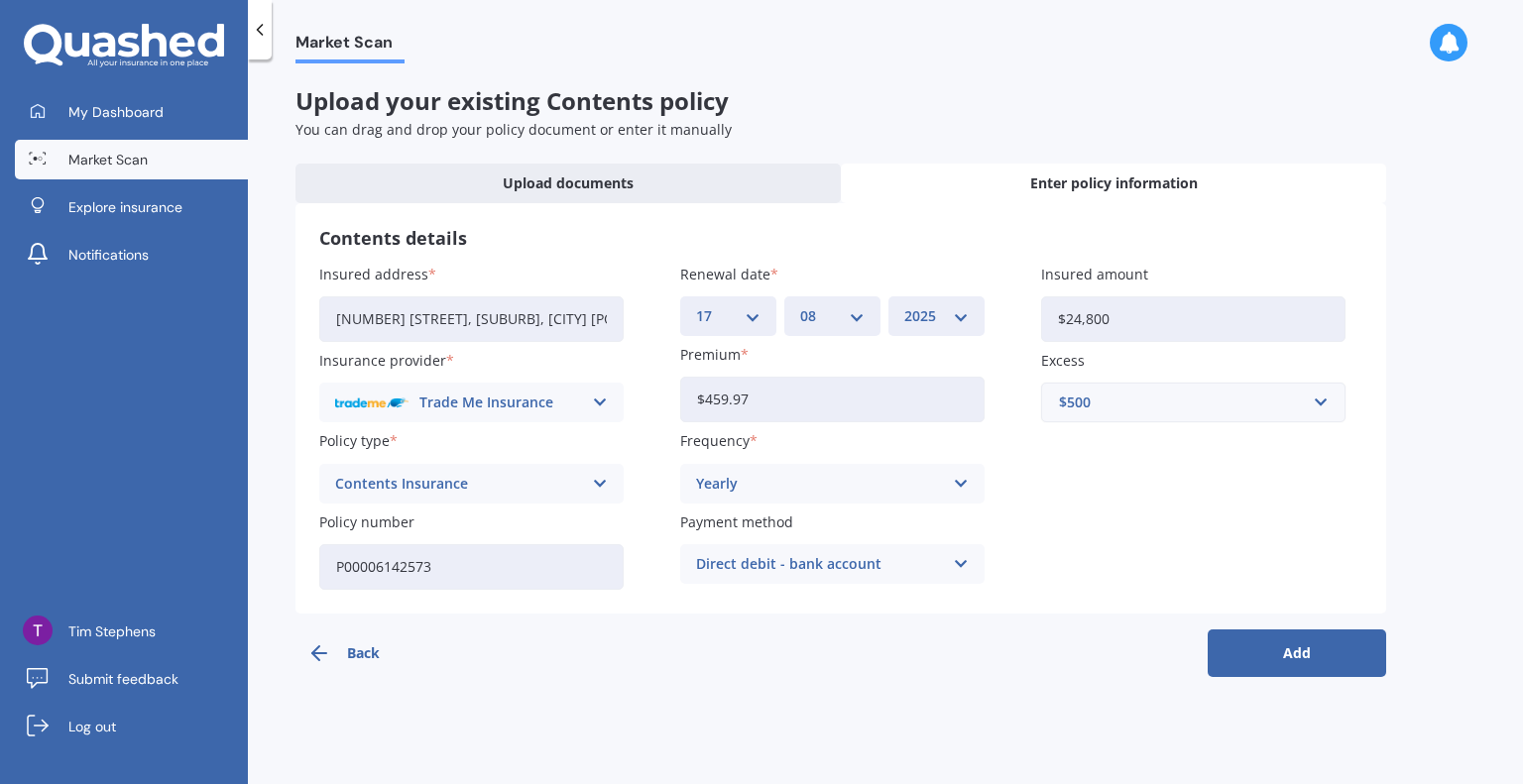 click on "Add" at bounding box center (1297, 653) 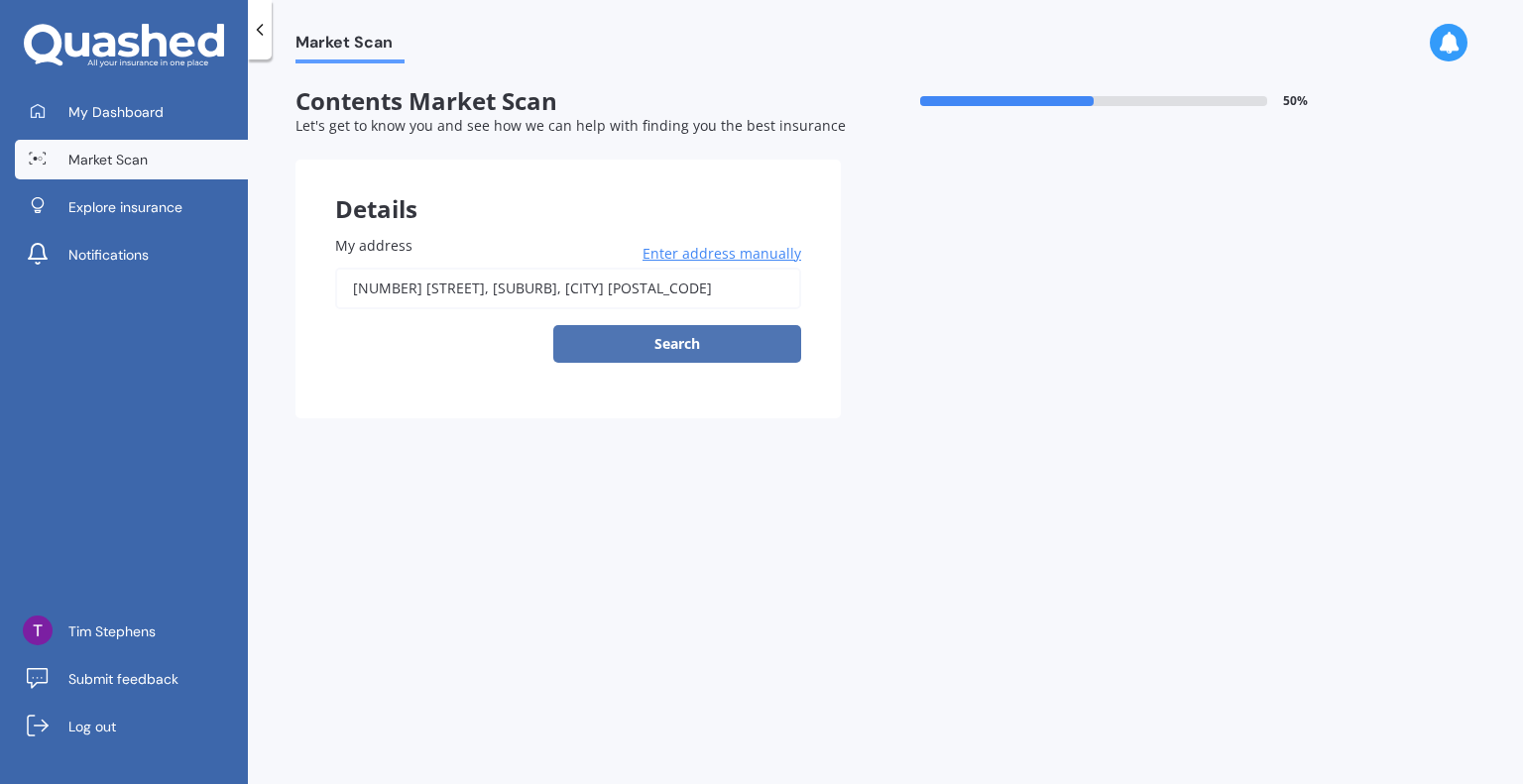 click on "Search" at bounding box center [677, 344] 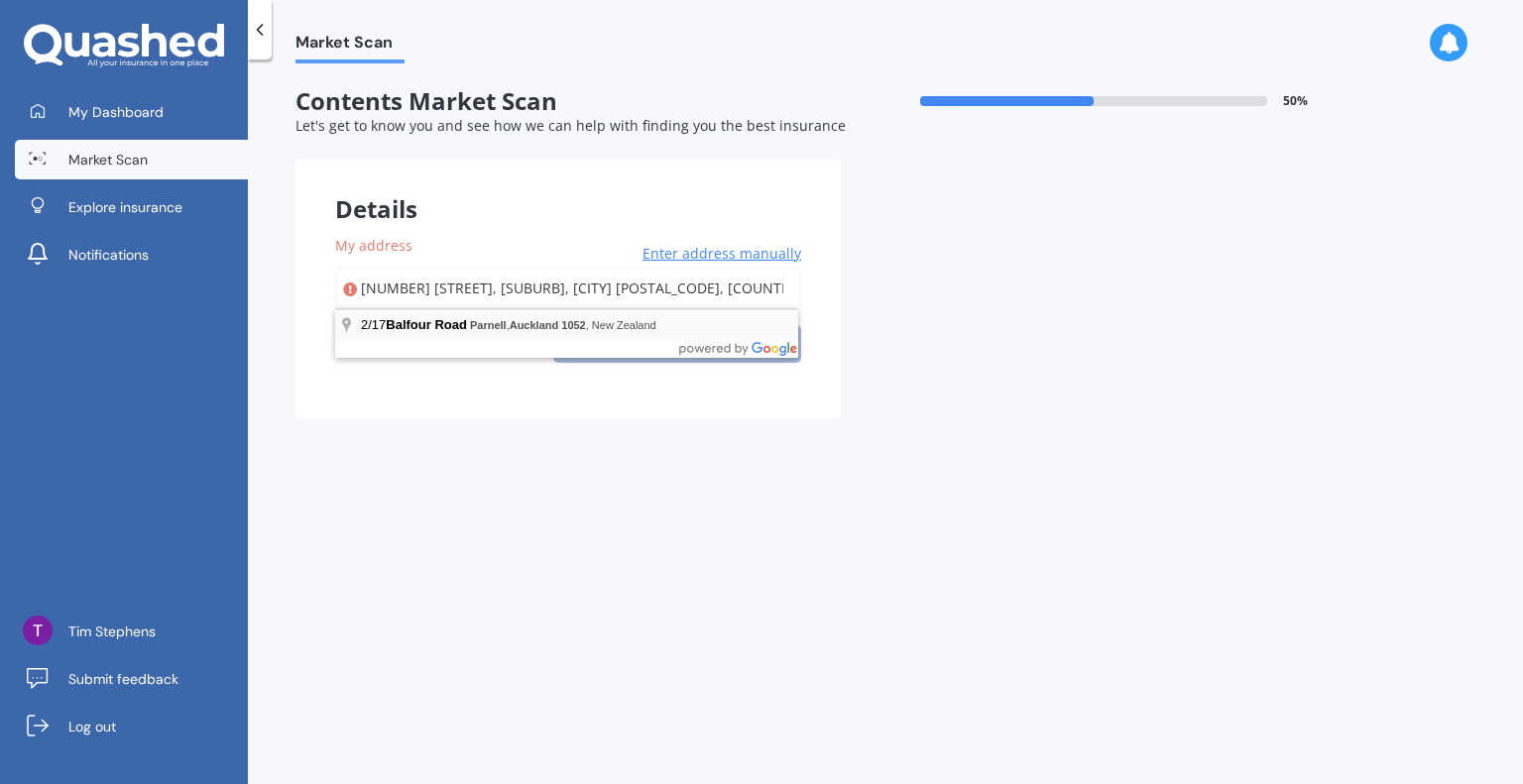 type on "[NUMBER] [STREET], [SUBURB], [CITY] [POSTAL_CODE]" 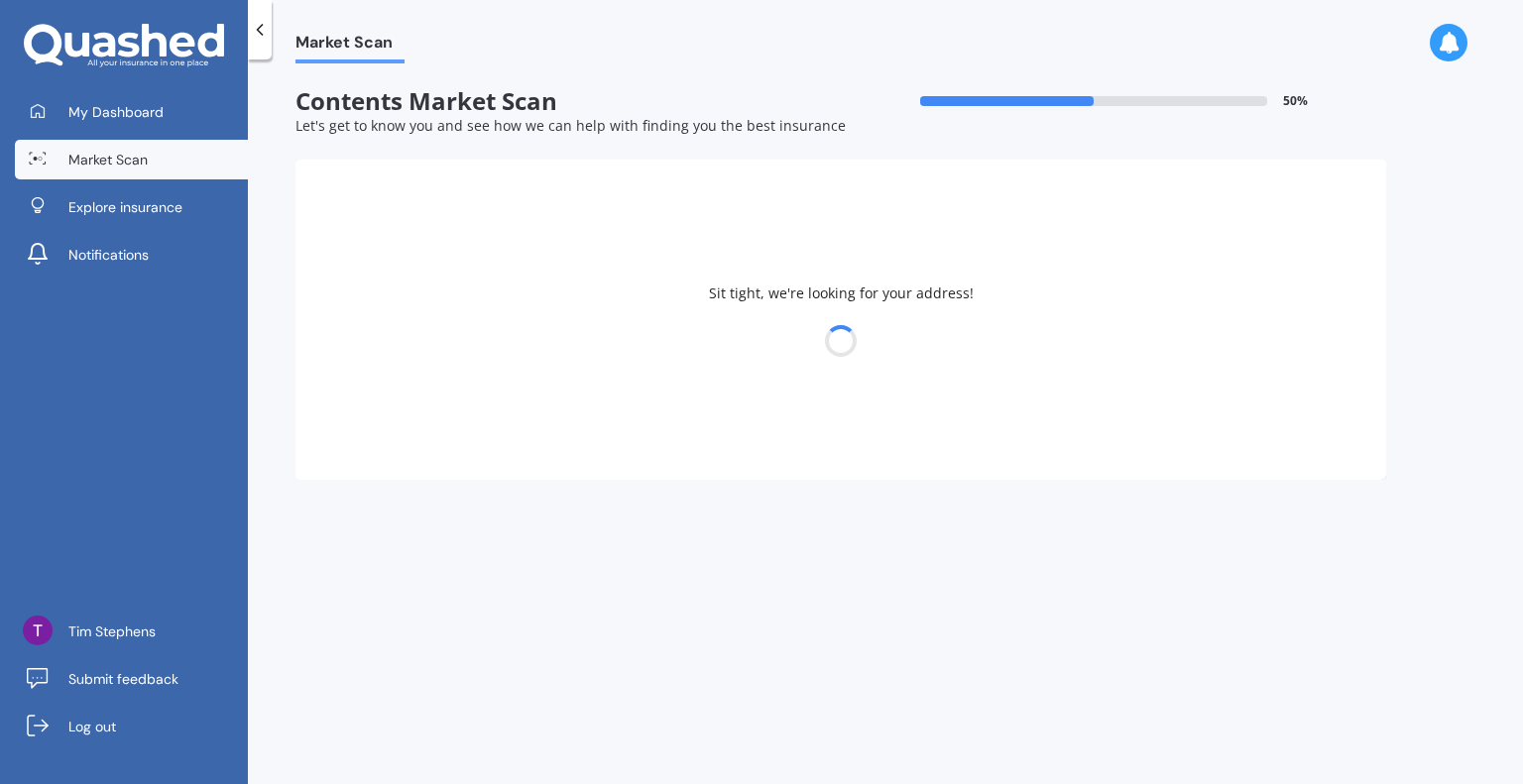 select on "14" 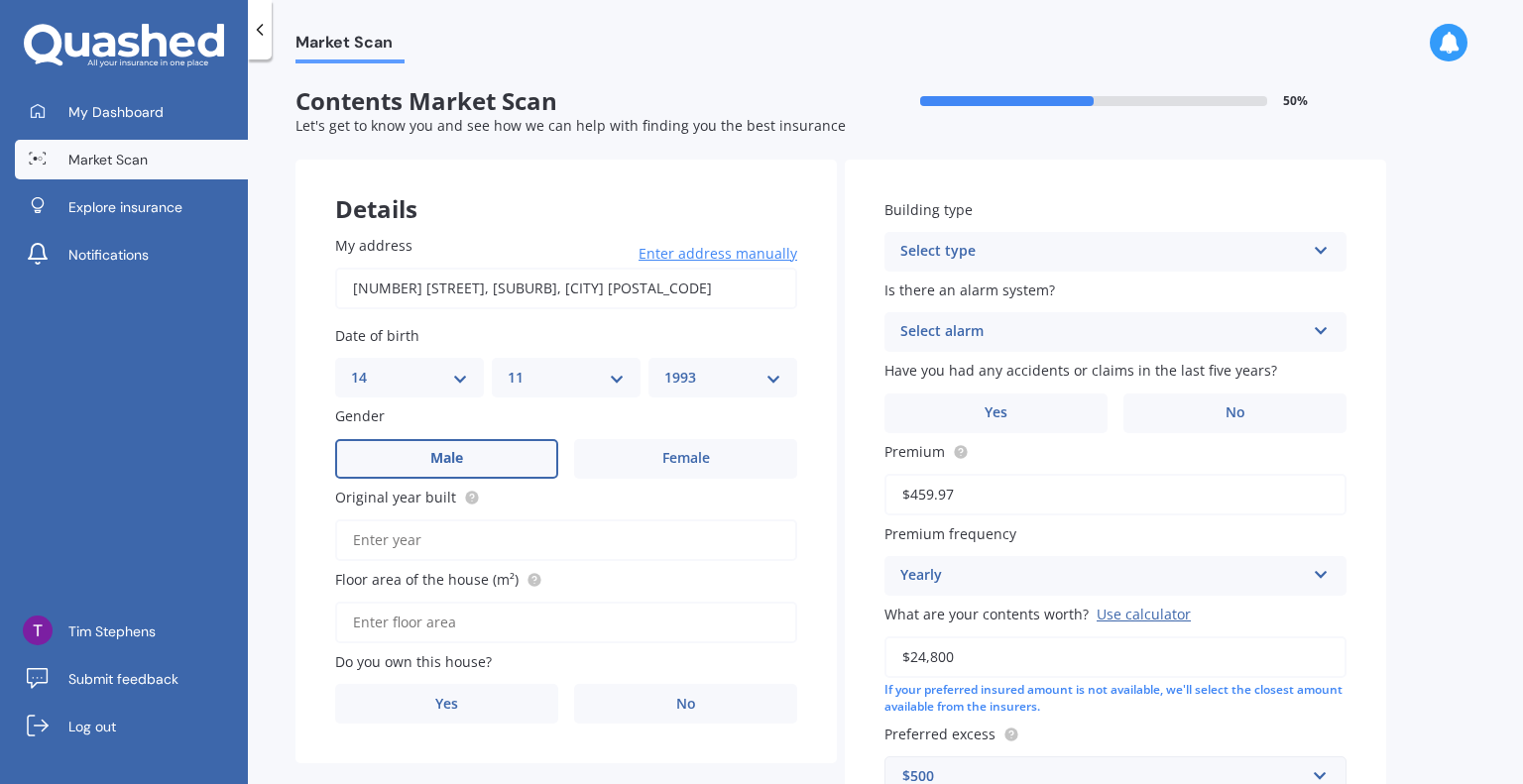 scroll, scrollTop: 245, scrollLeft: 0, axis: vertical 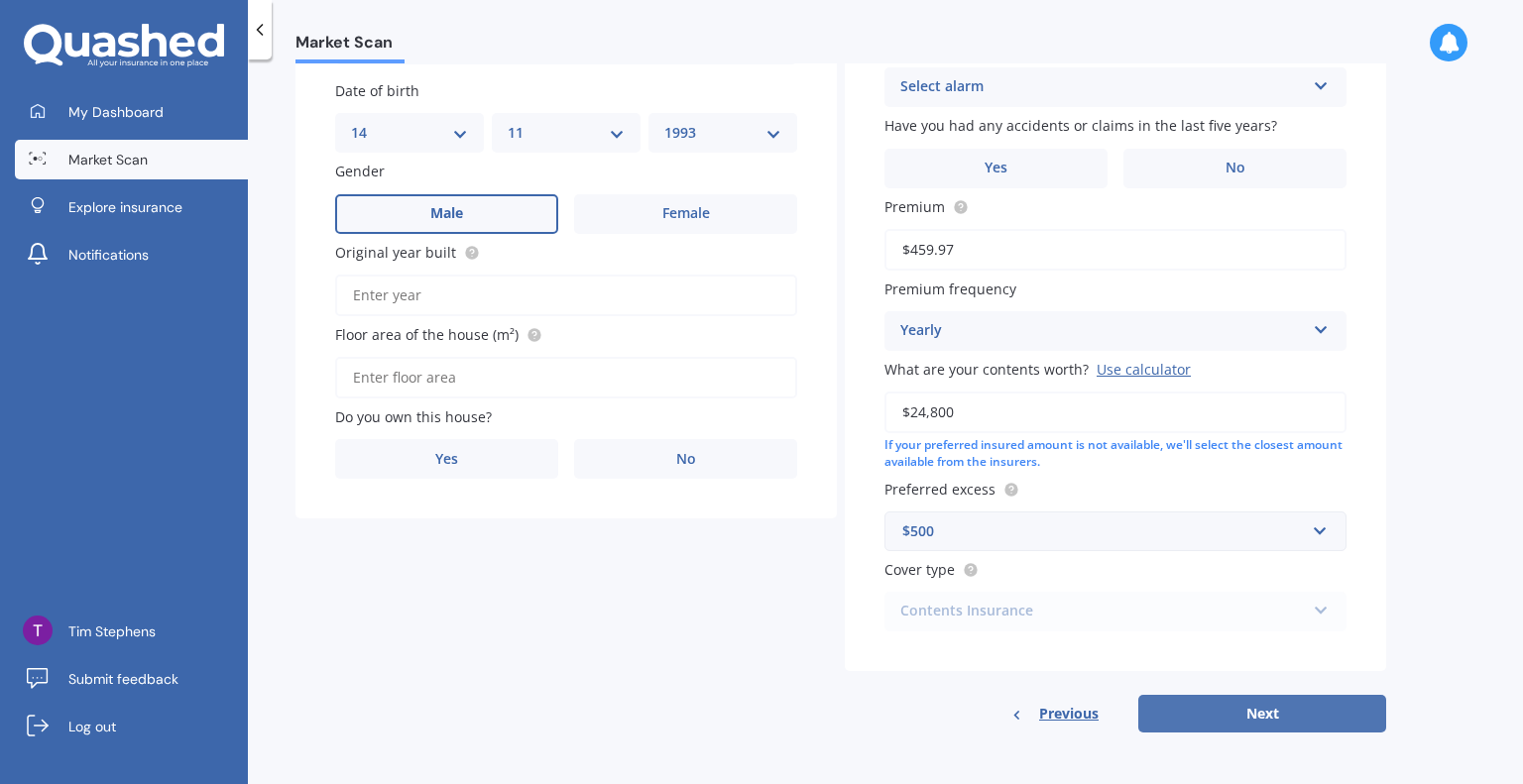 click on "Next" at bounding box center [1262, 714] 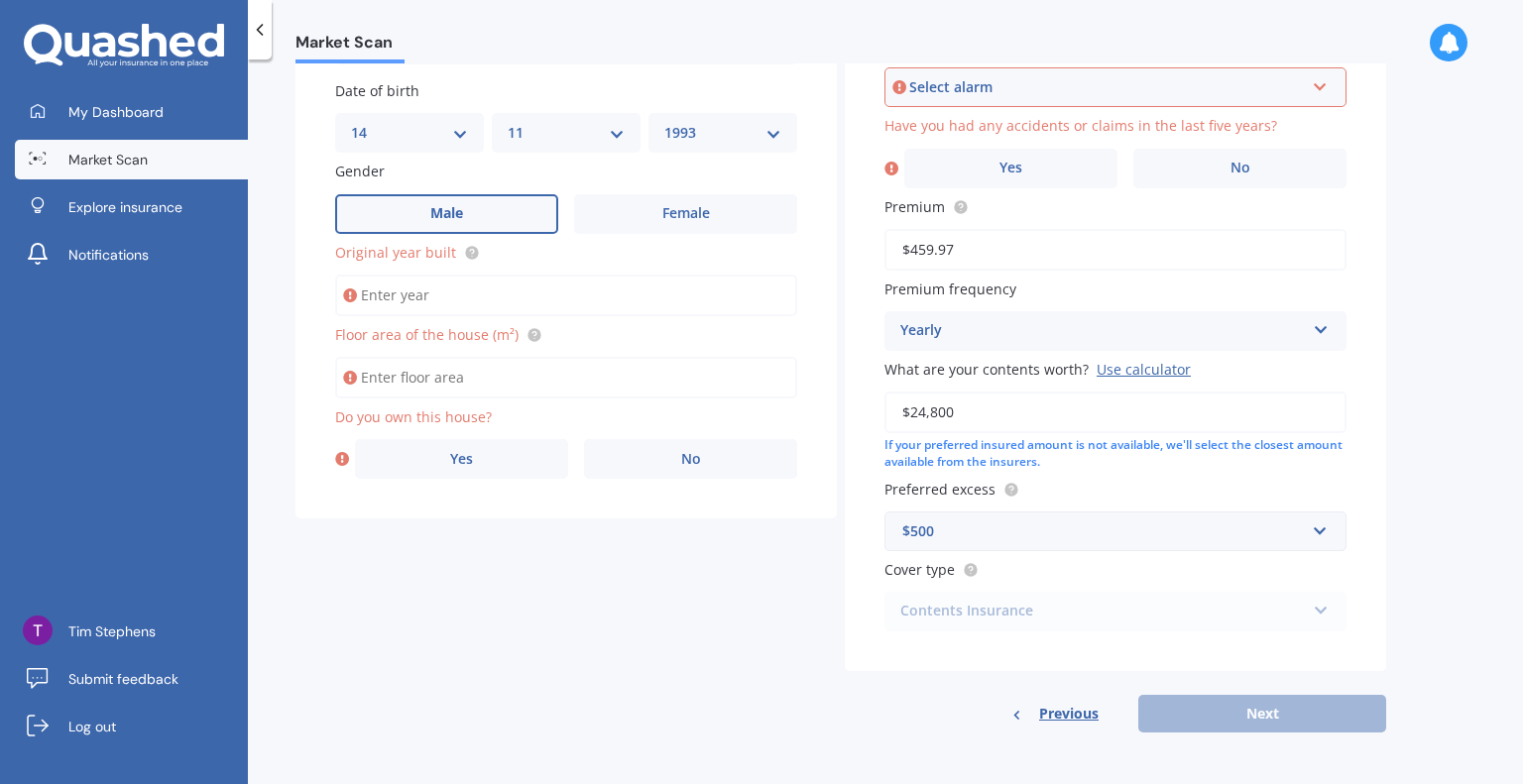 click on "Original year built" at bounding box center (566, 295) 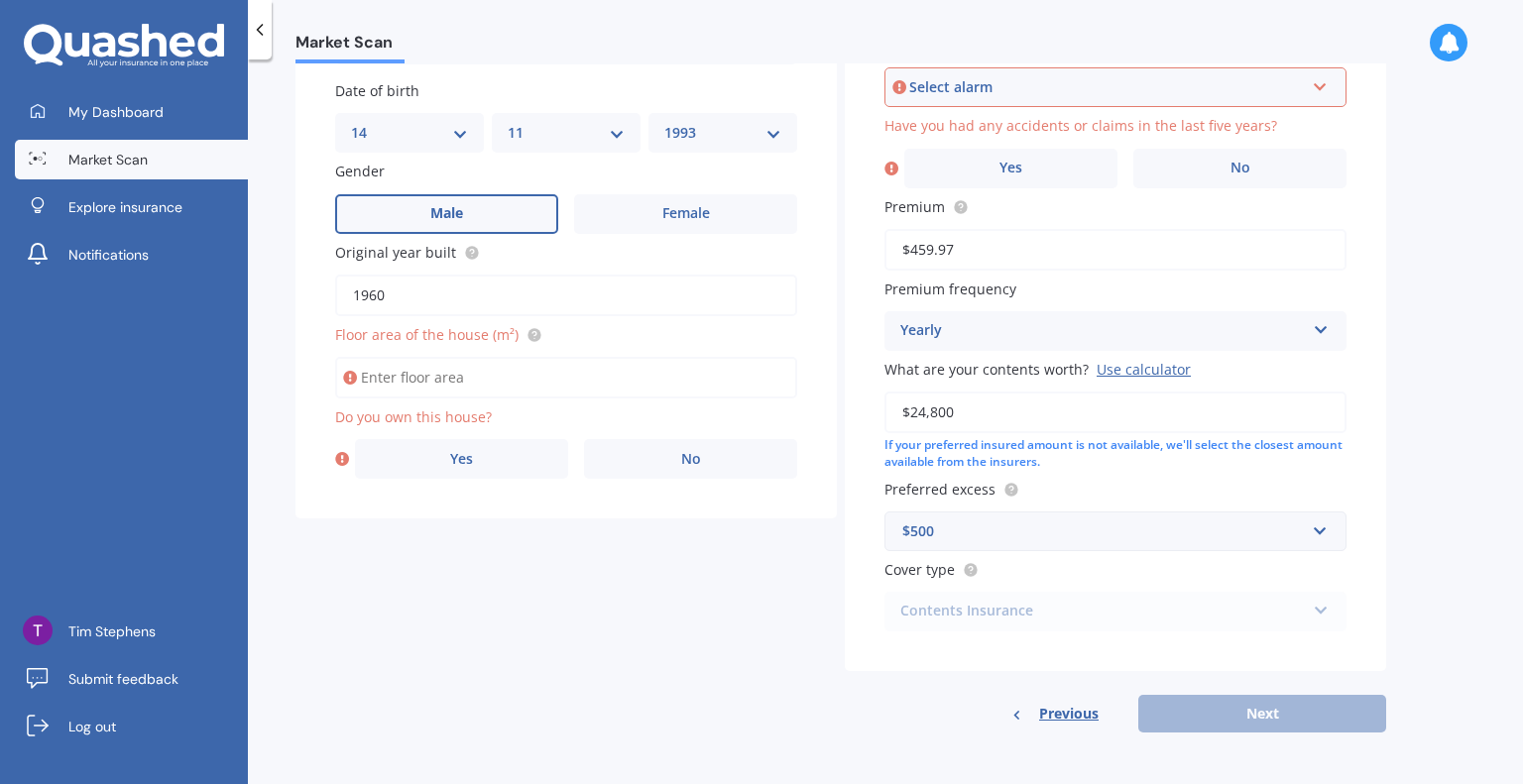 click on "Floor area of the house (m²)" at bounding box center (566, 378) 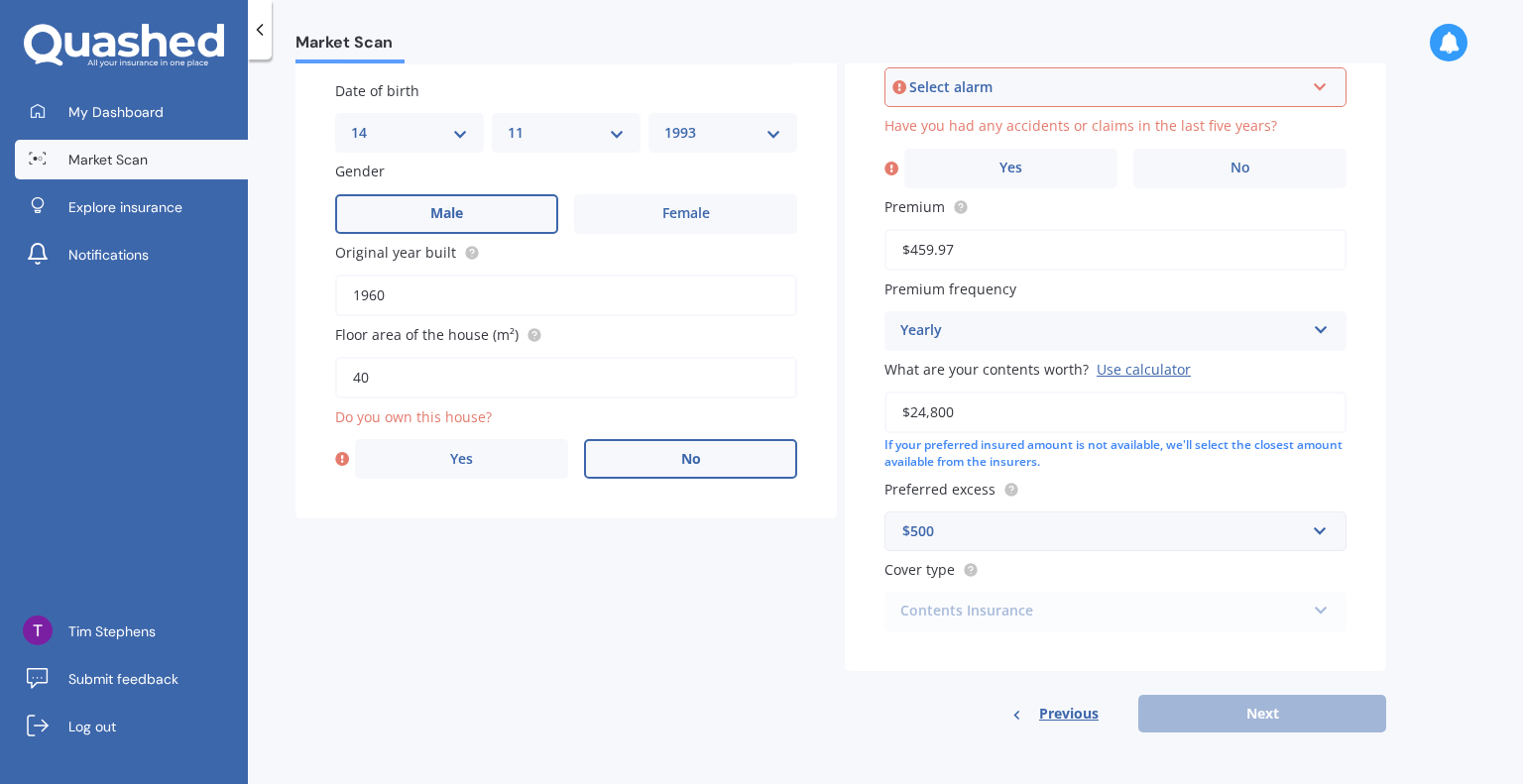 click on "No" at bounding box center [690, 459] 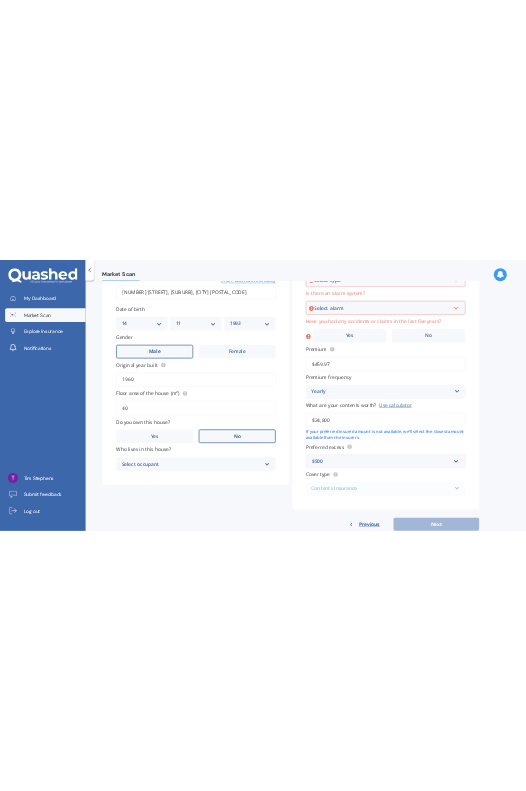 scroll, scrollTop: 136, scrollLeft: 0, axis: vertical 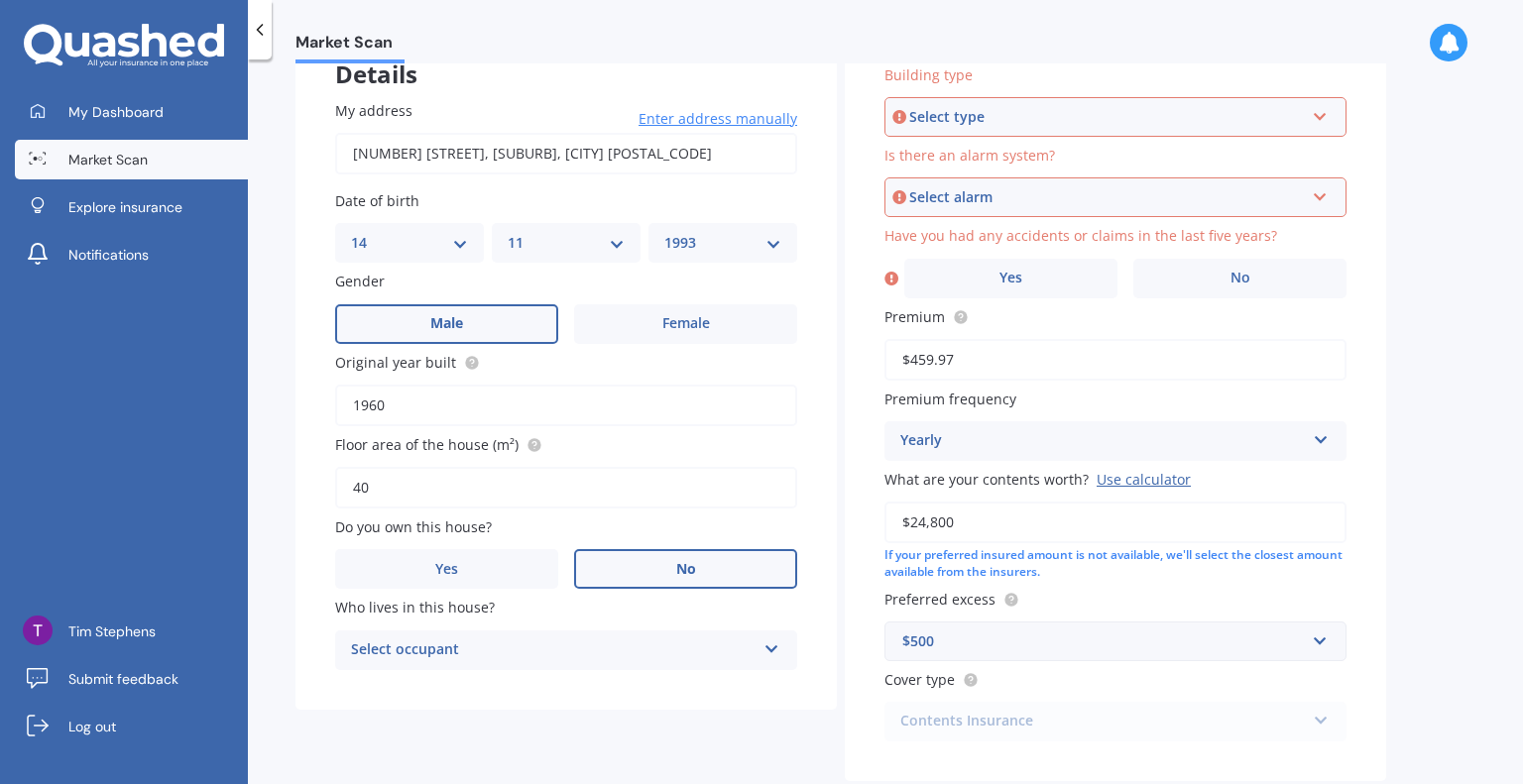 click on "Select occupant" at bounding box center (553, 650) 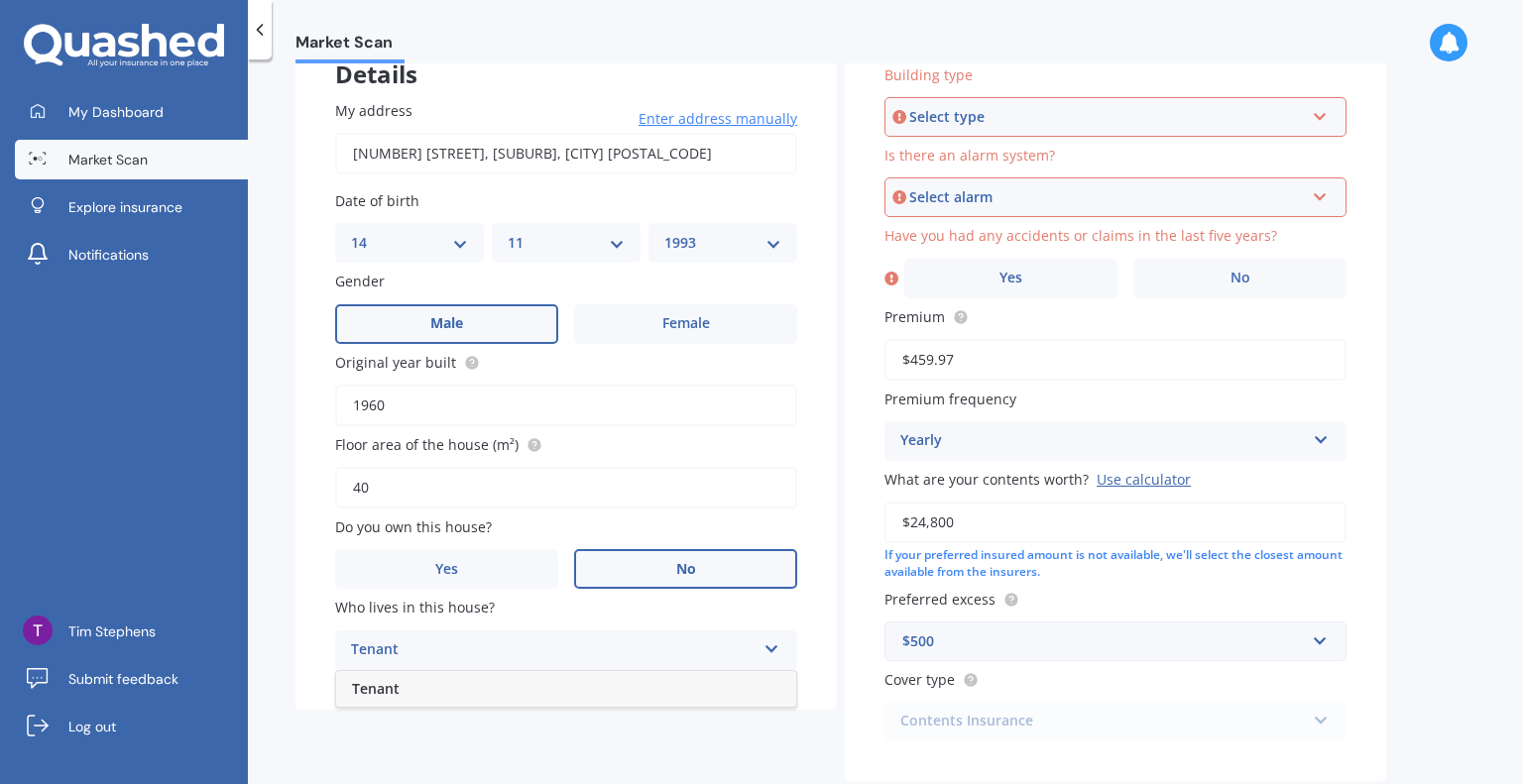 click on "Tenant" at bounding box center (566, 689) 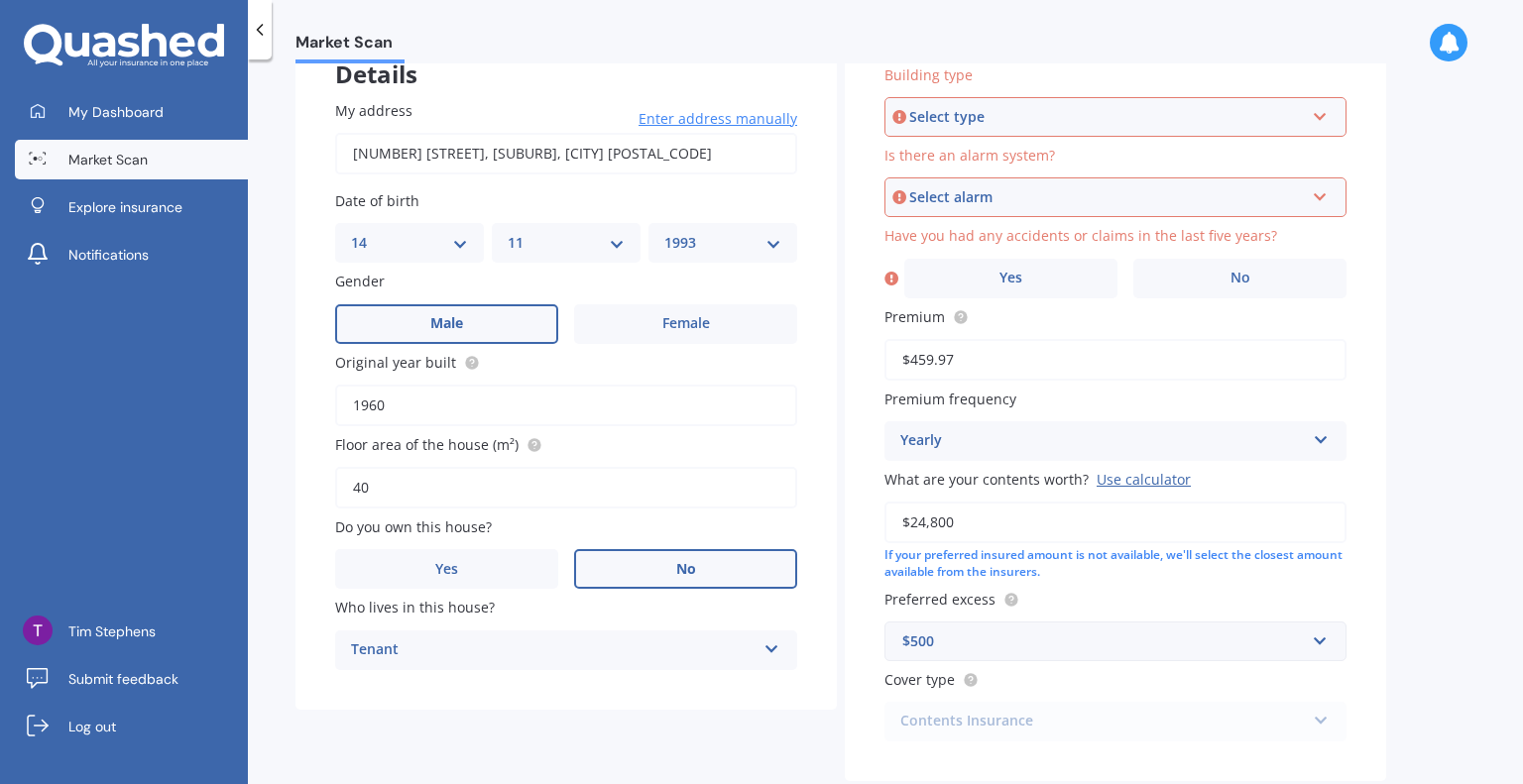 click on "Select type" at bounding box center (1107, 117) 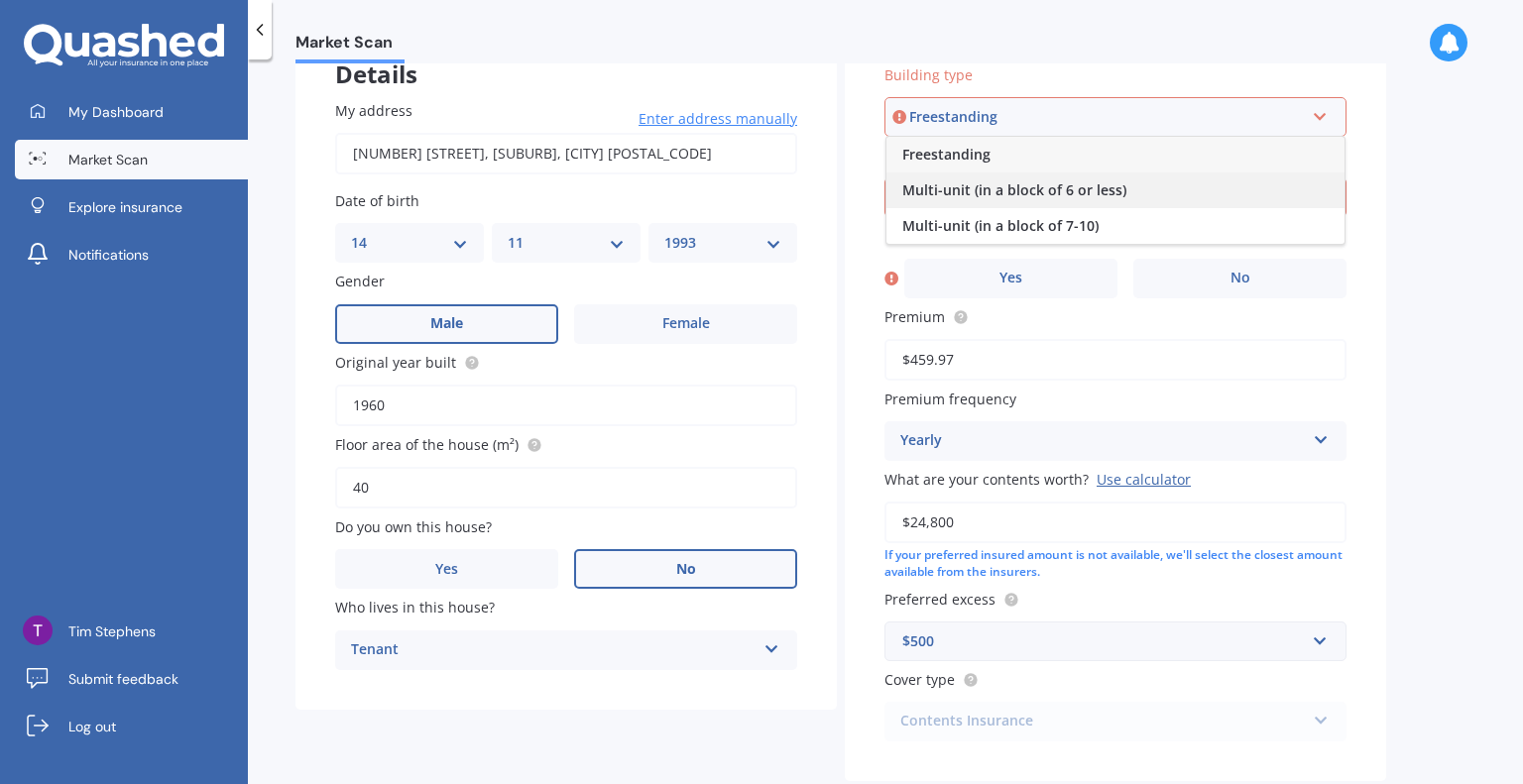 click on "Multi-unit (in a block of 6 or less)" at bounding box center (1014, 189) 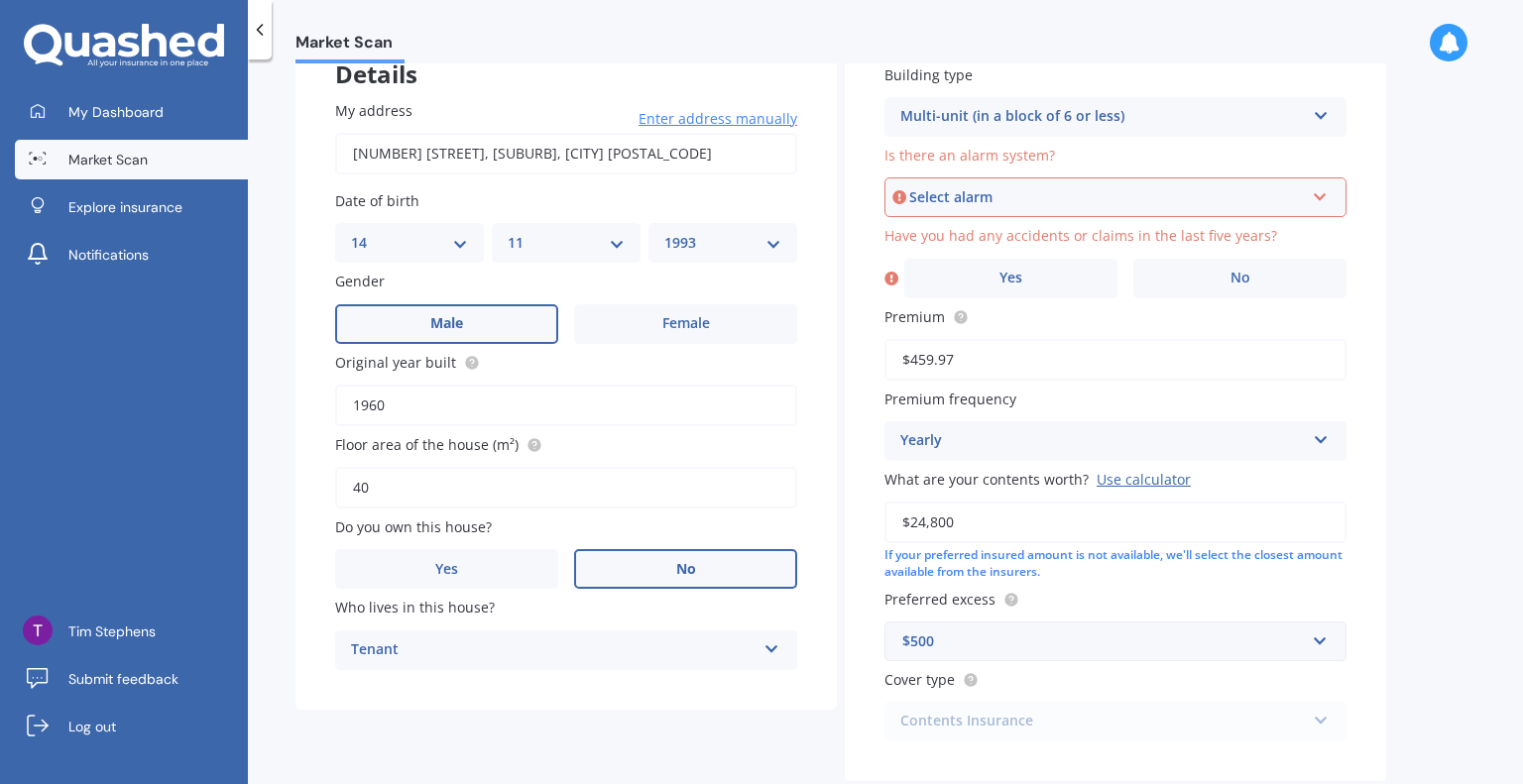 click on "Select alarm" at bounding box center (1107, 197) 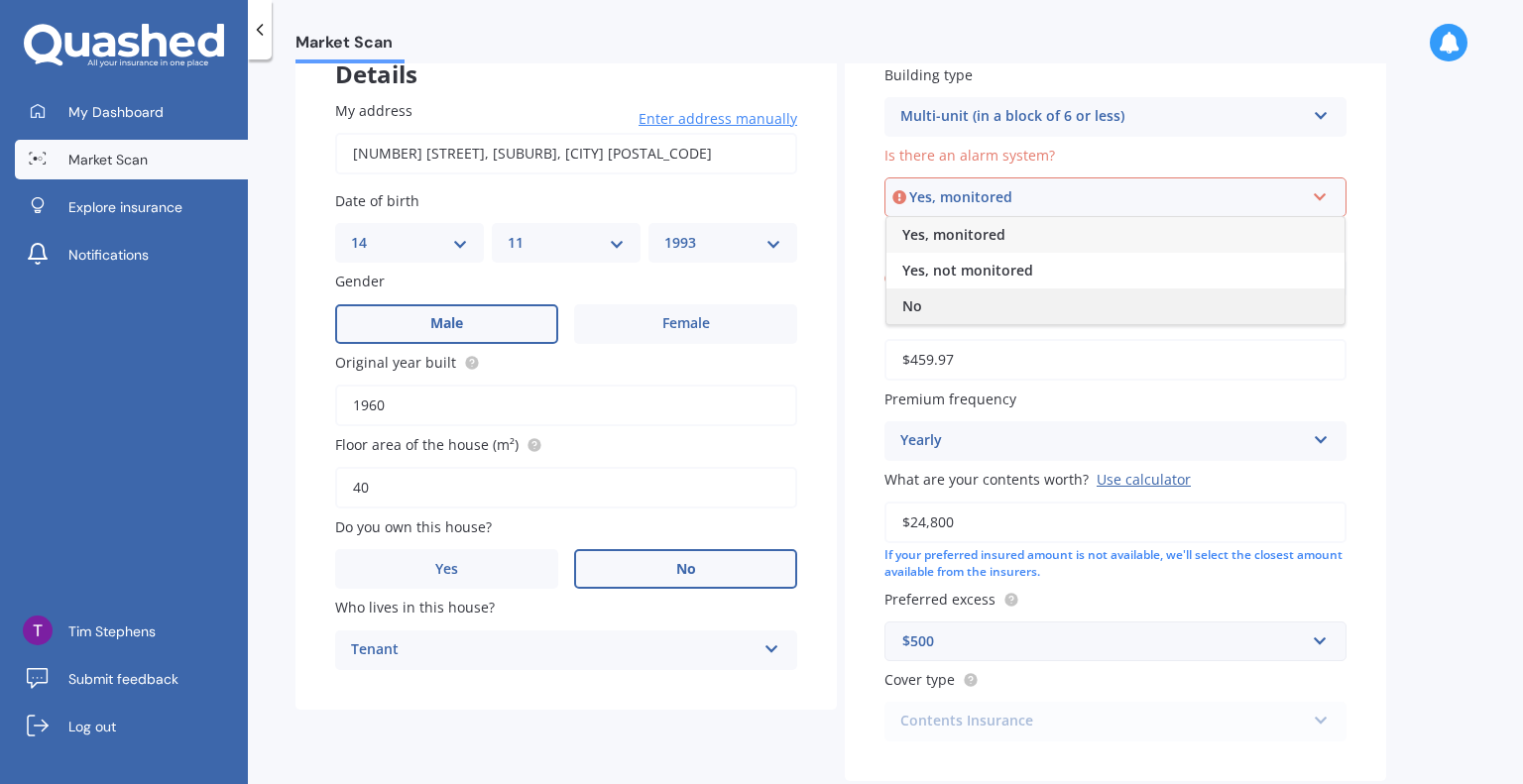 click on "No" at bounding box center (1115, 306) 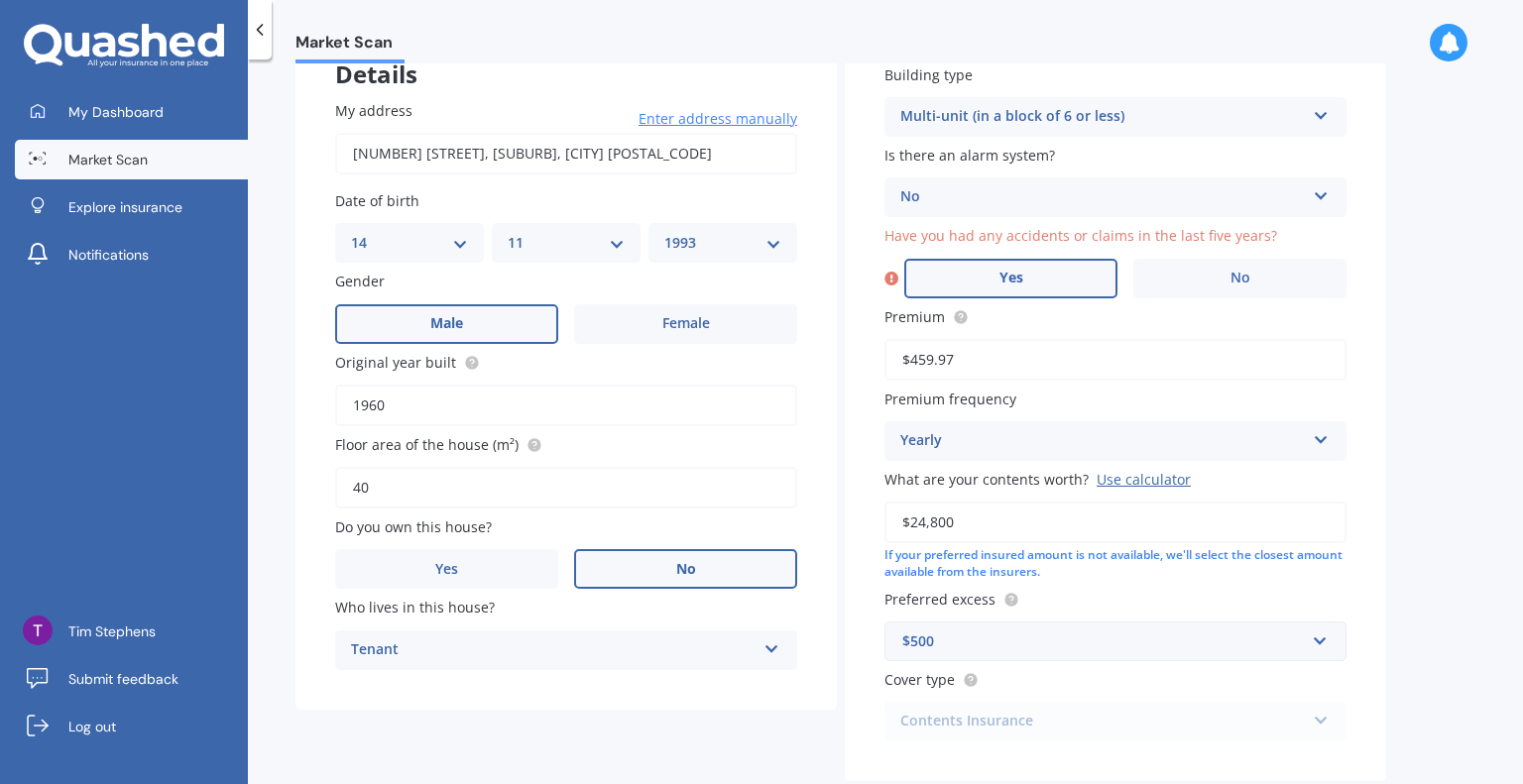 click on "Yes" at bounding box center [1010, 279] 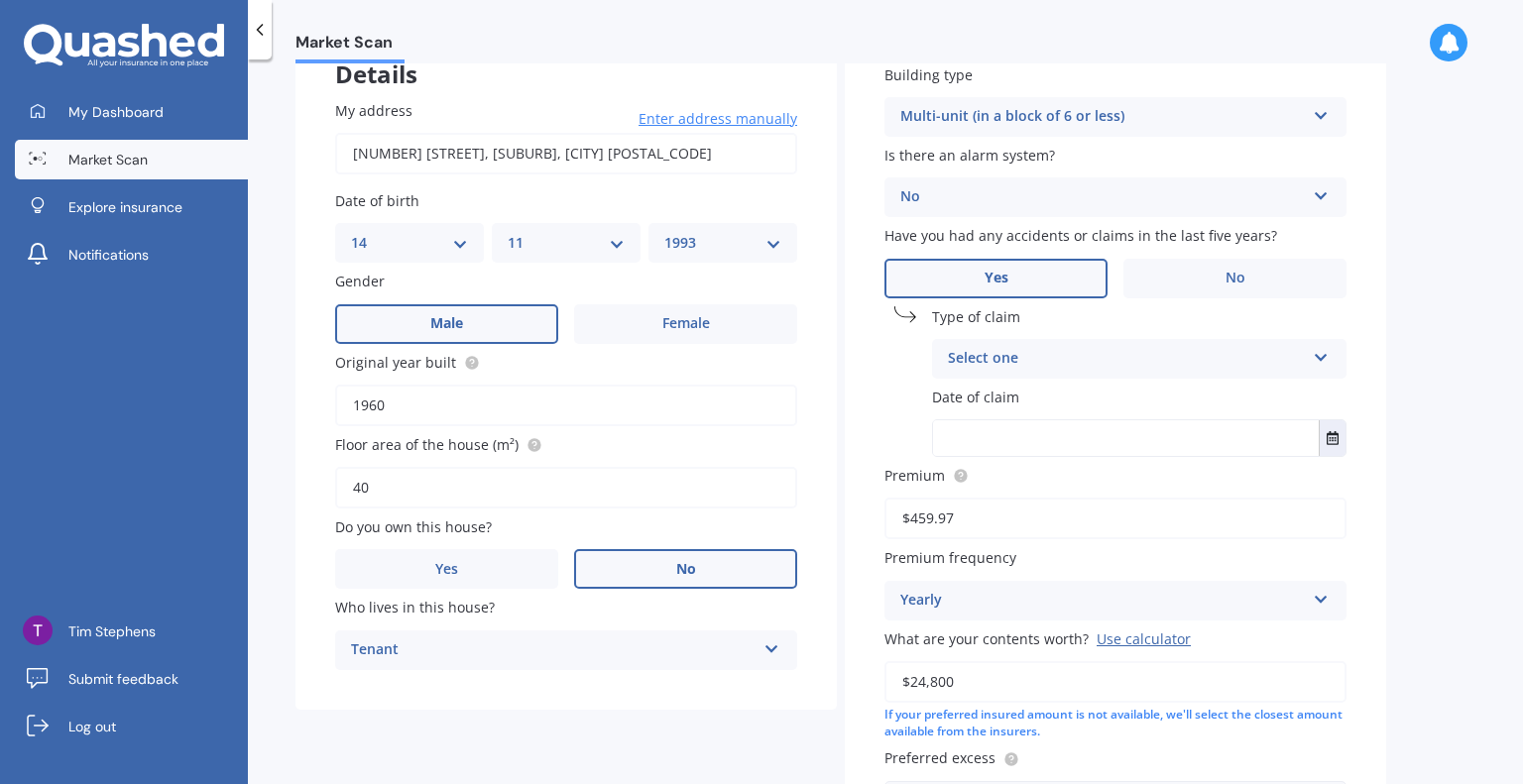 click on "Select one" at bounding box center [1126, 359] 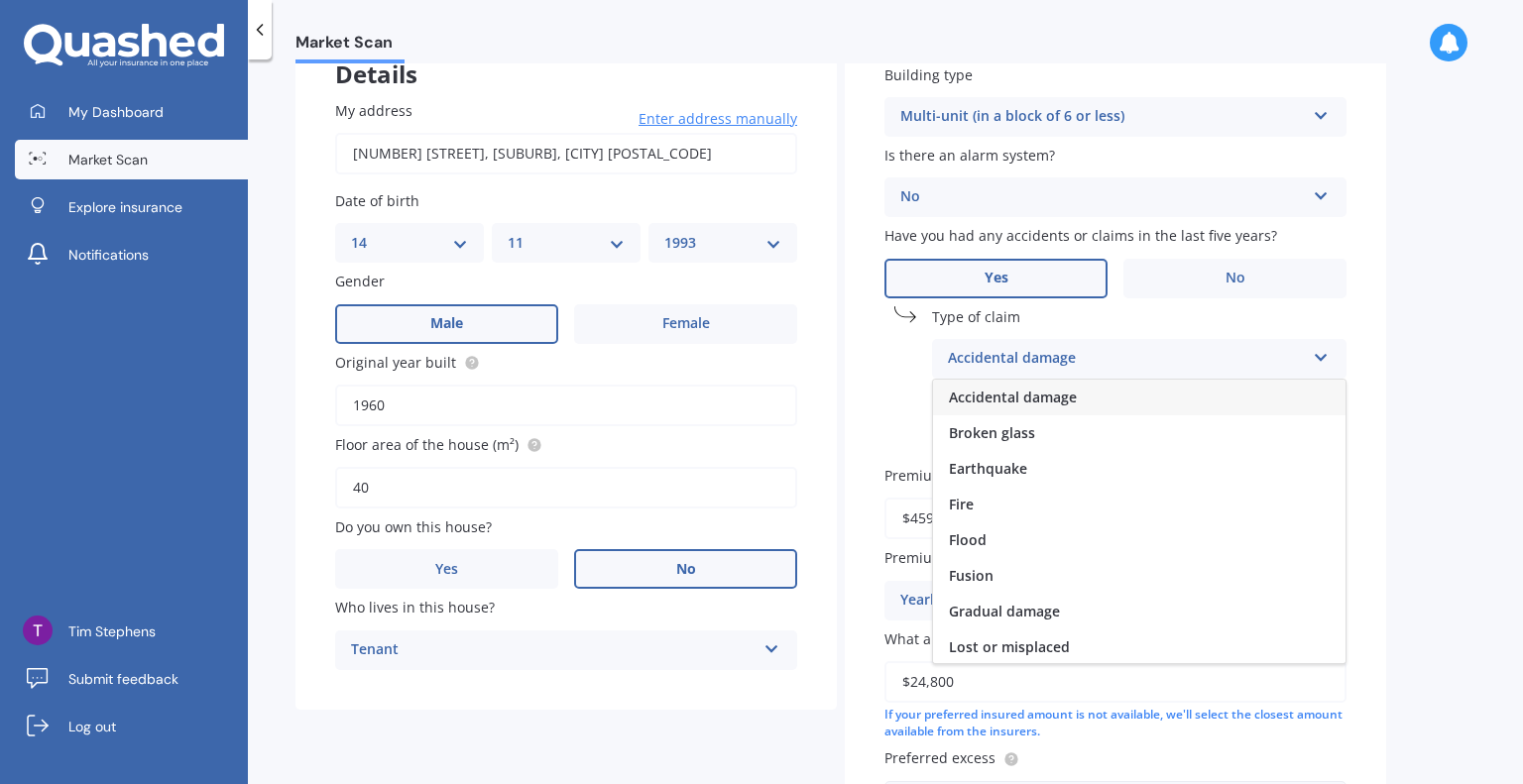 click on "Accidental damage" at bounding box center [1012, 396] 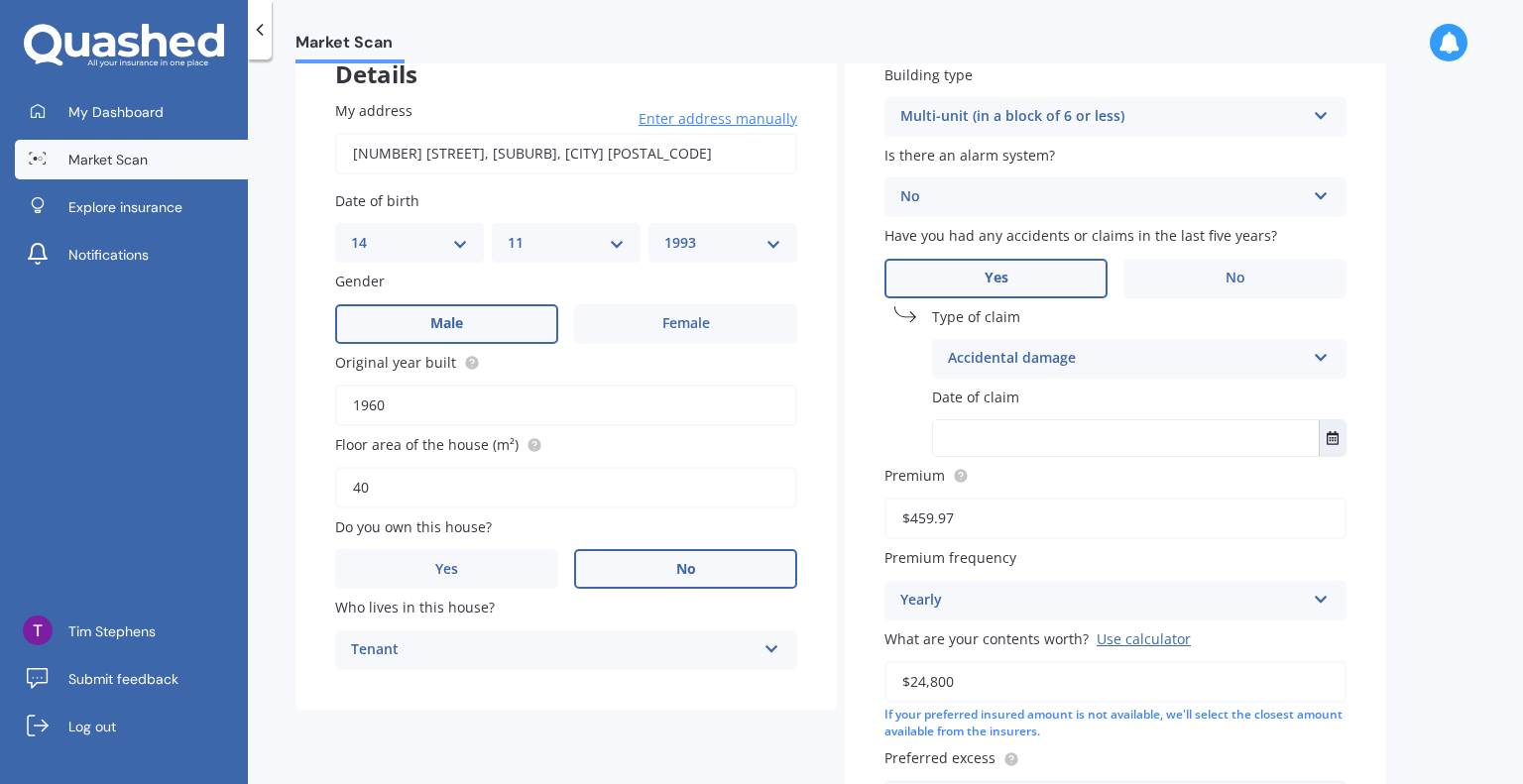 click at bounding box center (1125, 438) 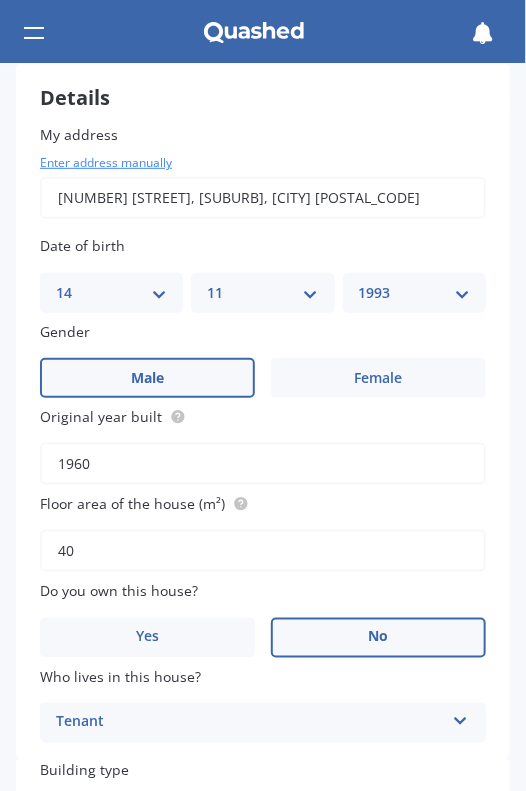 type on "23/06/2023" 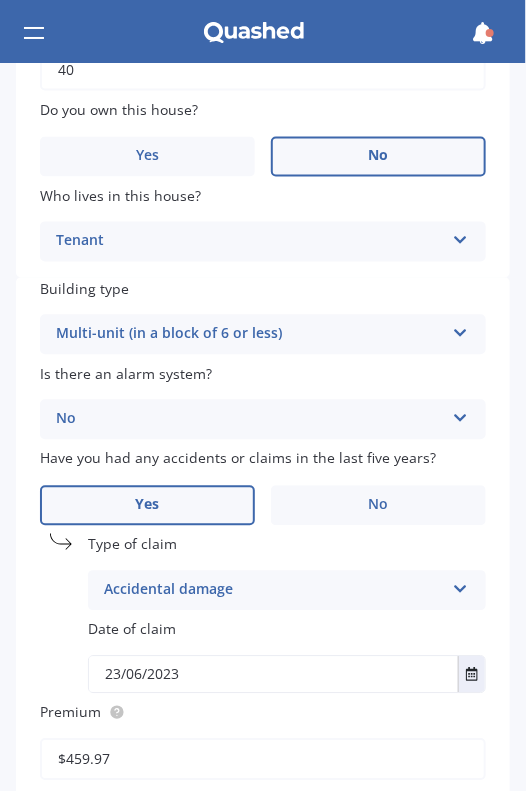 scroll, scrollTop: 636, scrollLeft: 0, axis: vertical 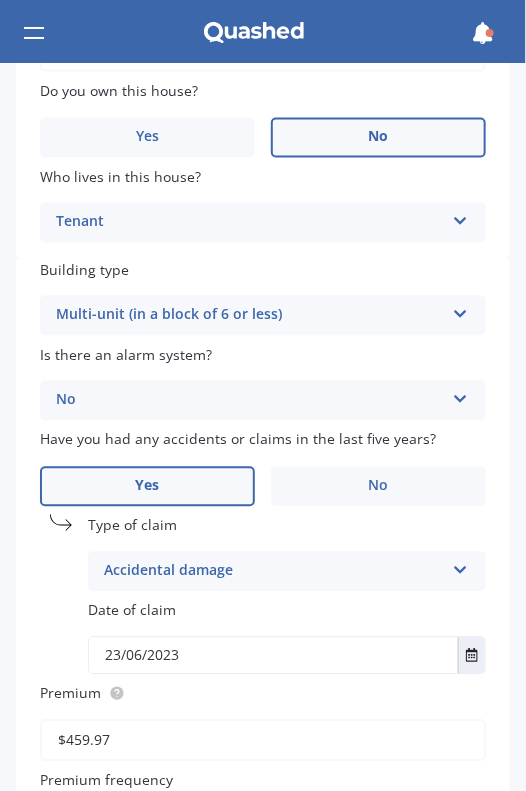 click on "2023-06-23" at bounding box center [287, 656] 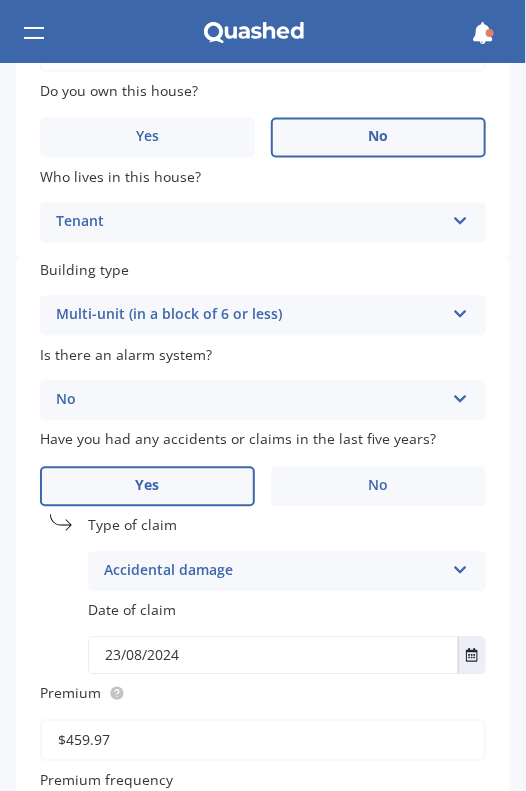 type on "2024-08-07" 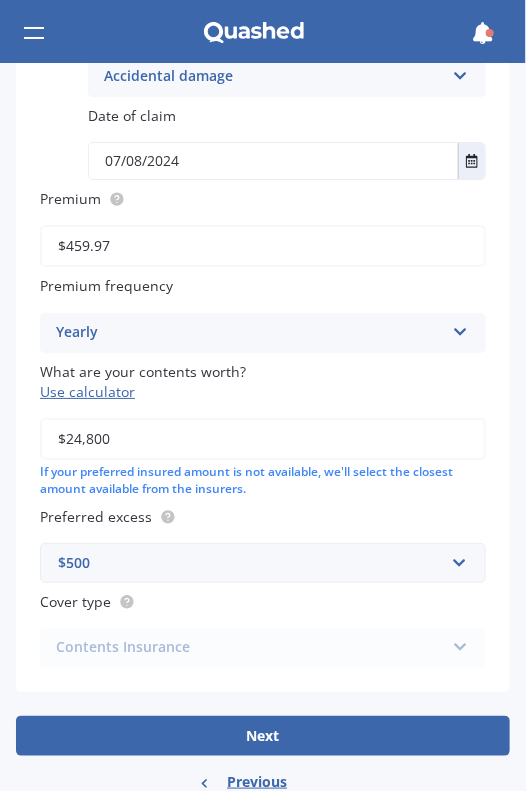 scroll, scrollTop: 1136, scrollLeft: 0, axis: vertical 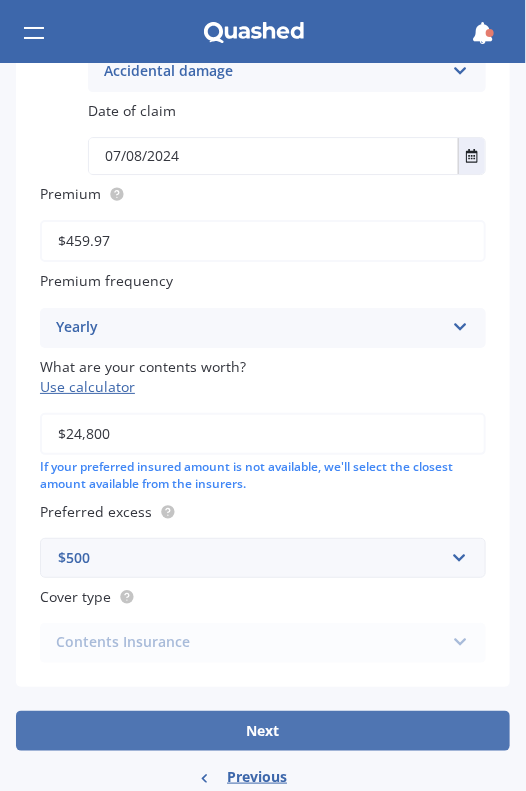 click on "Next" at bounding box center [263, 731] 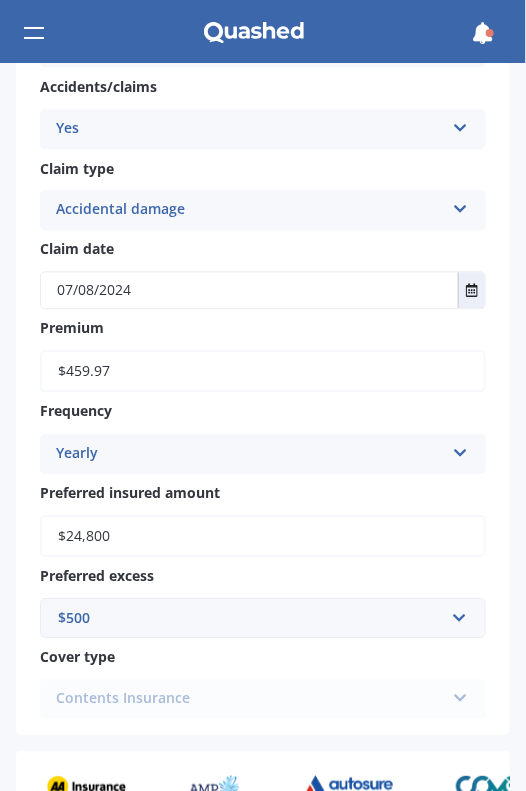 scroll, scrollTop: 1157, scrollLeft: 0, axis: vertical 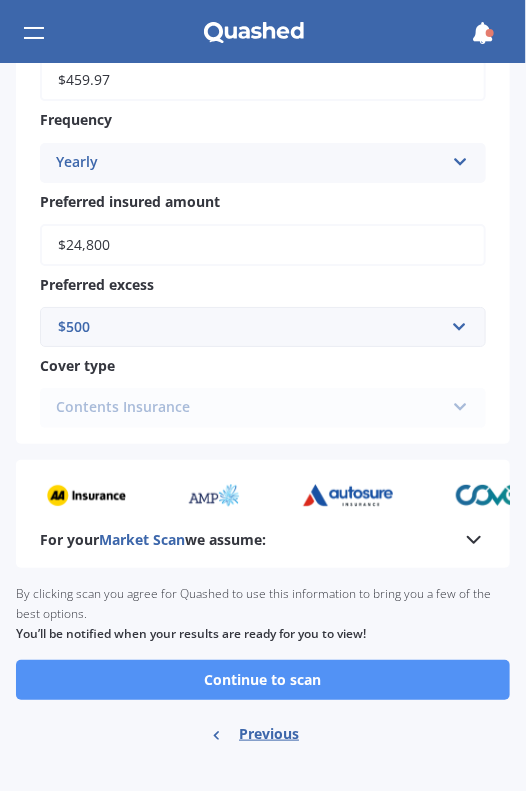 click on "Continue to scan" at bounding box center [263, 680] 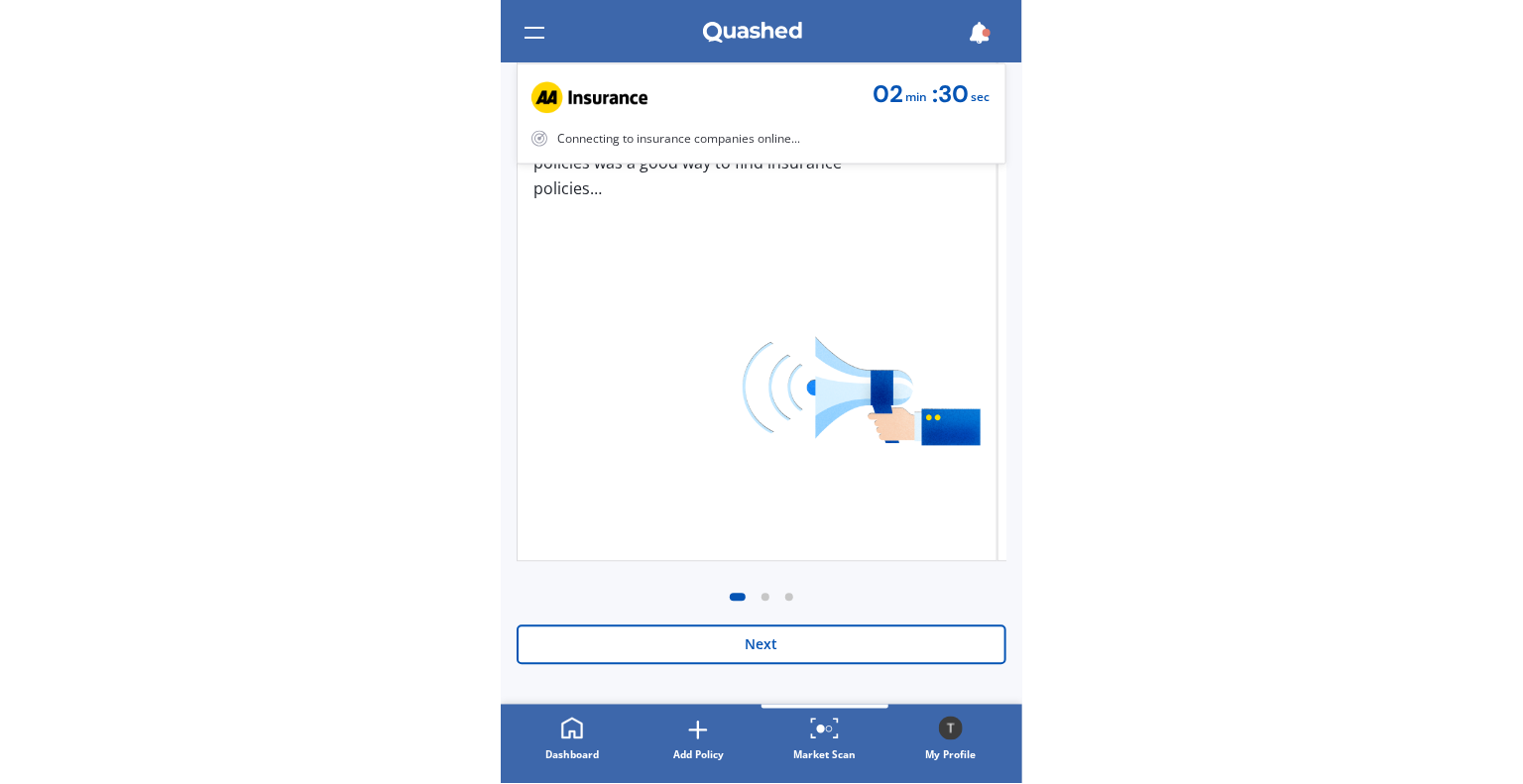 scroll, scrollTop: 0, scrollLeft: 0, axis: both 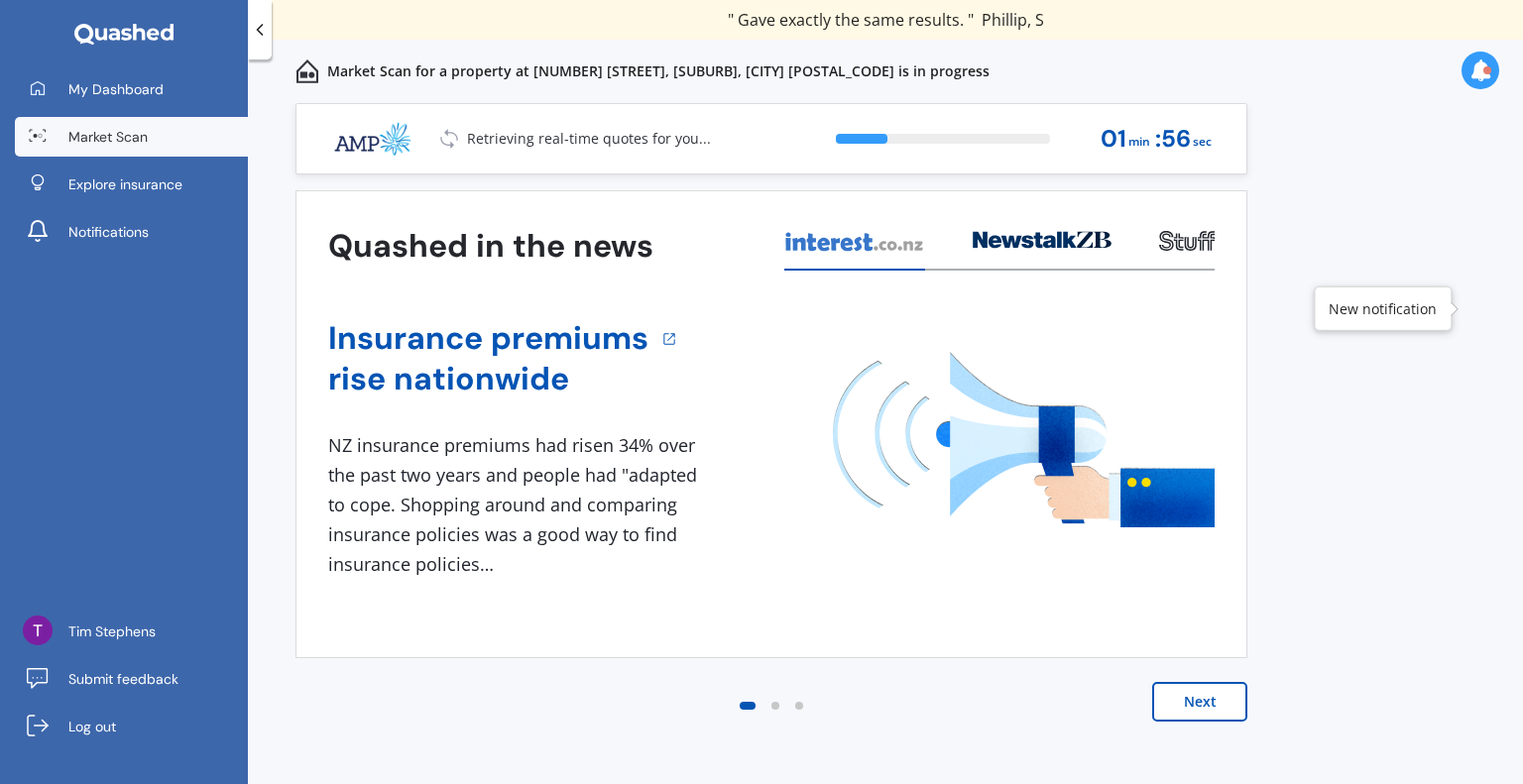 drag, startPoint x: 734, startPoint y: 18, endPoint x: 1029, endPoint y: 29, distance: 295.20501 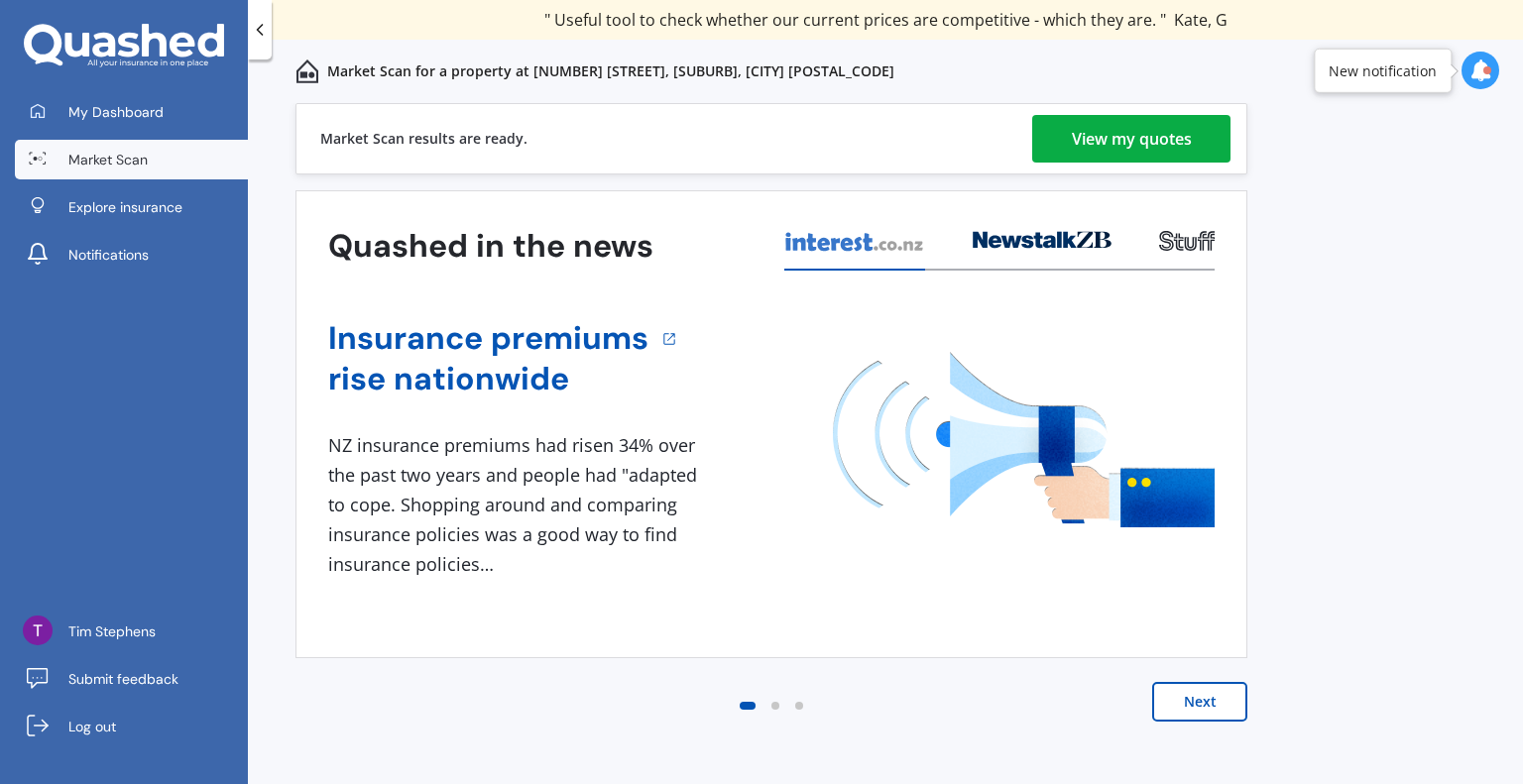 click on "View my quotes" at bounding box center (1131, 139) 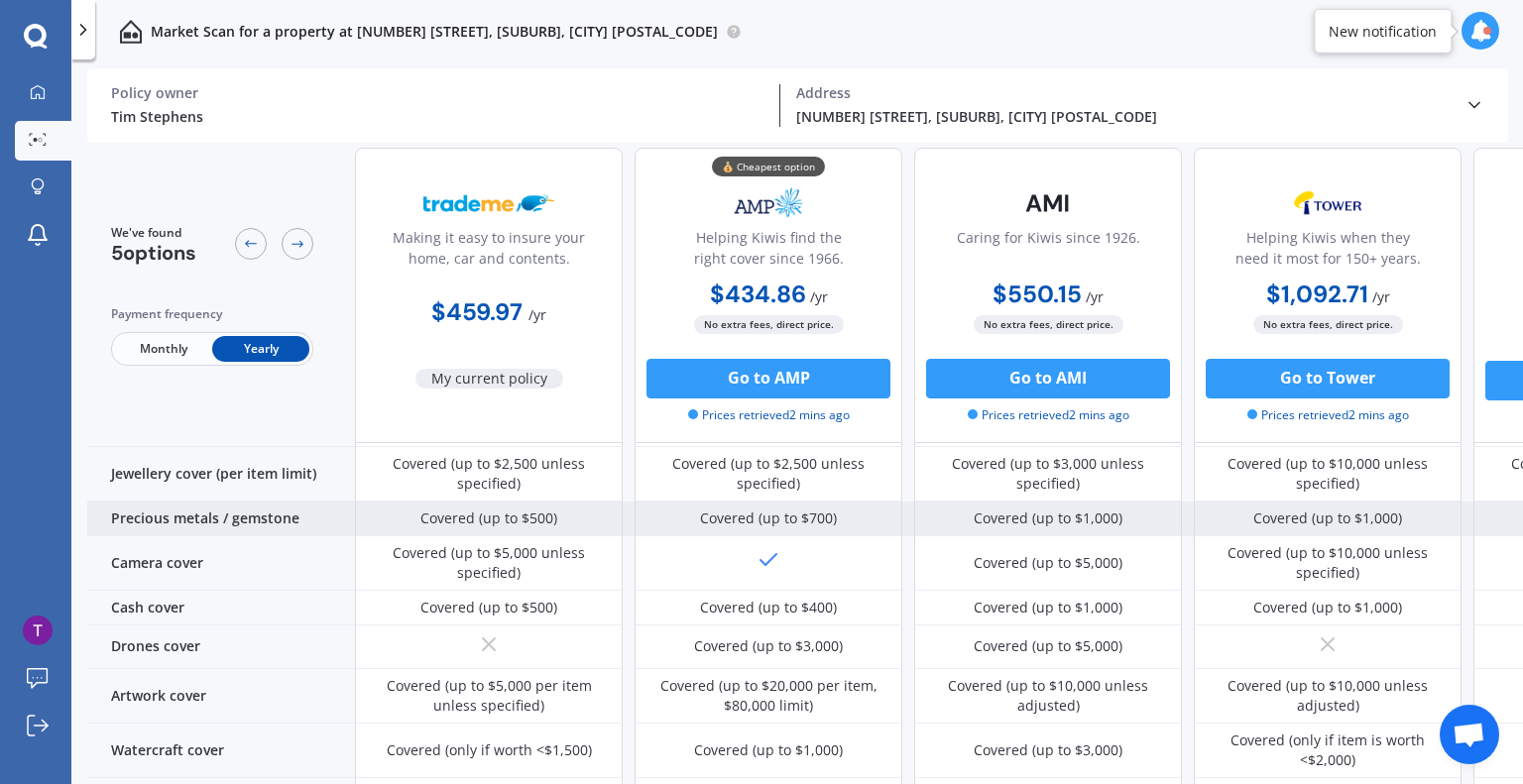 scroll, scrollTop: 595, scrollLeft: 0, axis: vertical 